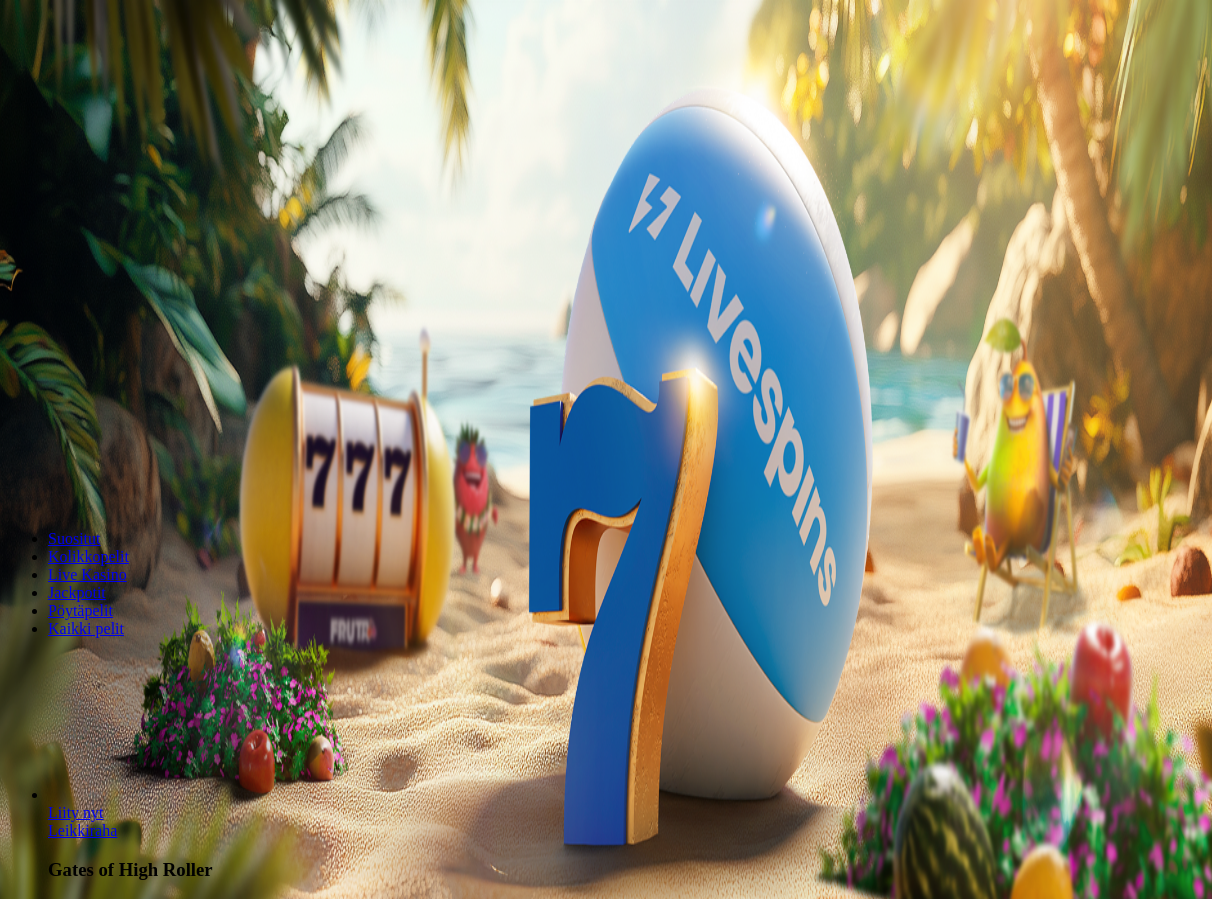 scroll, scrollTop: 0, scrollLeft: 0, axis: both 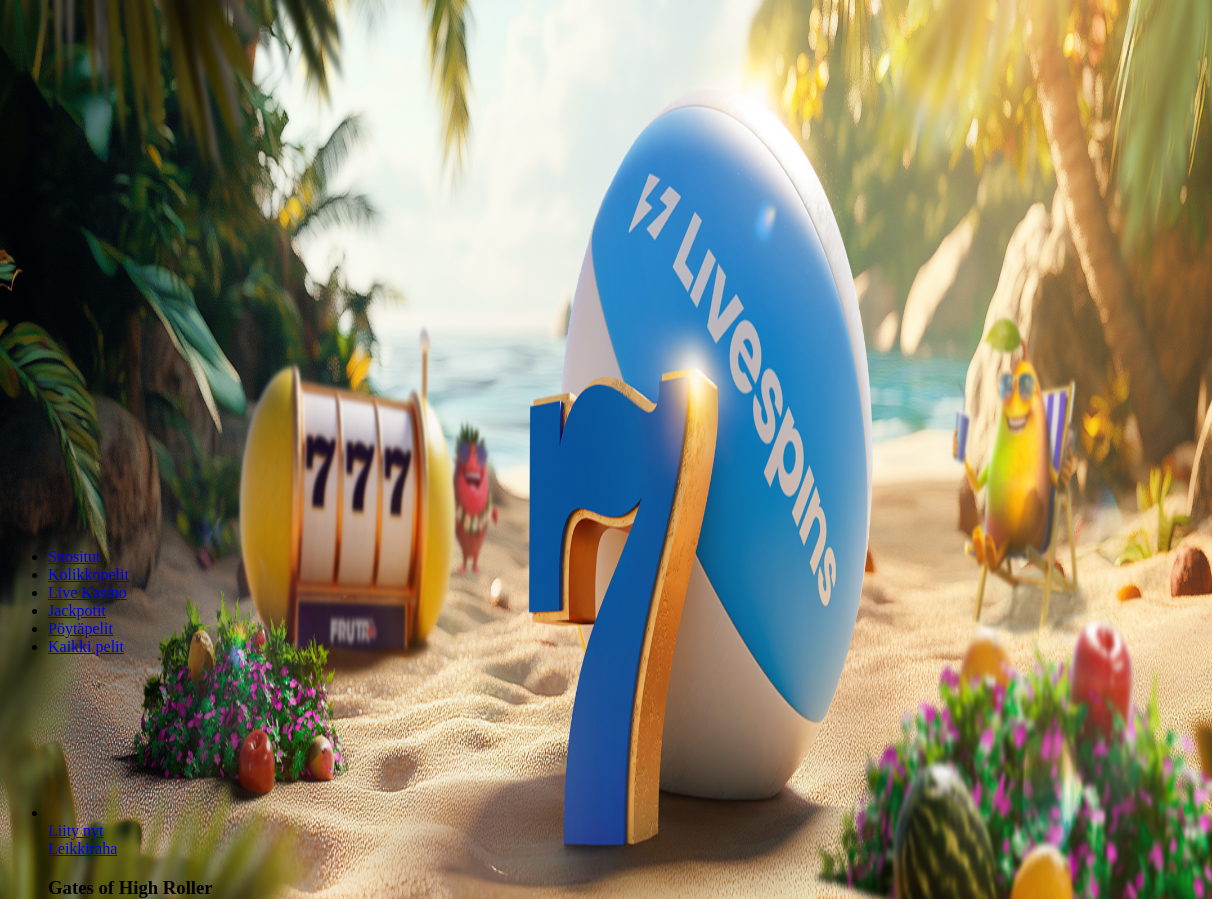 type on "*" 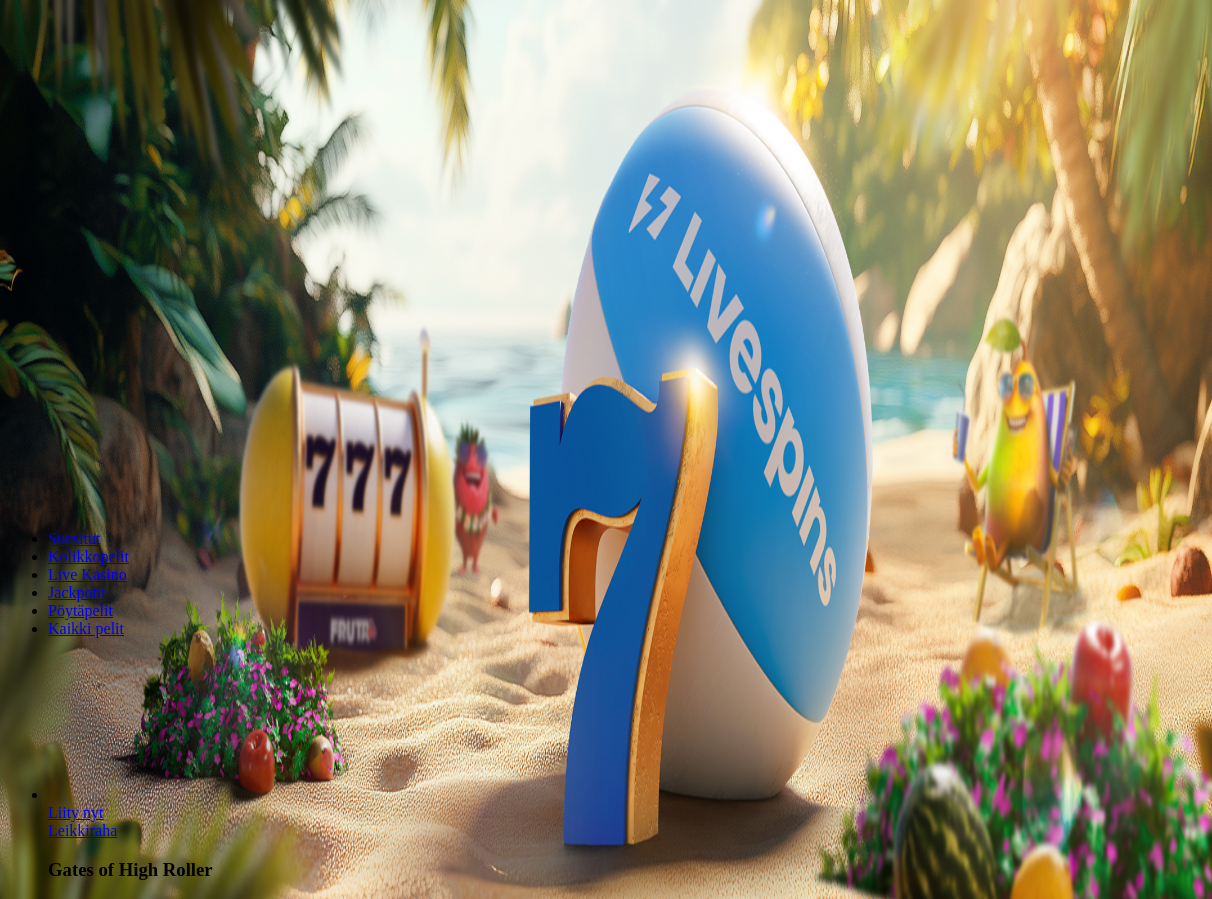 type on "**" 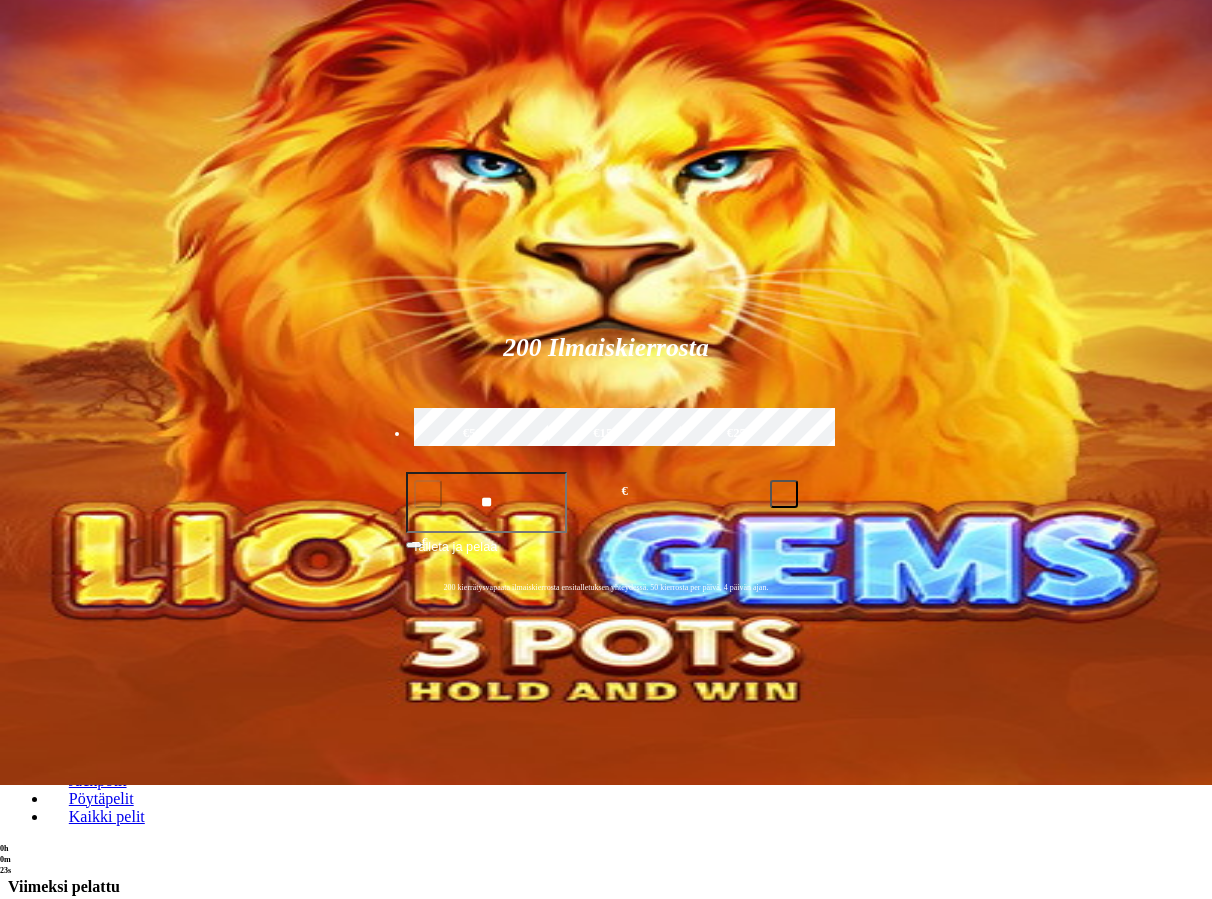 scroll, scrollTop: 102, scrollLeft: 0, axis: vertical 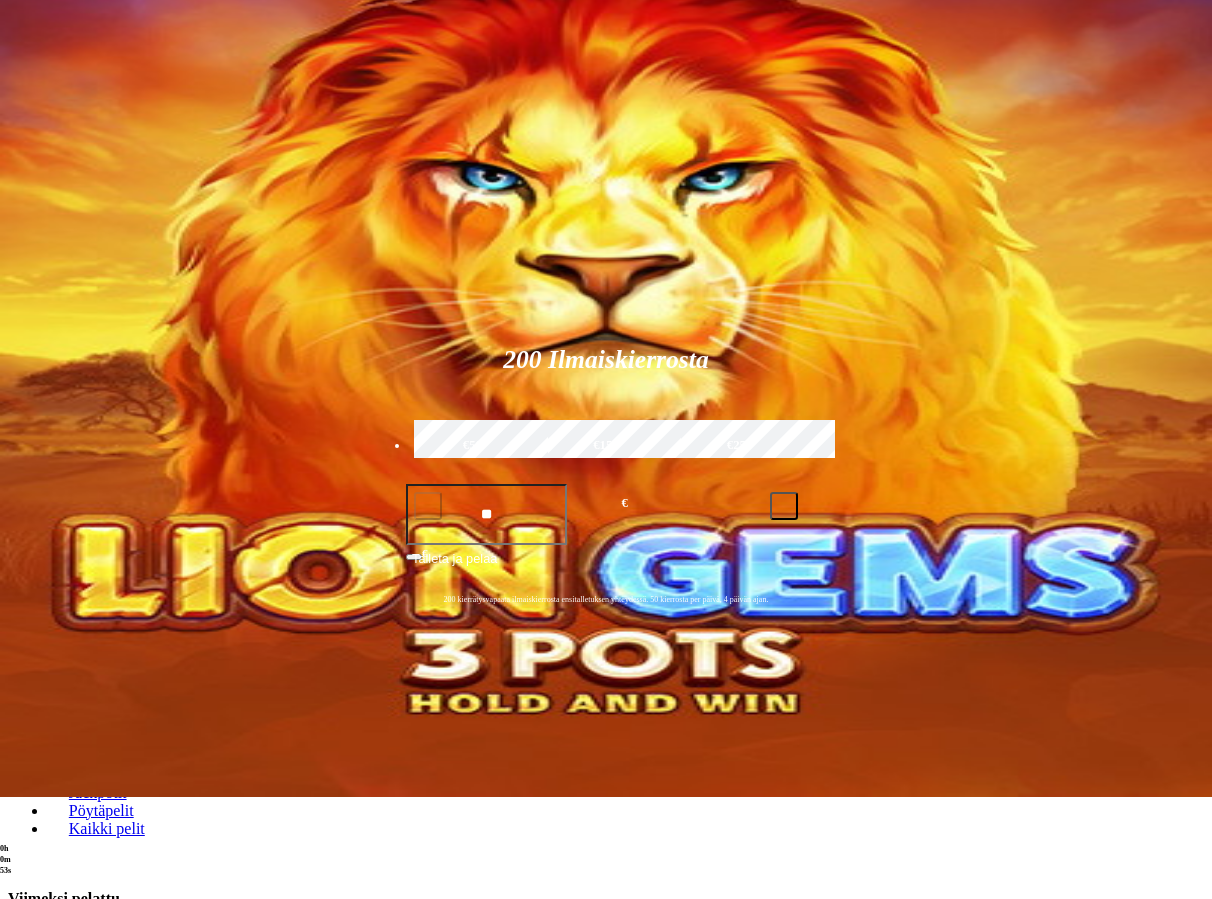 click at bounding box center [856, 775] 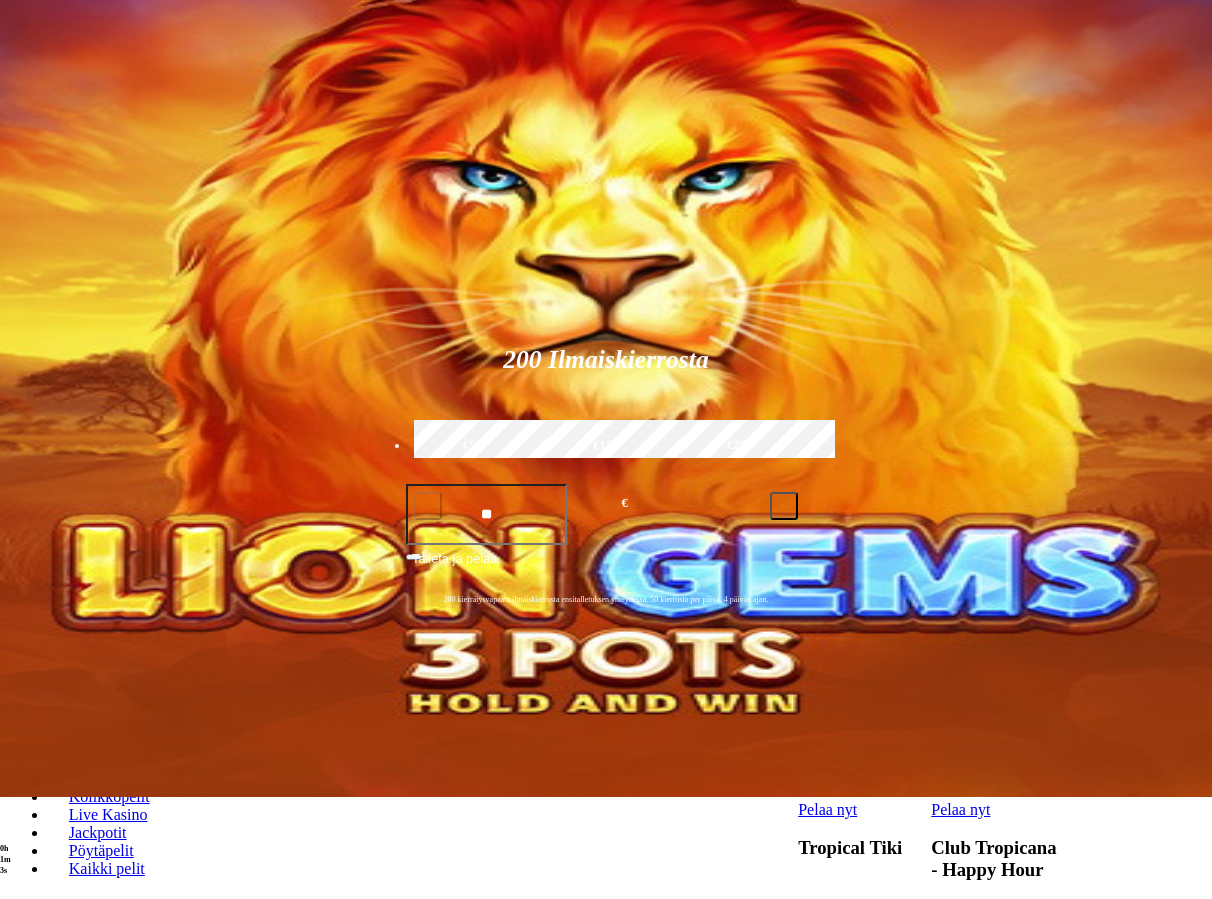type on "******" 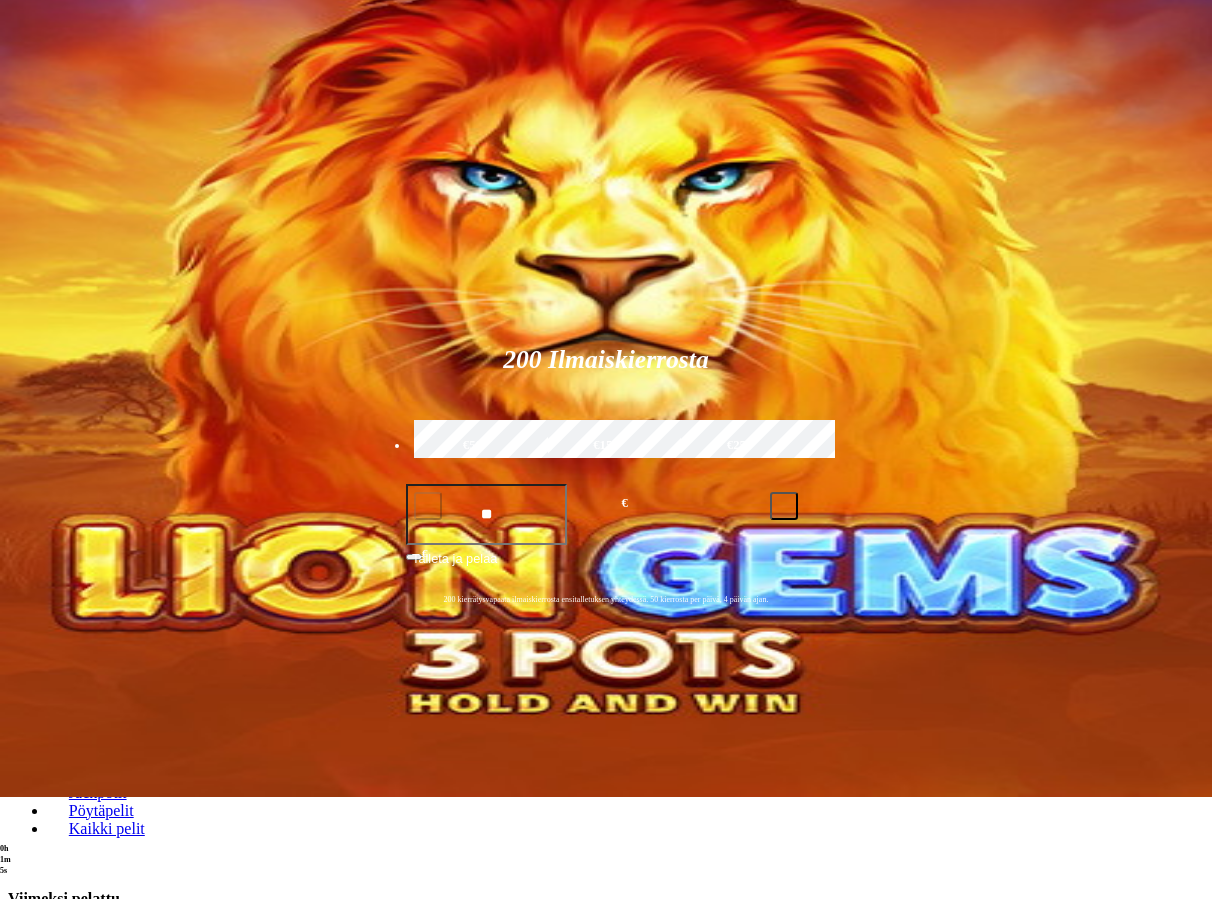 click on "Pelaa nyt" at bounding box center (77, 993) 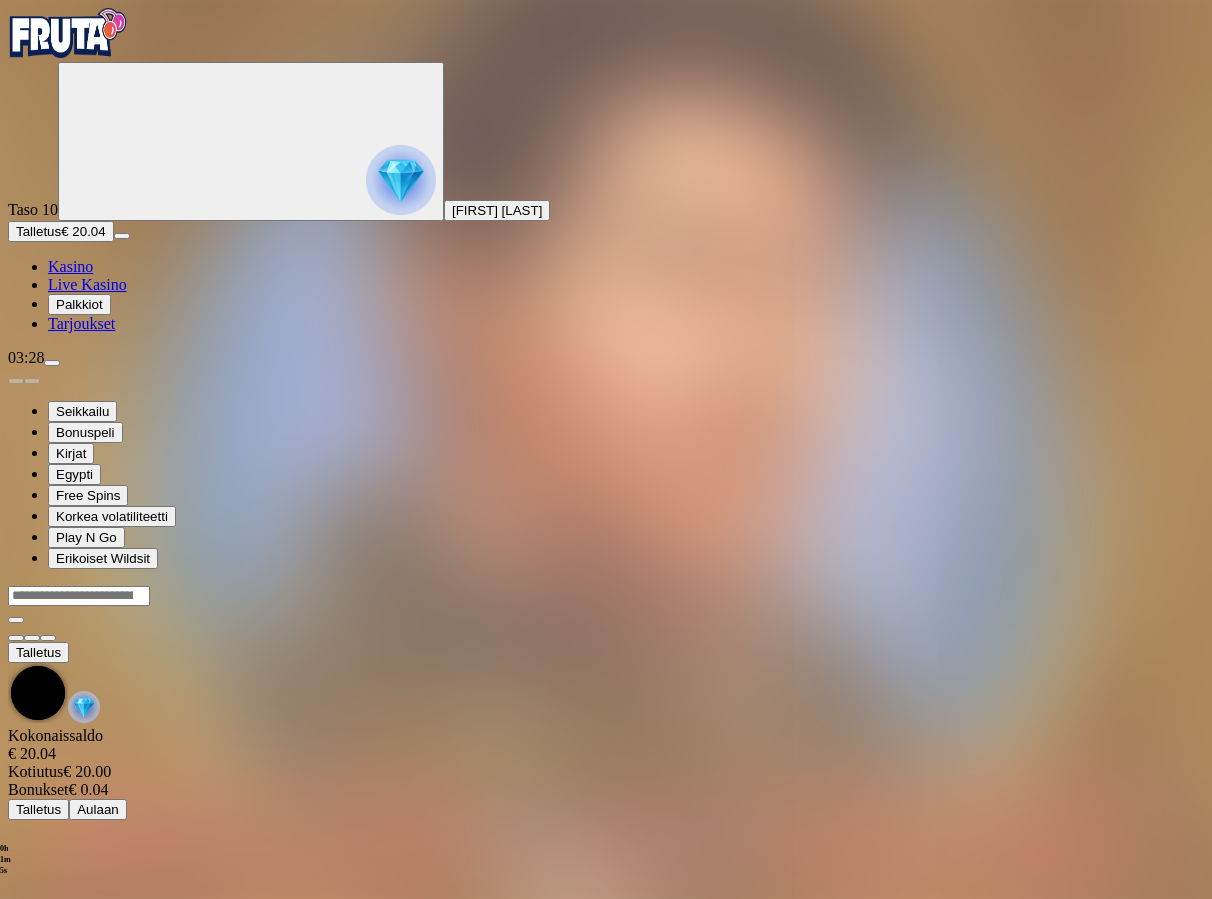 scroll, scrollTop: 0, scrollLeft: 0, axis: both 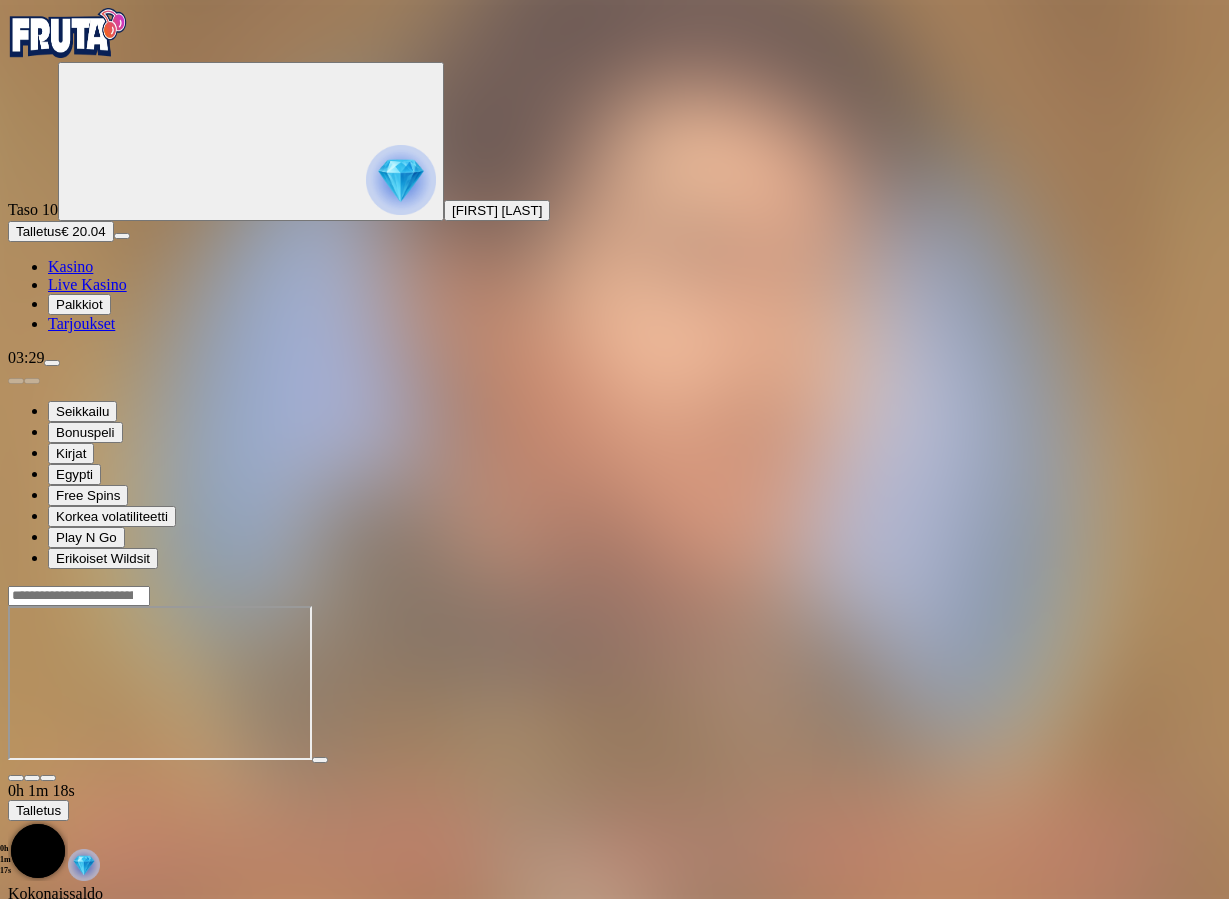 click at bounding box center (48, 778) 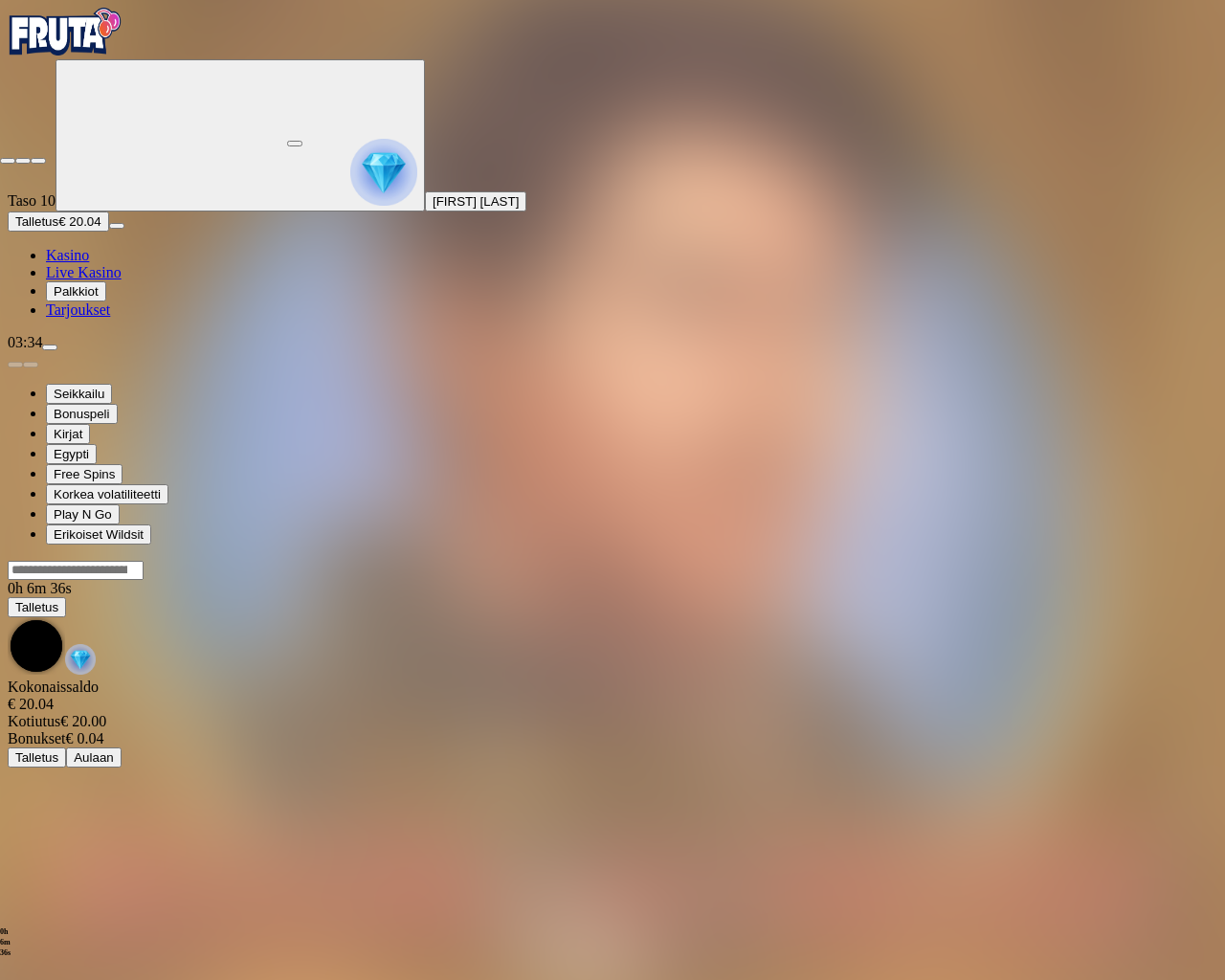 click at bounding box center (38, 161) 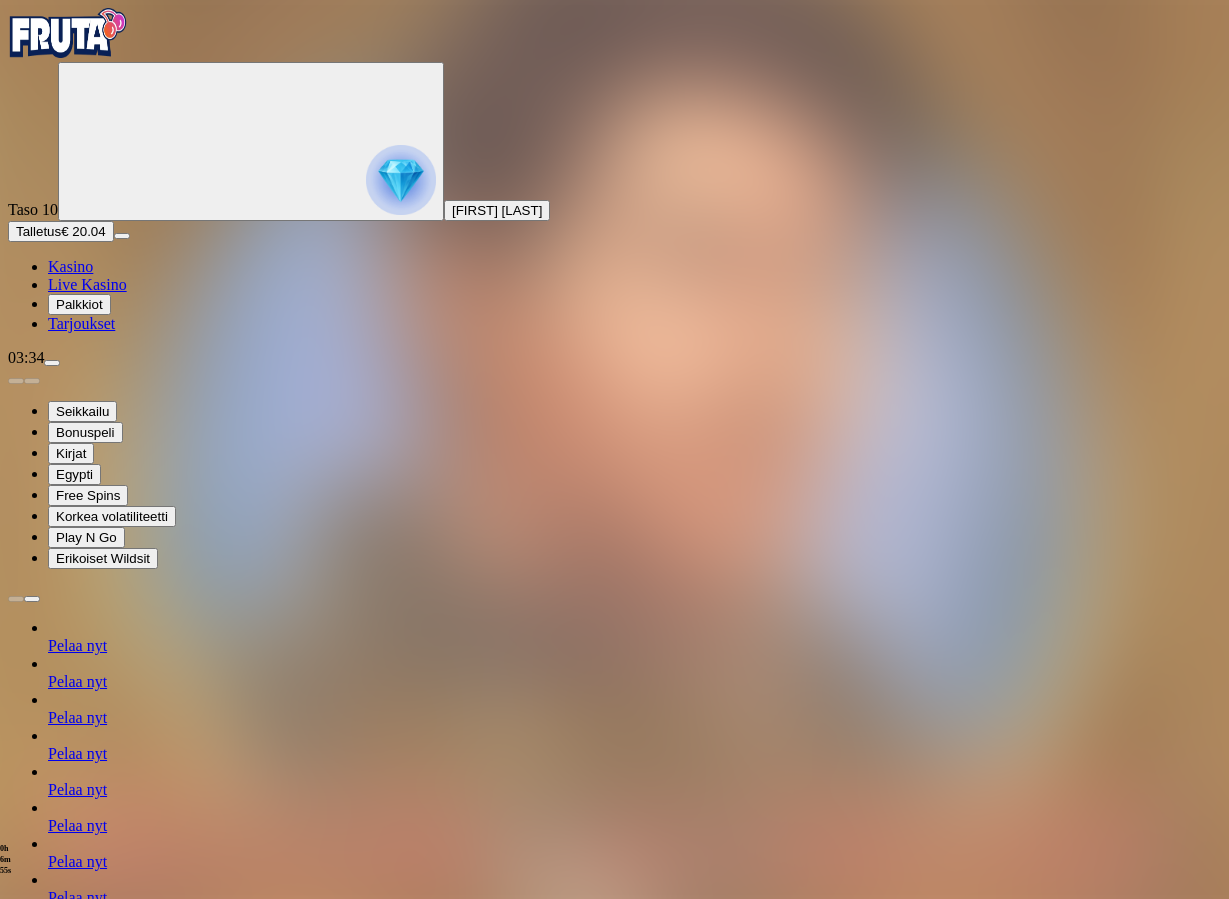 click at bounding box center [48, 1368] 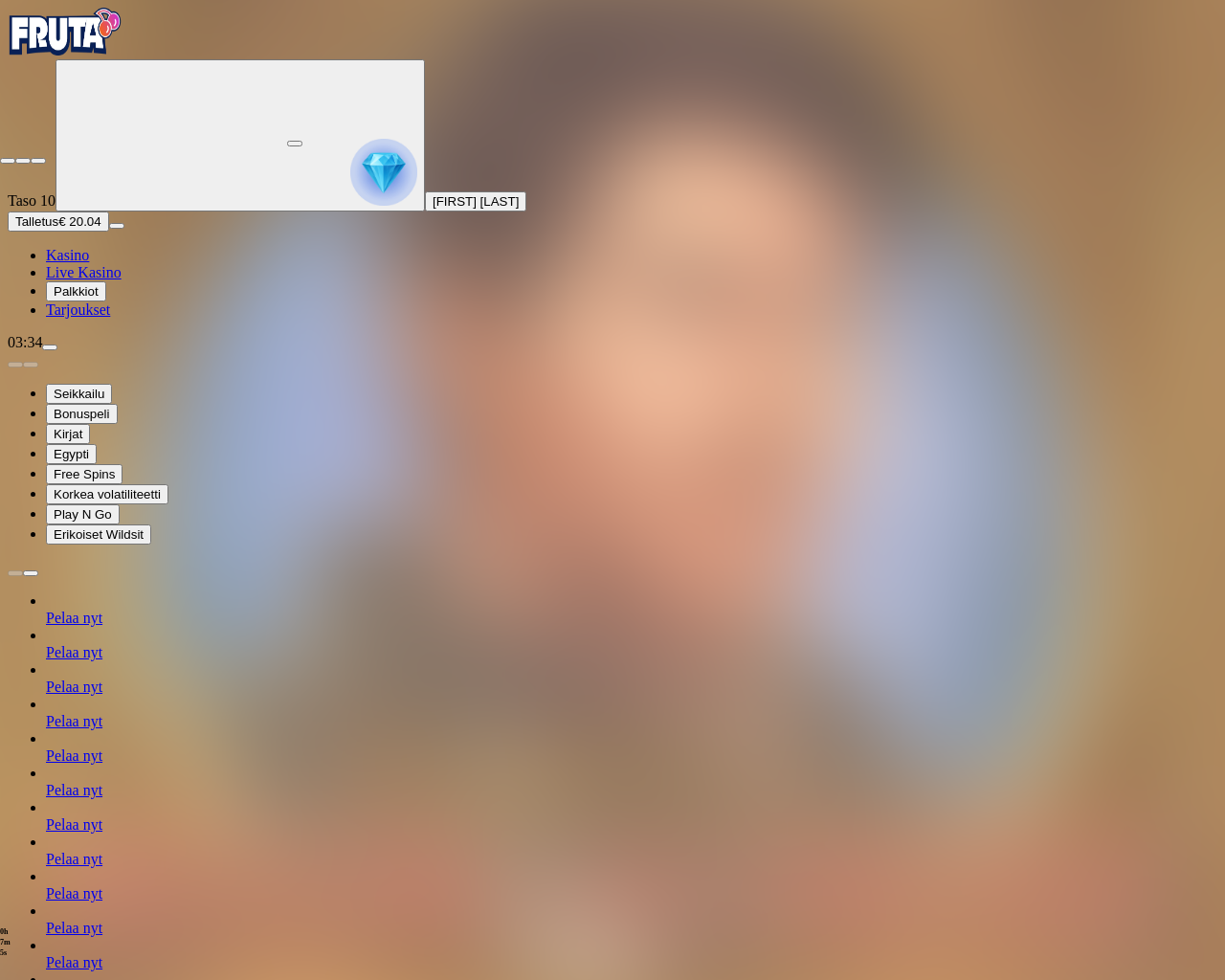 click at bounding box center [8, 161] 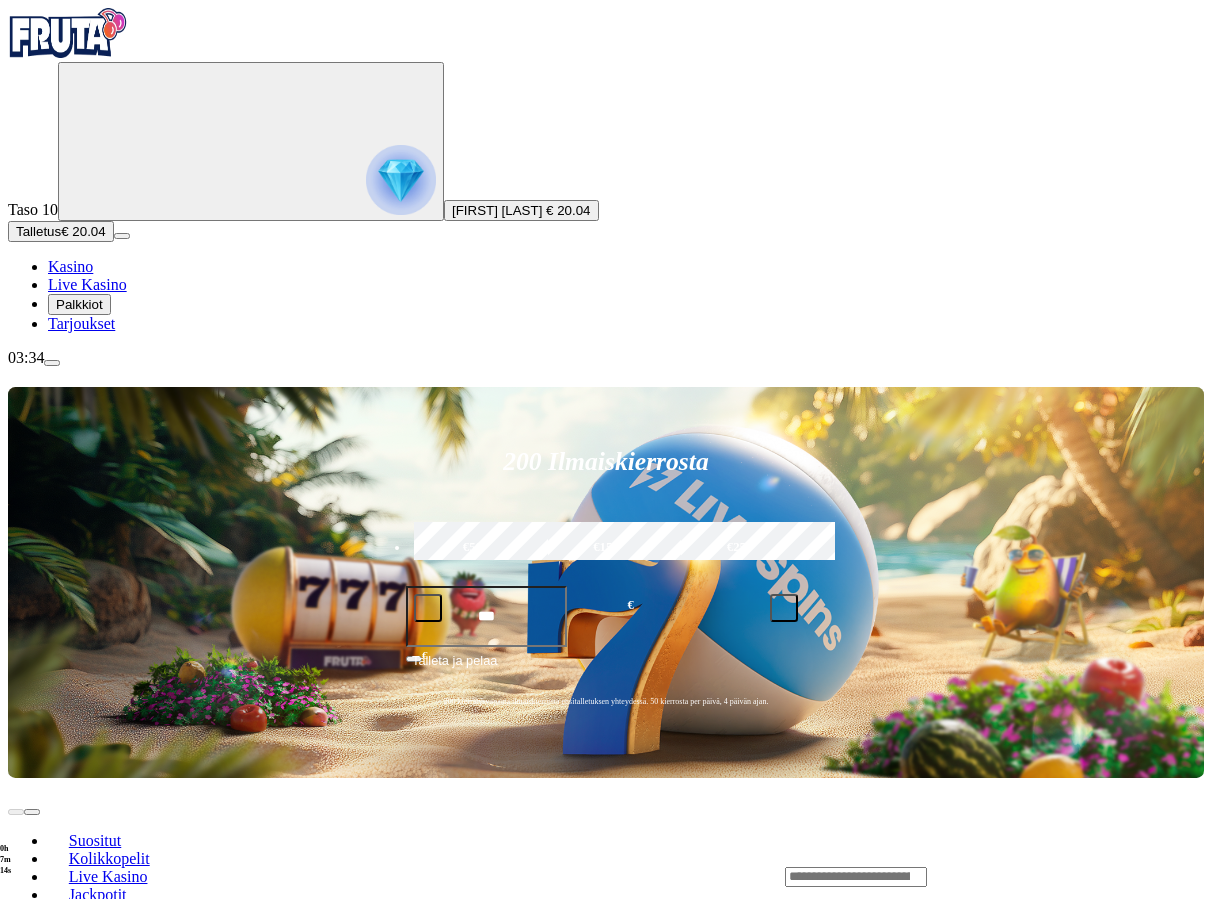 click at bounding box center (52, 363) 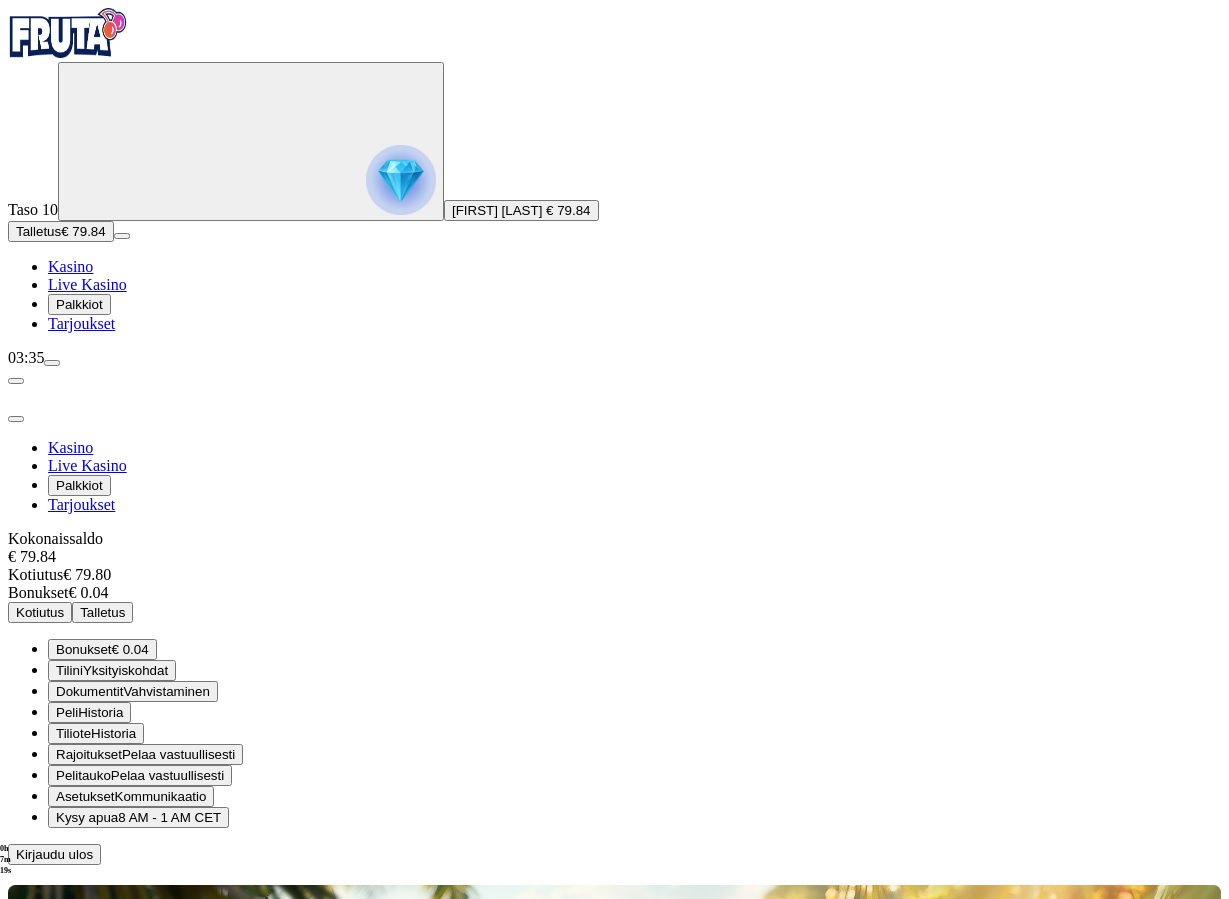 click on "Kotiutus" at bounding box center [40, 612] 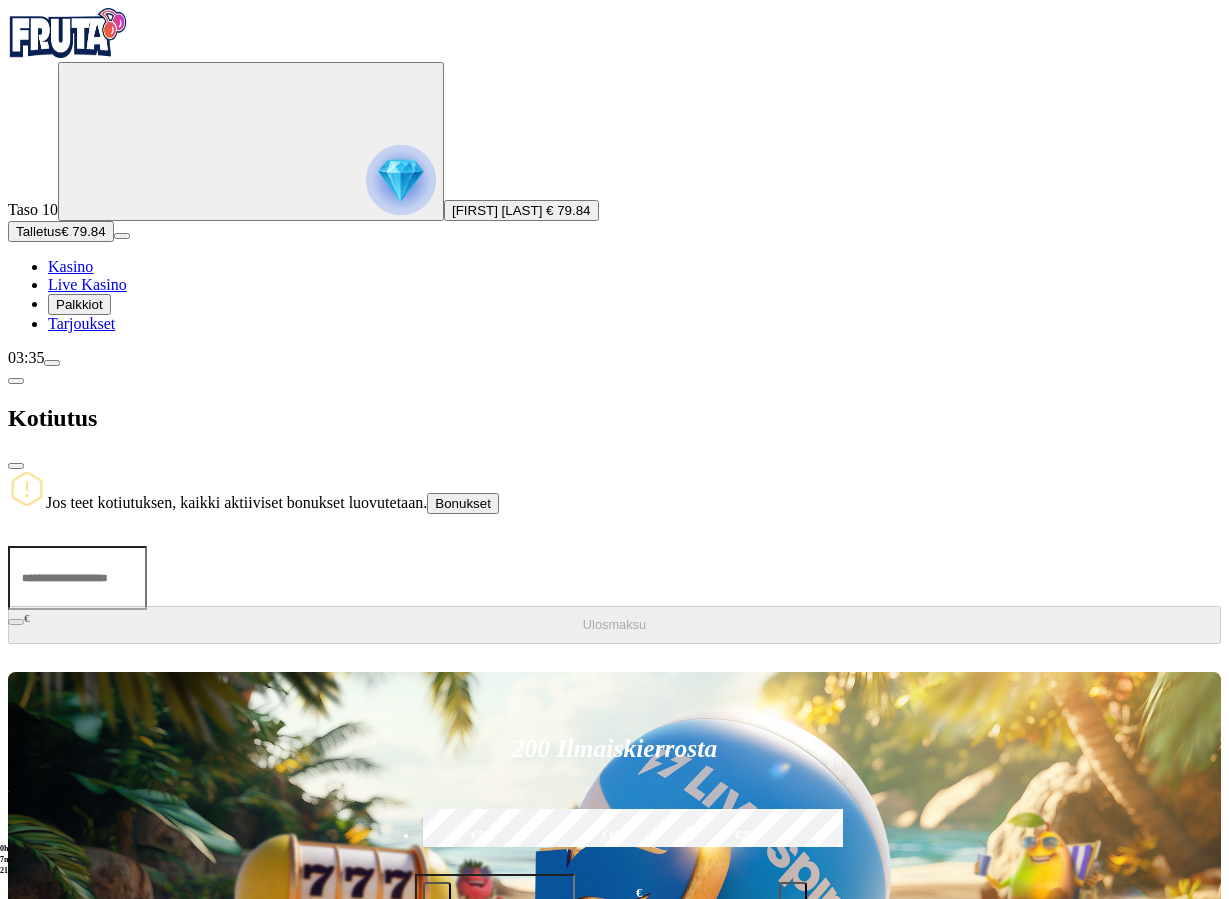 click at bounding box center [77, 578] 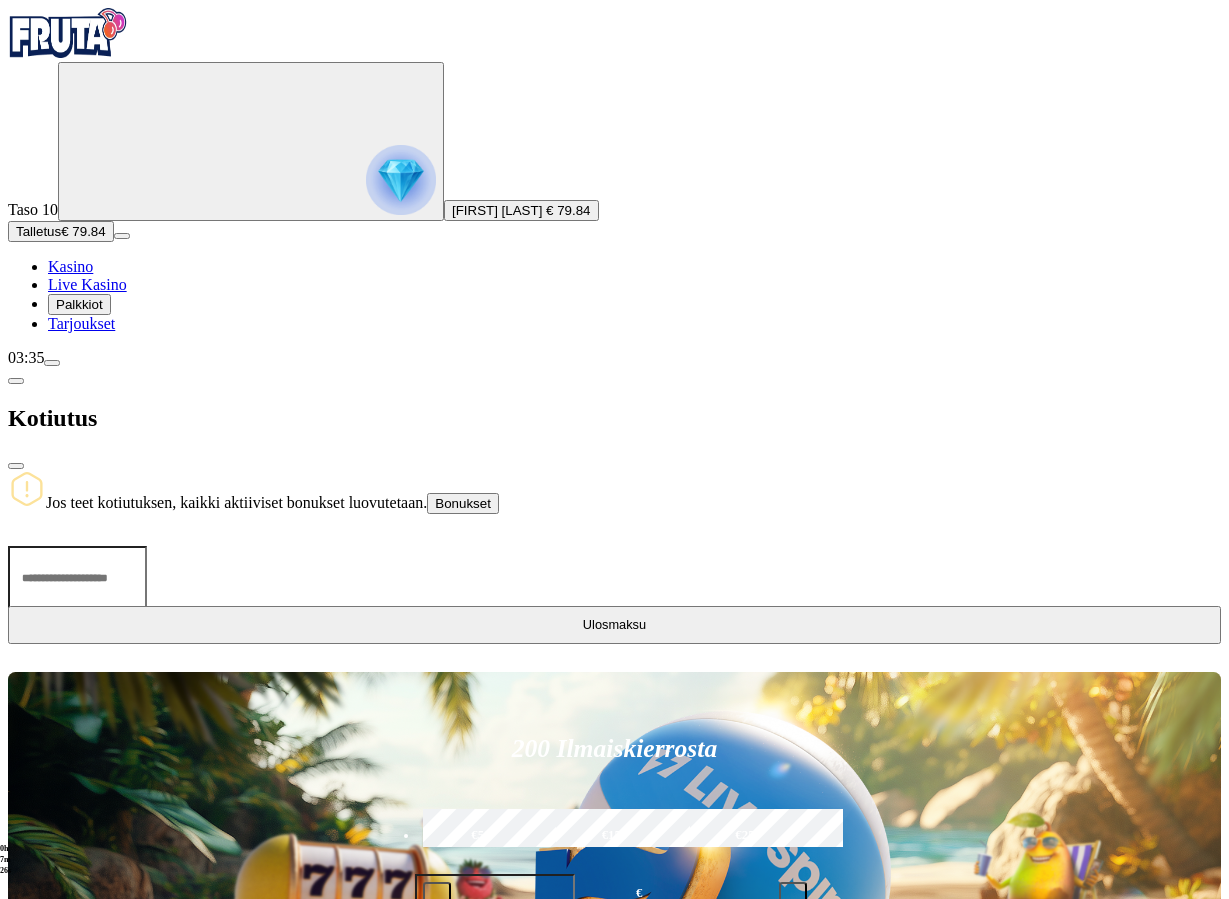 type on "**" 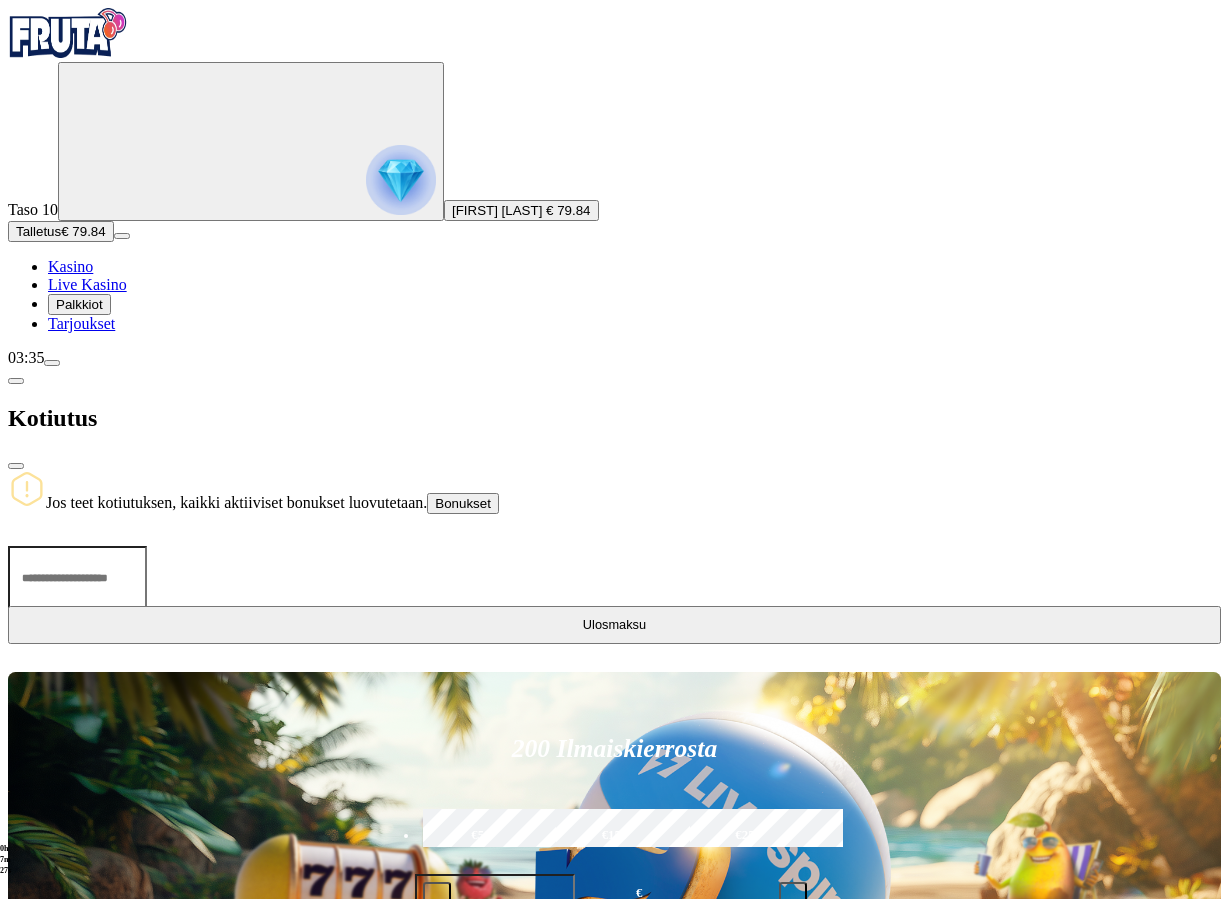 type 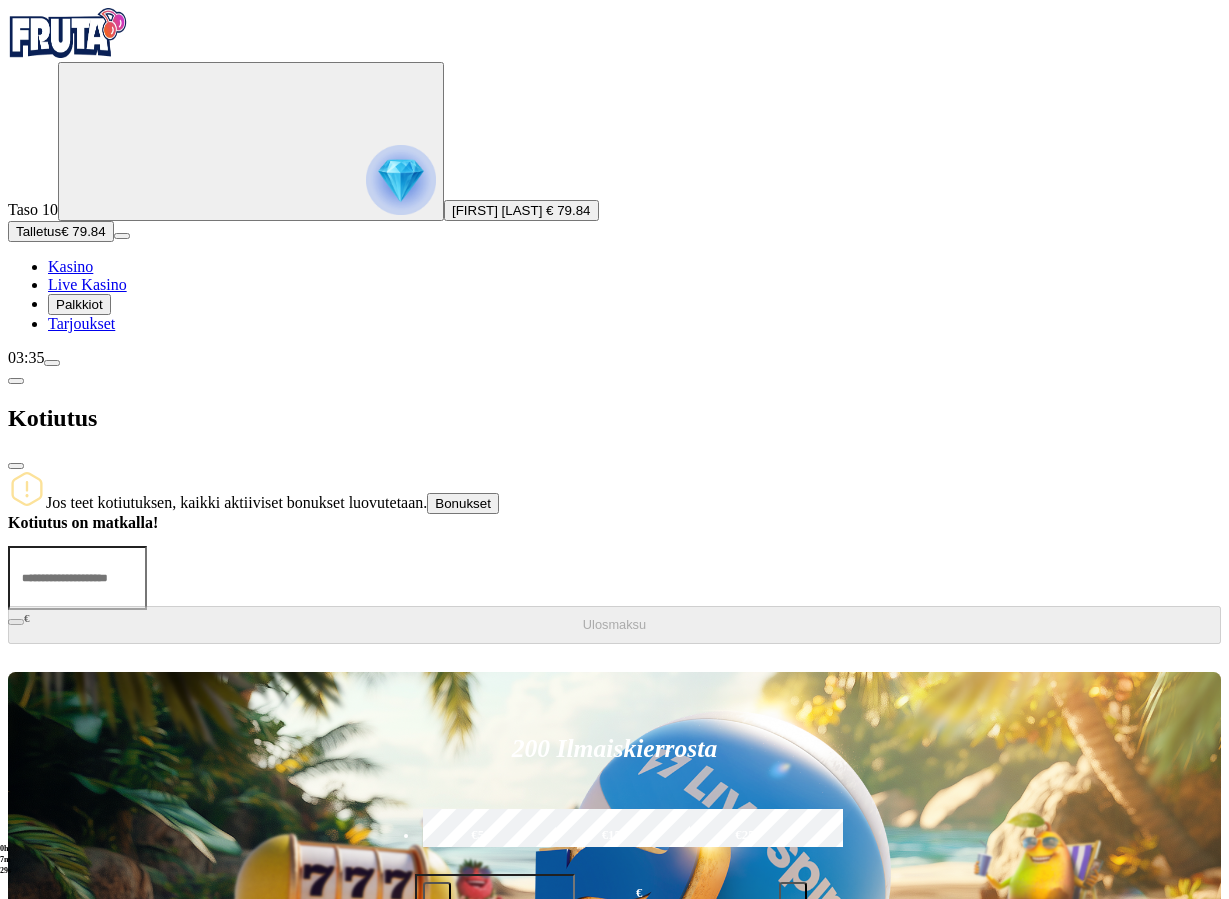 drag, startPoint x: 671, startPoint y: 28, endPoint x: 652, endPoint y: 95, distance: 69.641945 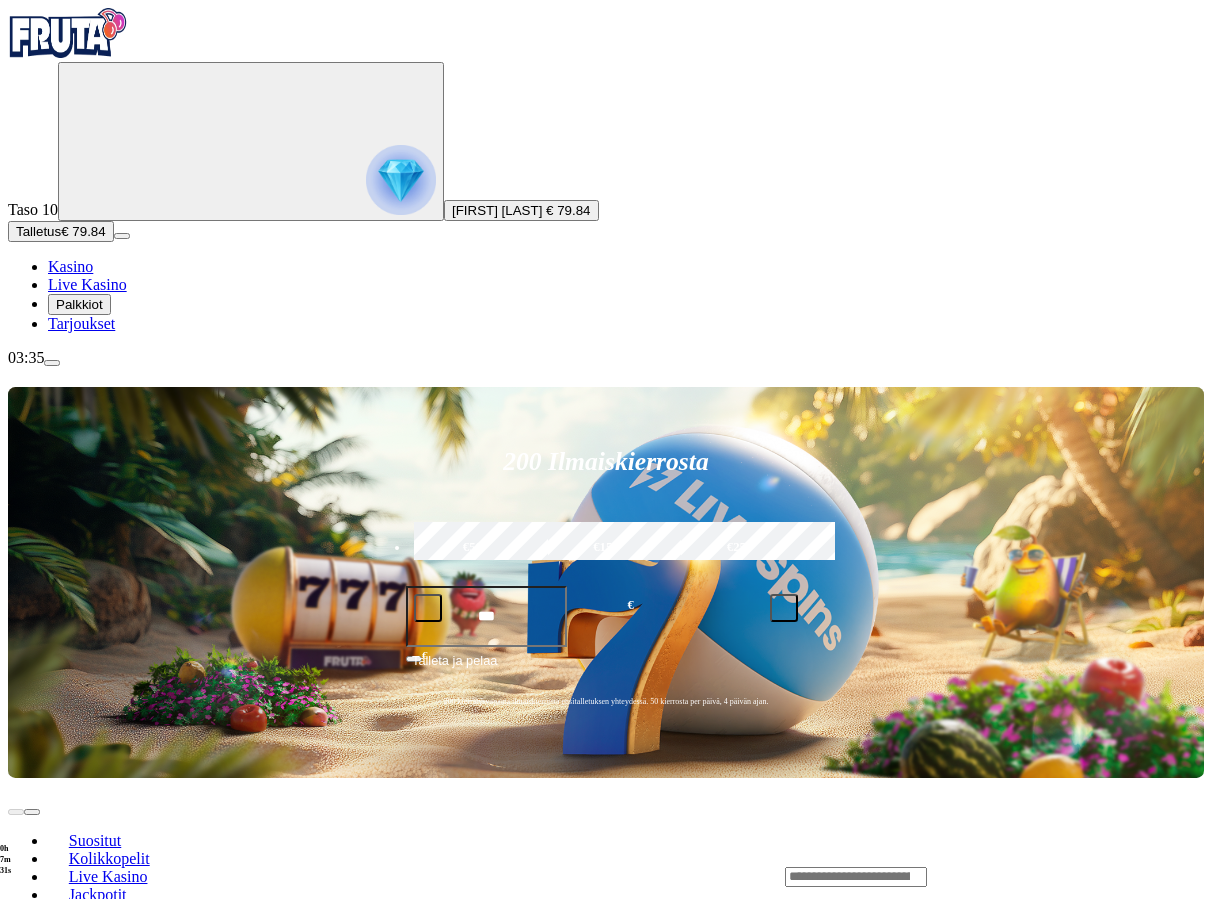 click on "Pelaa nyt" at bounding box center [77, 1095] 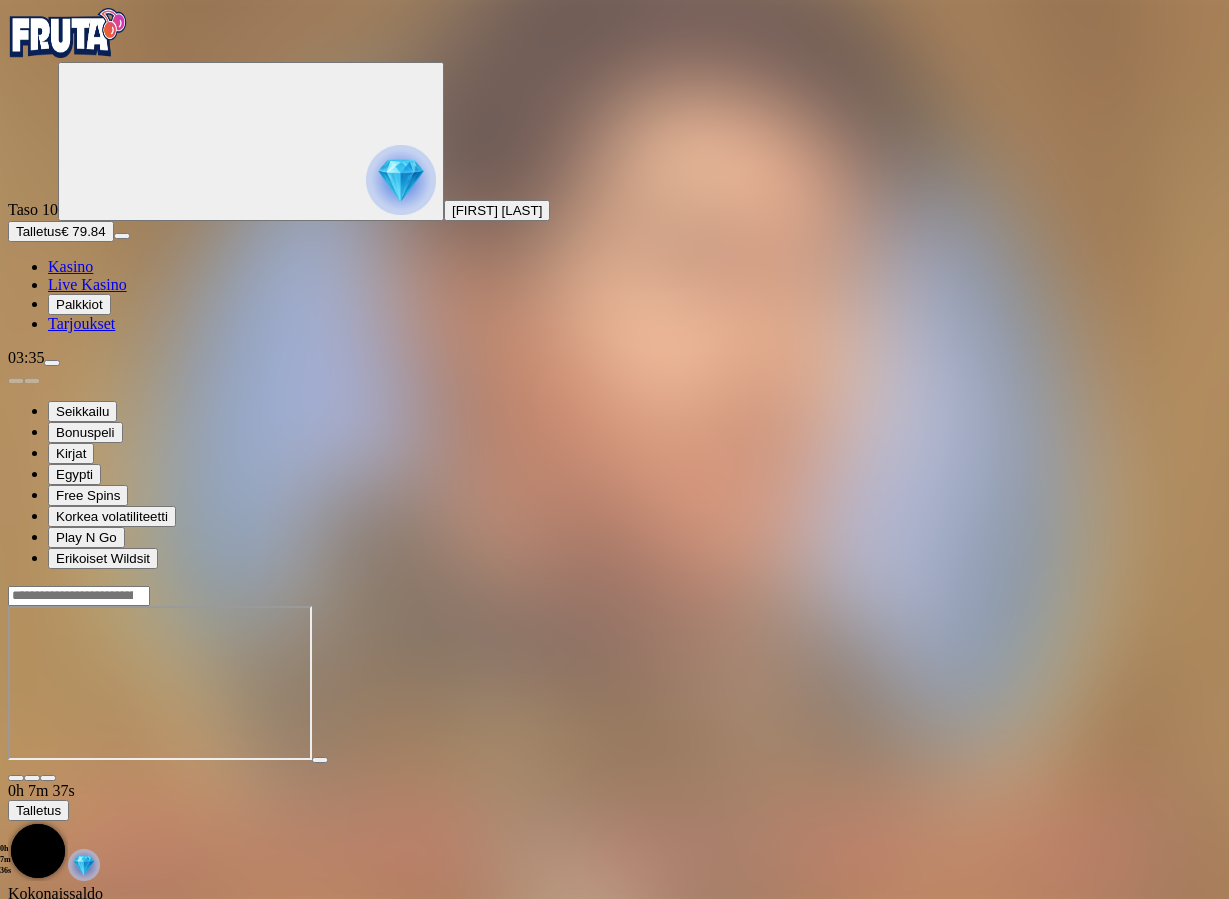 click at bounding box center (48, 778) 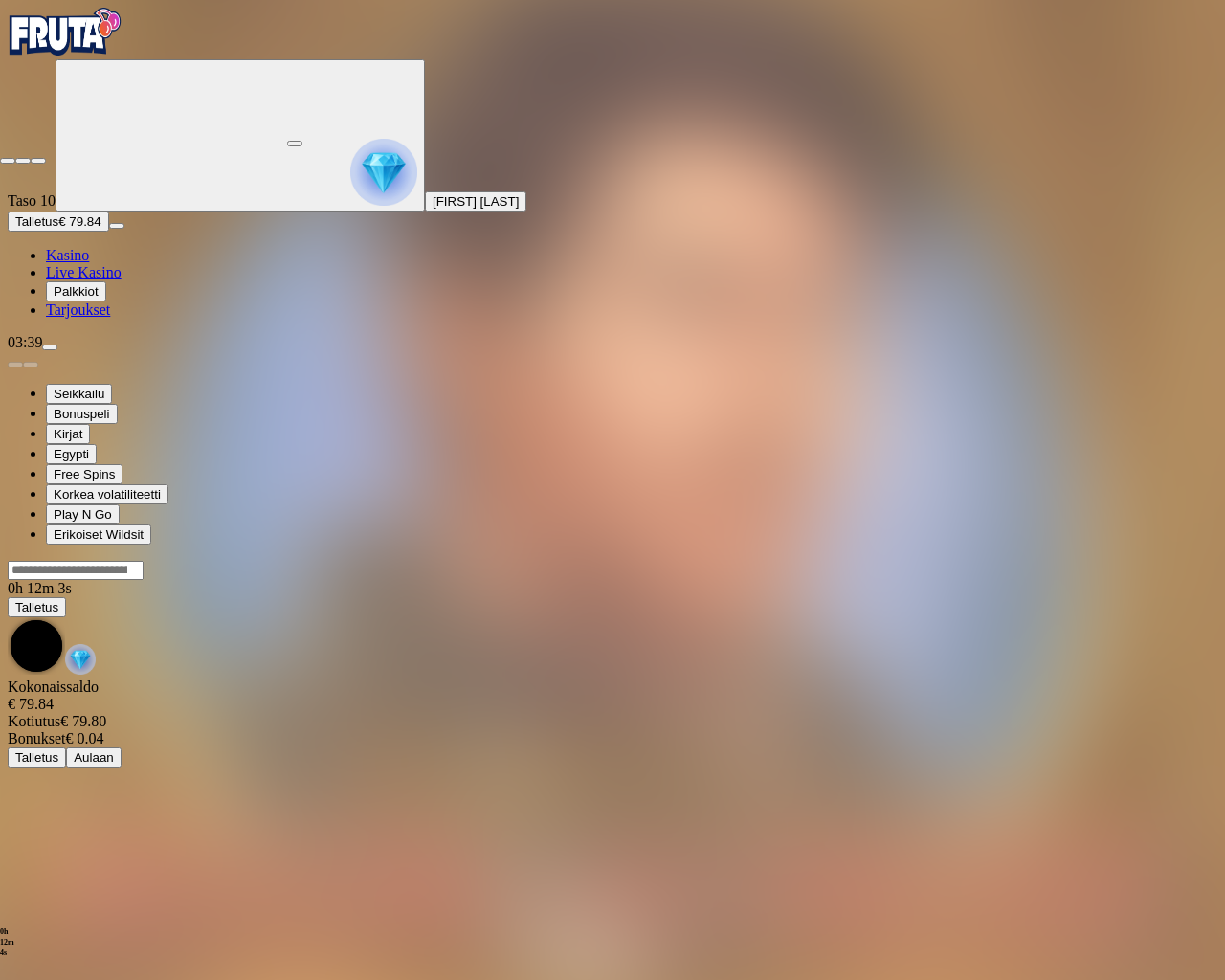 click at bounding box center (8, 161) 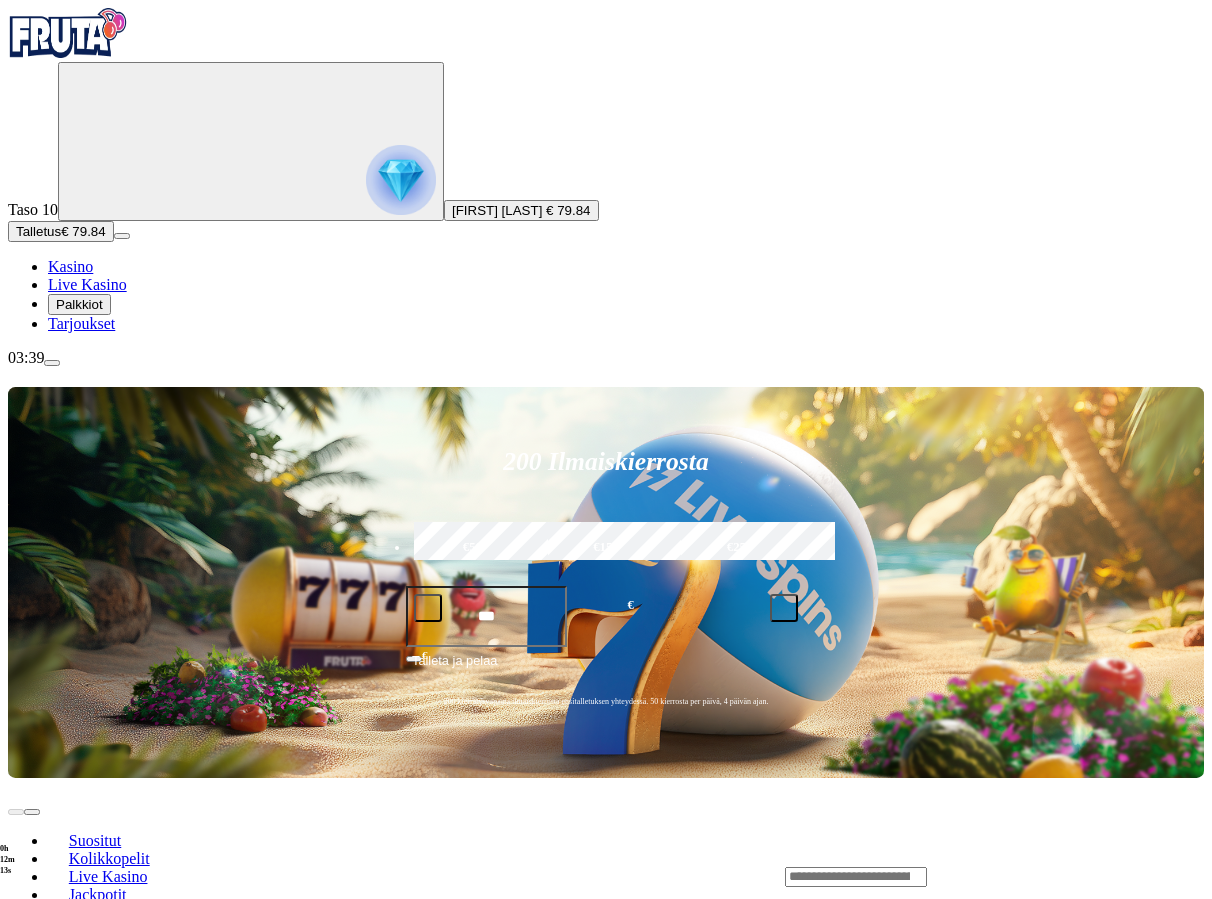 click at bounding box center [32, 1049] 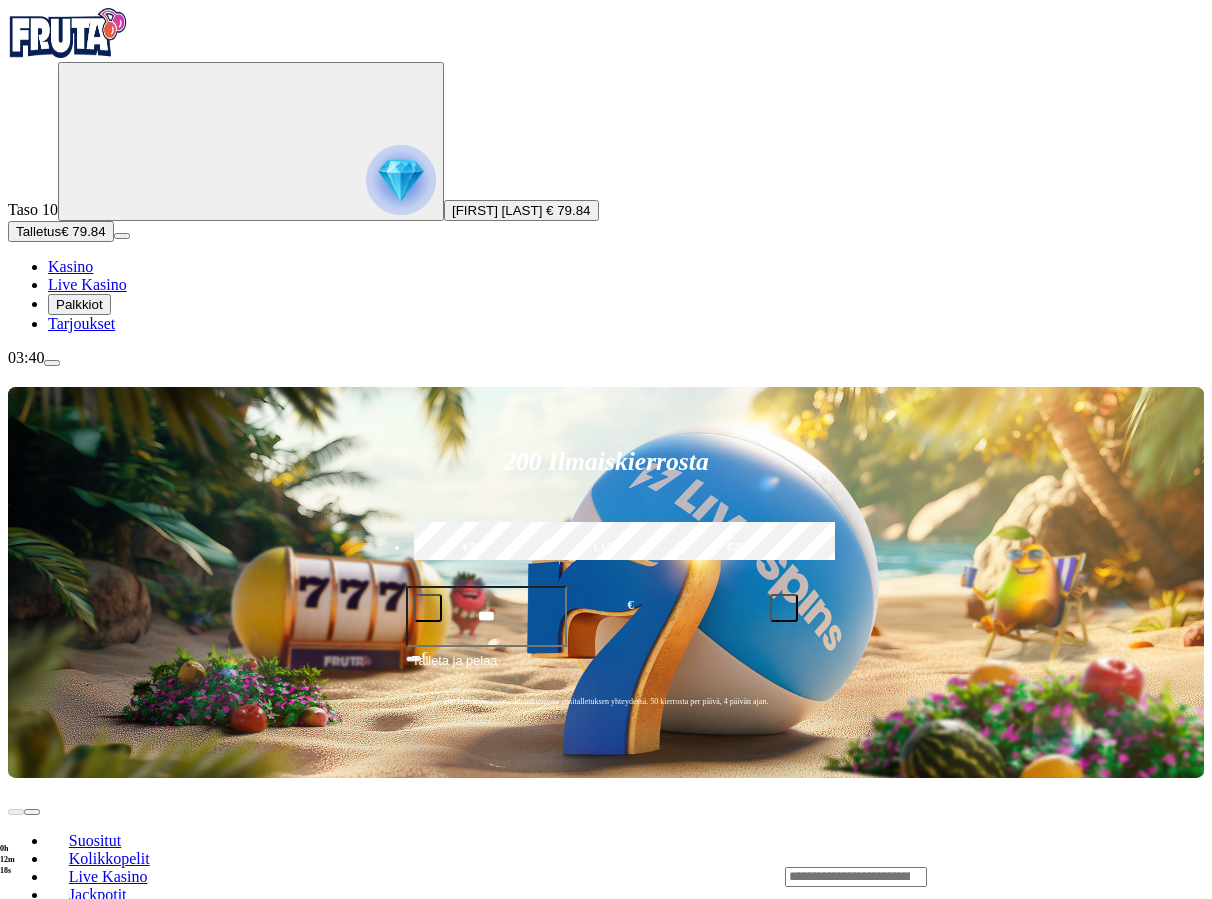 click on "Pelaa nyt" at bounding box center [-644, 1954] 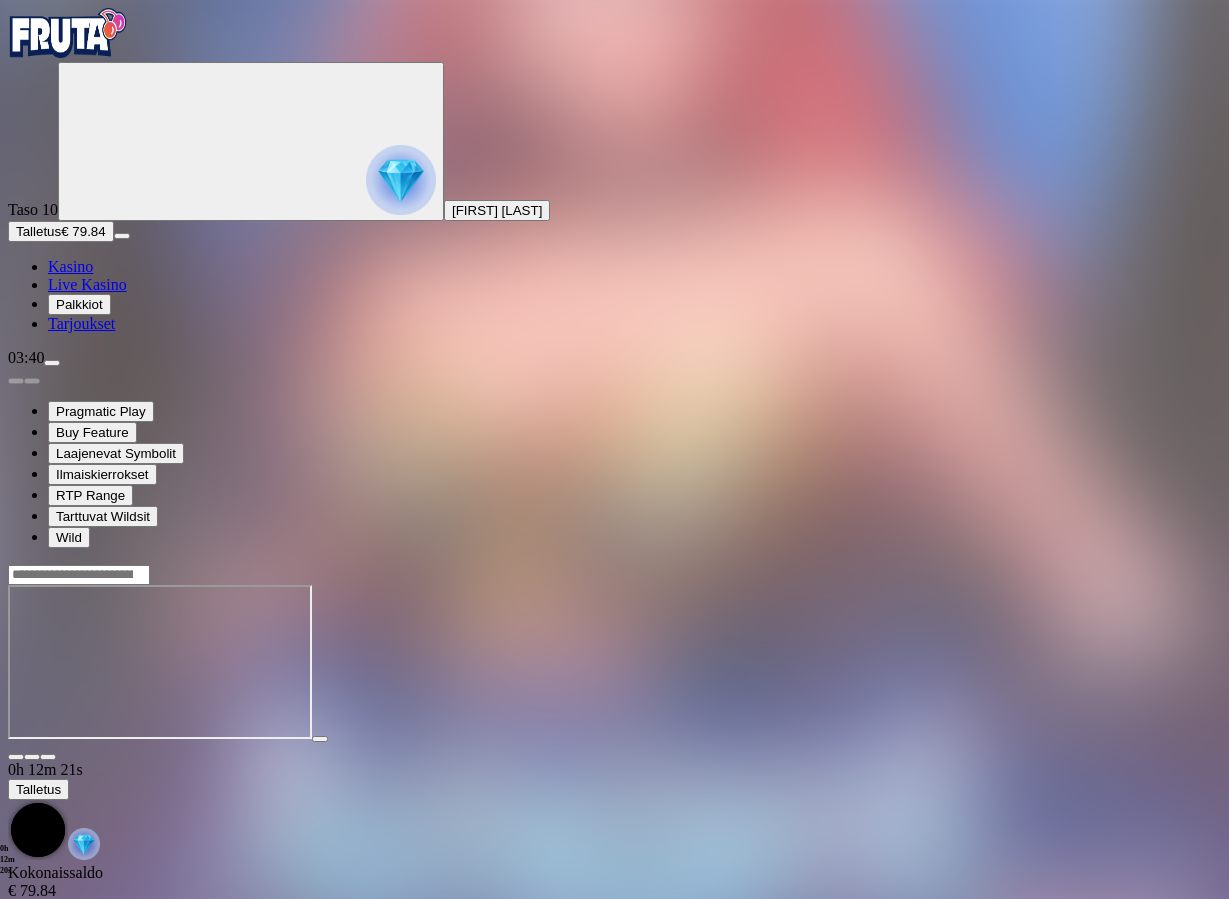 click at bounding box center [48, 757] 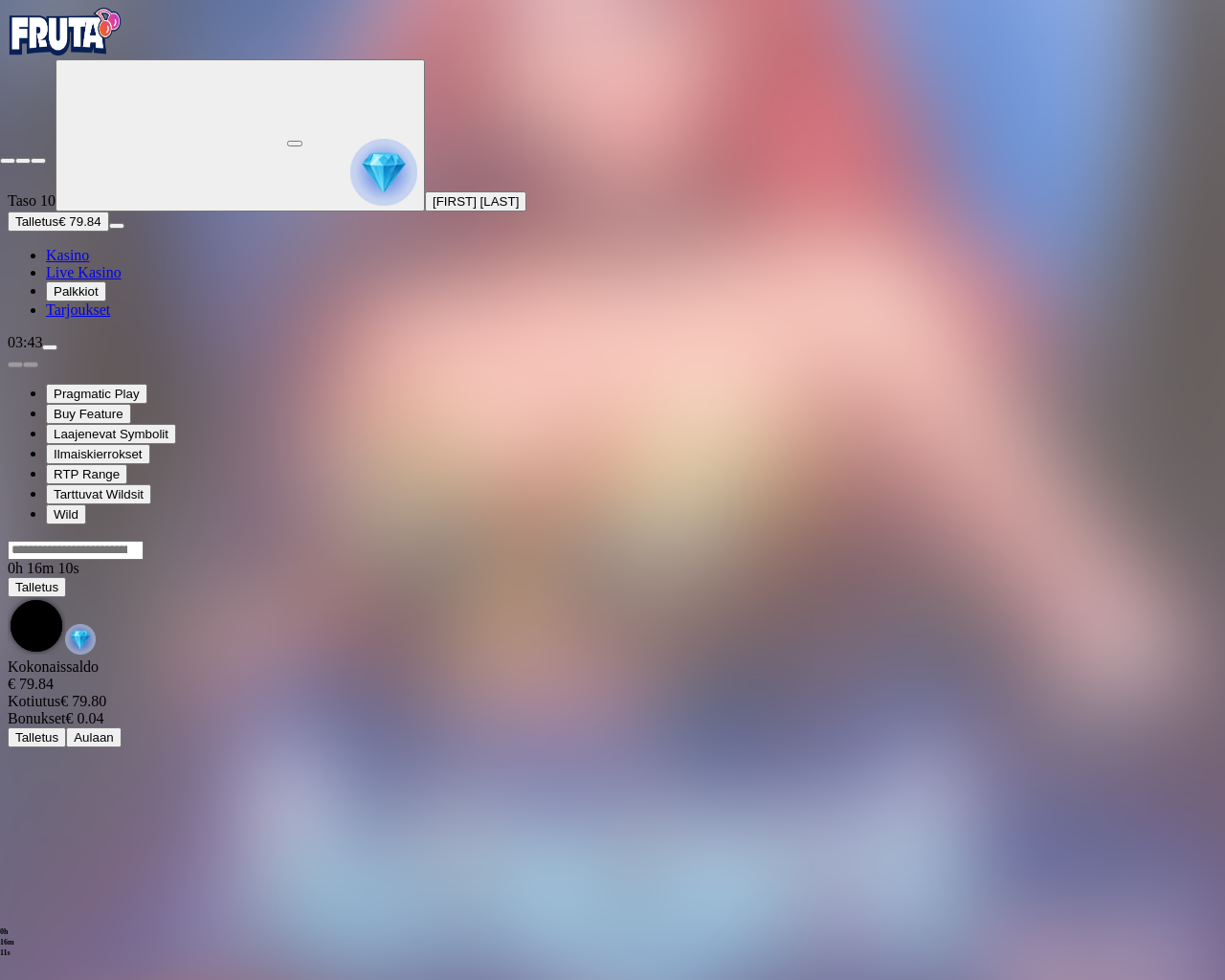click at bounding box center (8, 161) 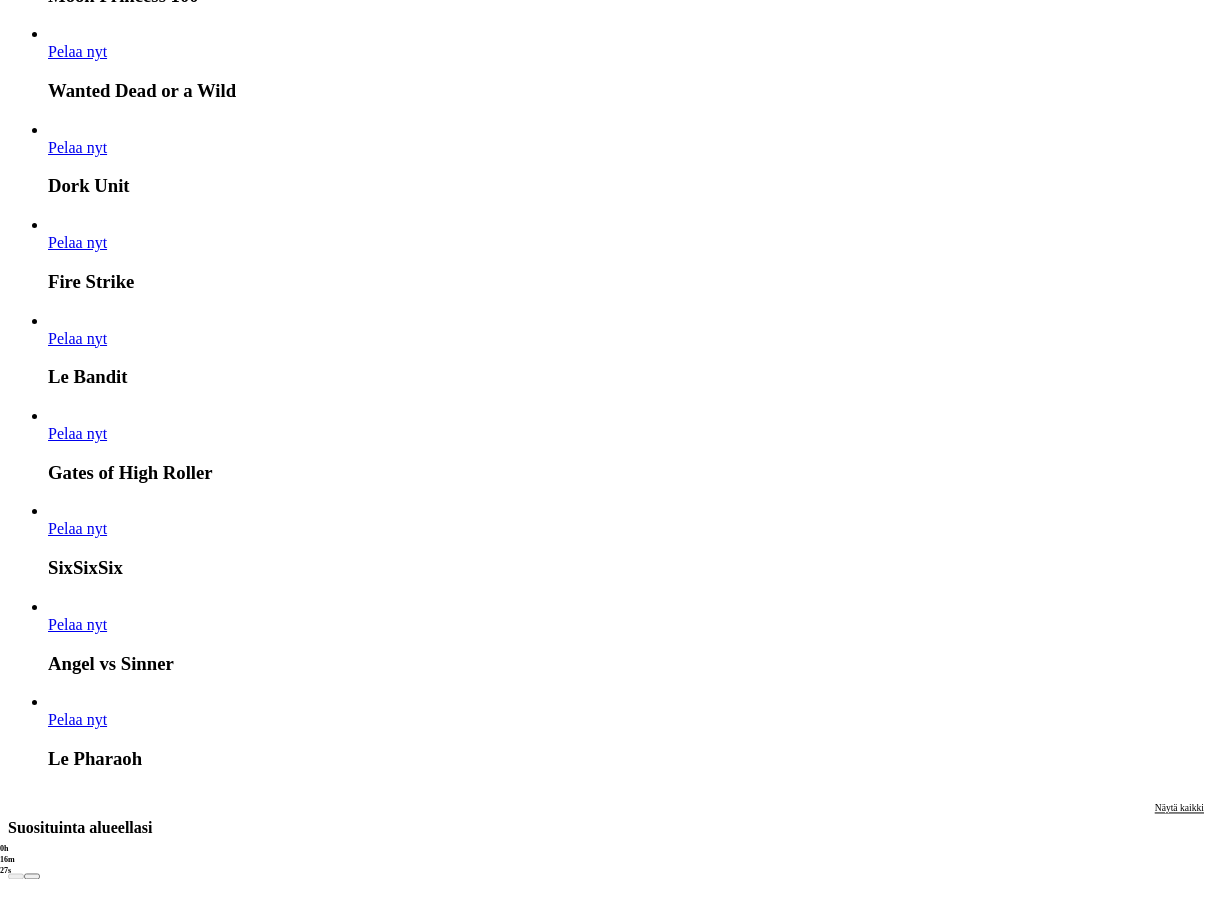 scroll, scrollTop: 1428, scrollLeft: 0, axis: vertical 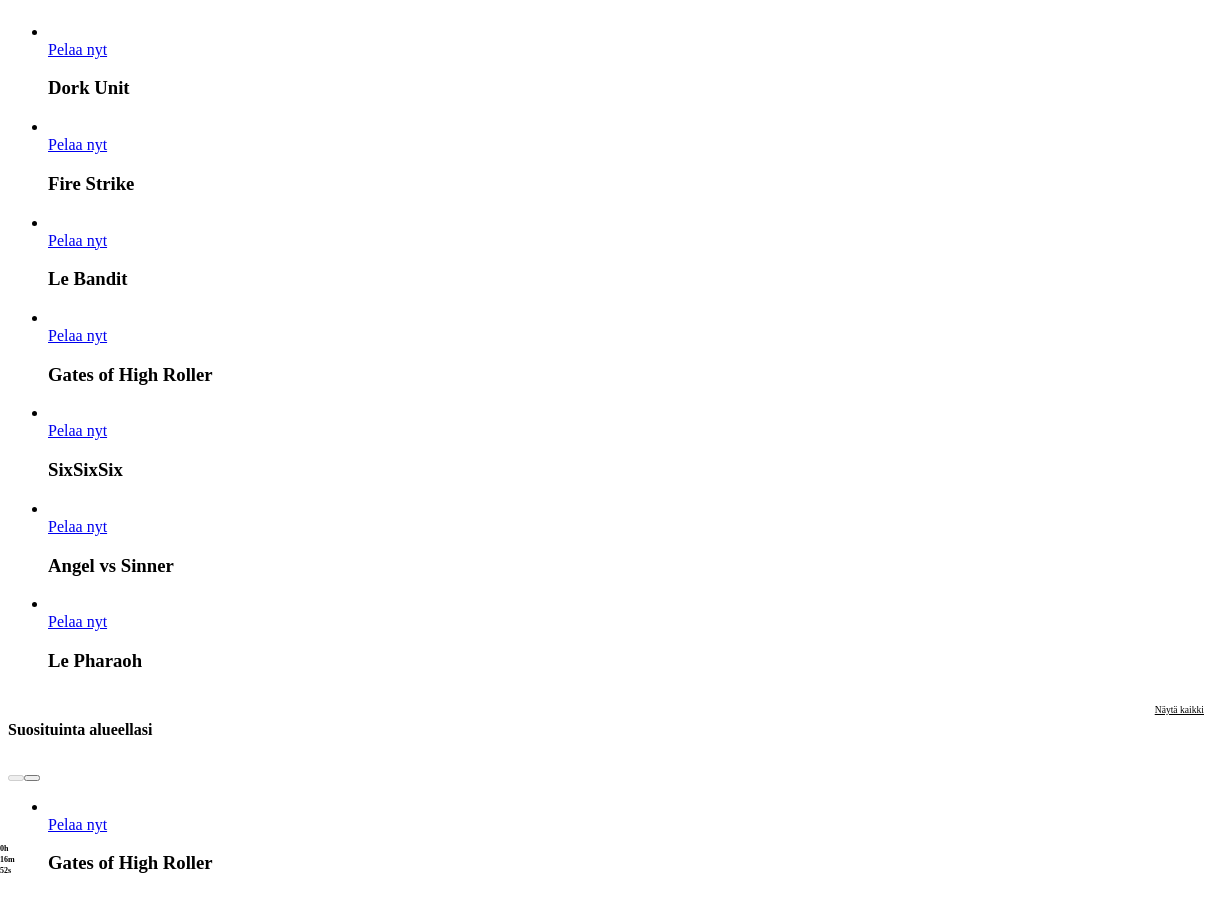 click on "Pelaa nyt" at bounding box center [77, 15631] 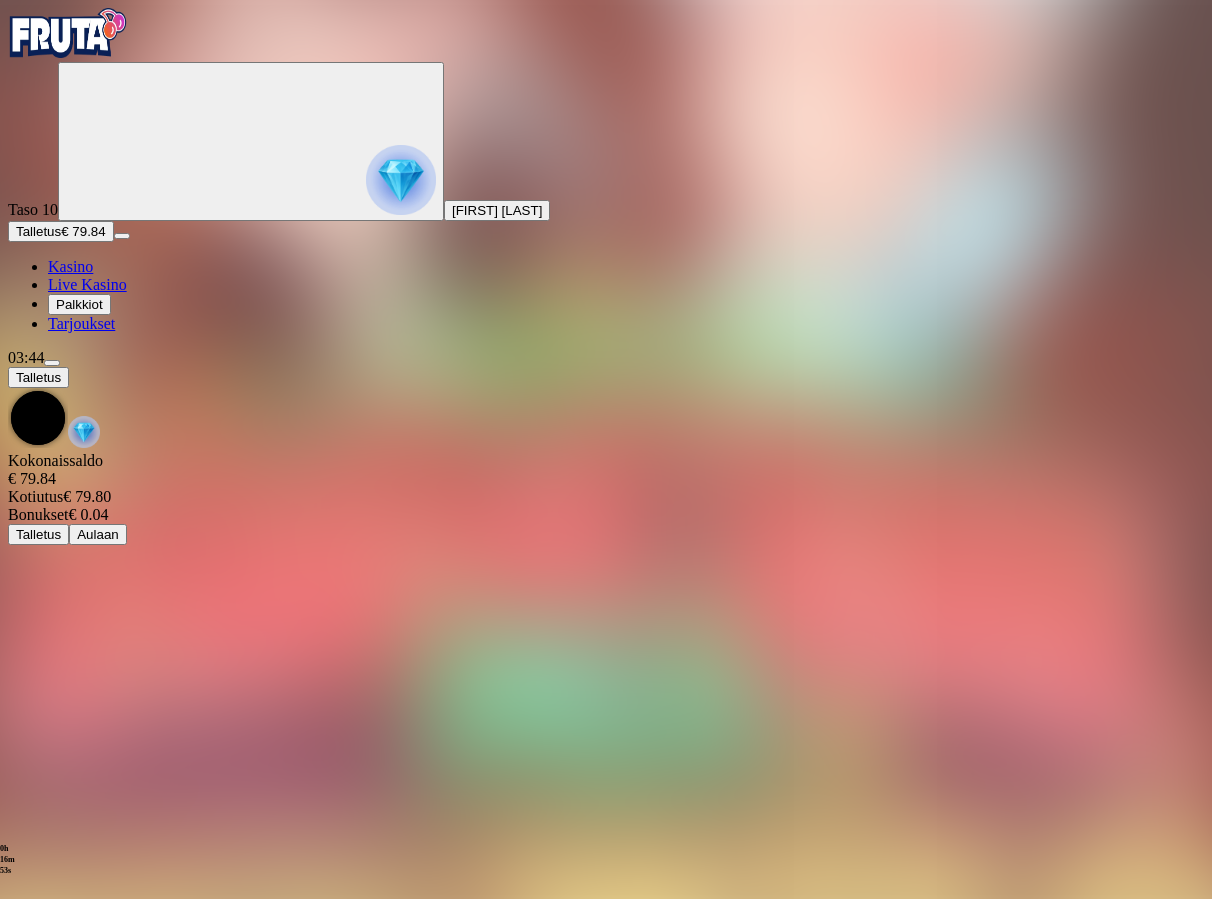scroll, scrollTop: 0, scrollLeft: 0, axis: both 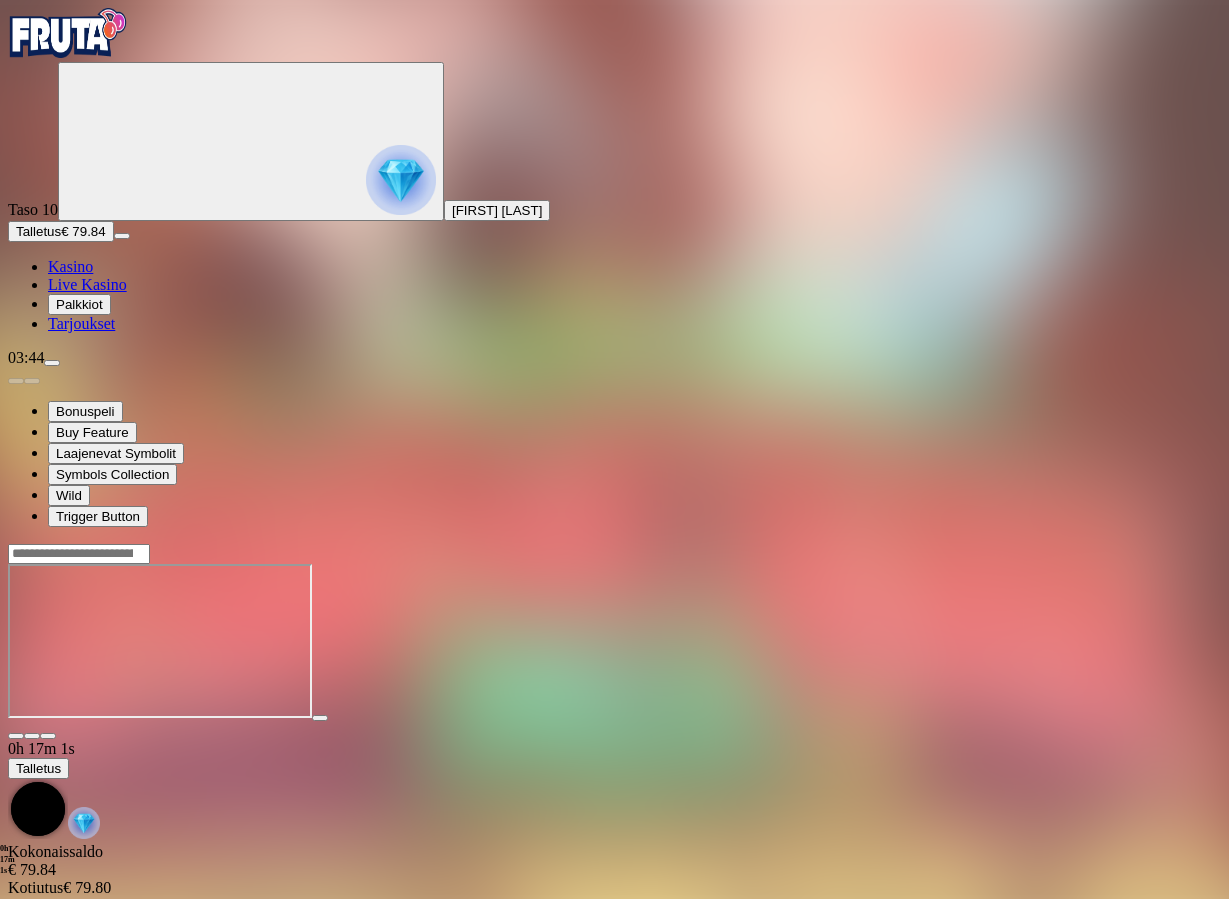 click at bounding box center (48, 736) 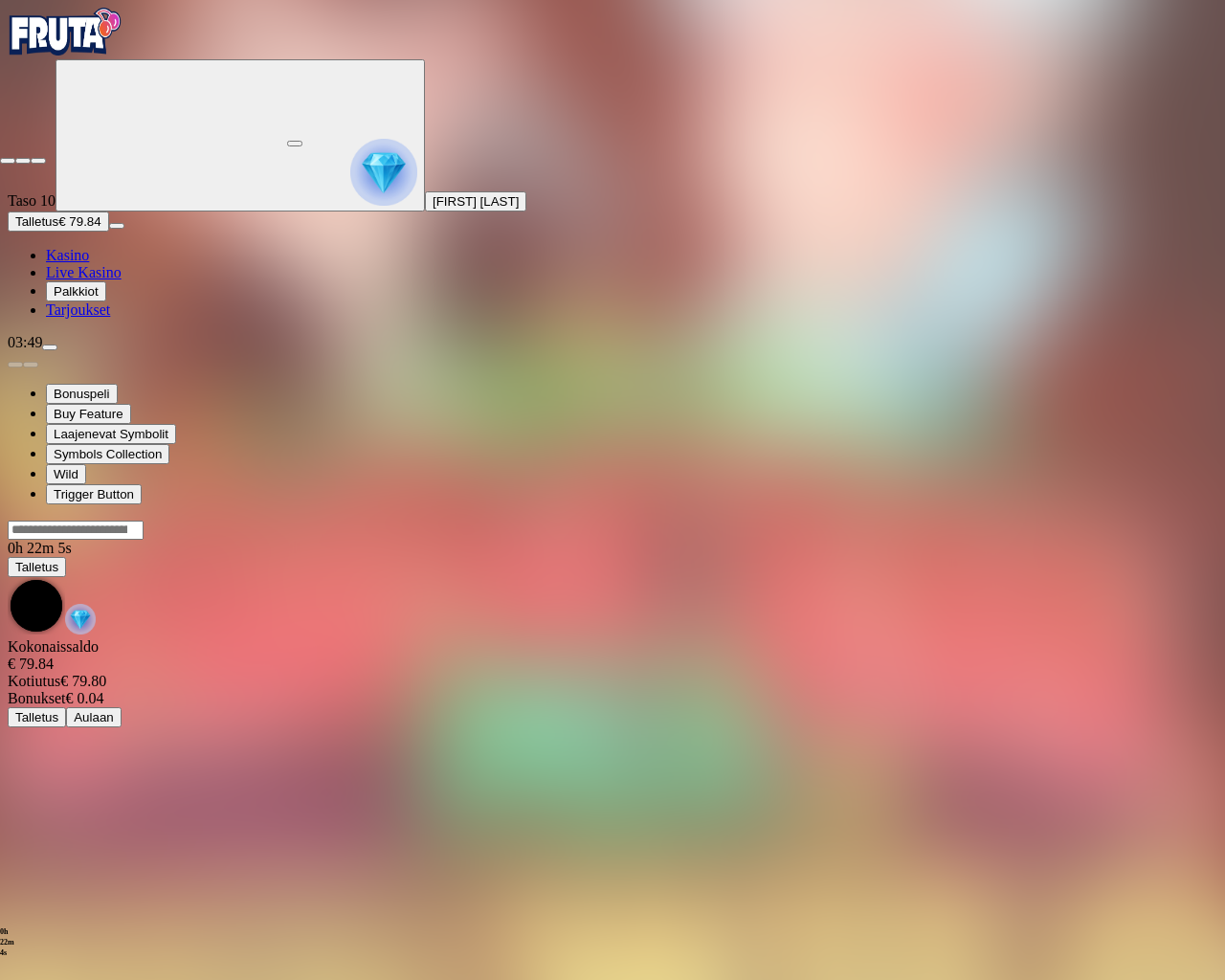 click at bounding box center [8, 161] 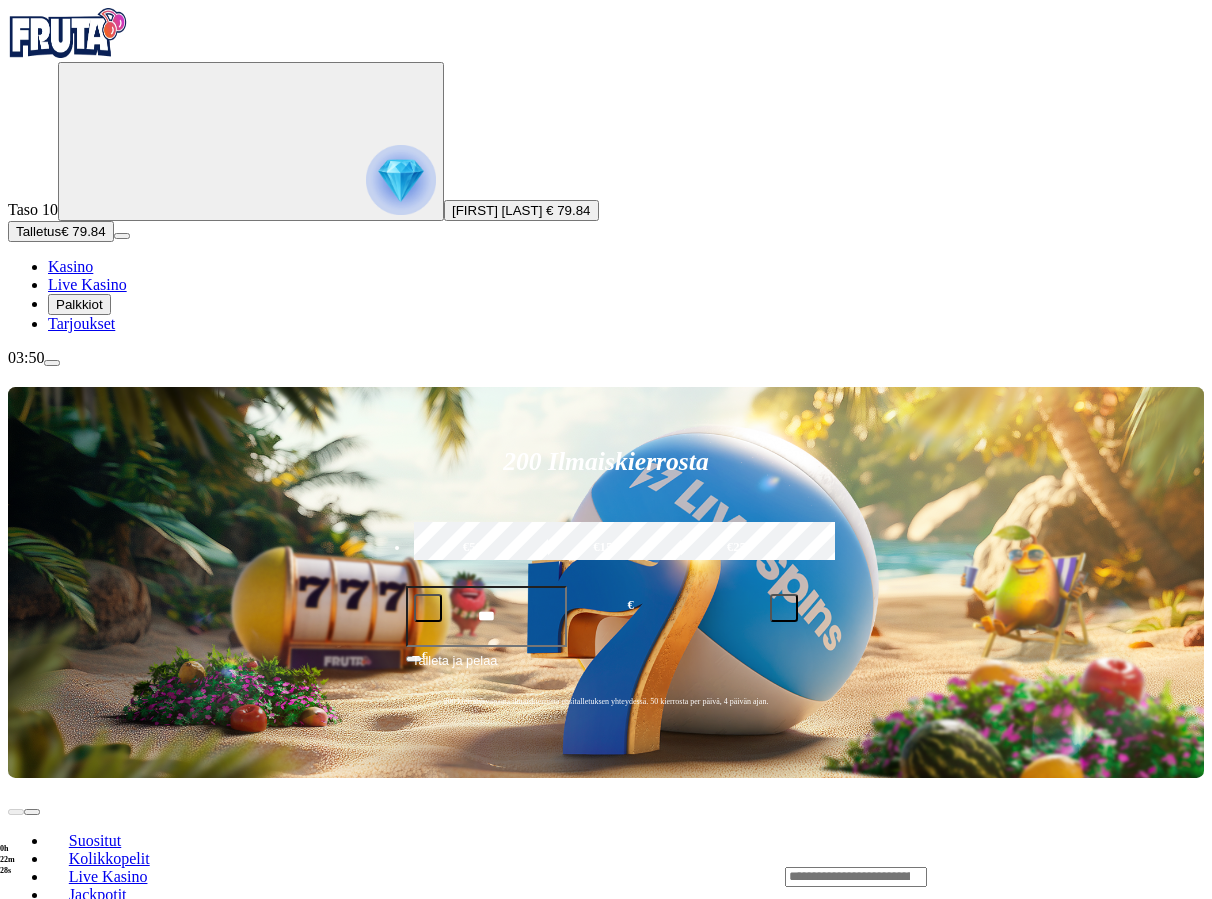 click on "Pelaa nyt Gates of High Roller Pelaa nyt Cherry Pop Deluxe Pelaa nyt Brute Force Pelaa nyt Fire In The Hole xBomb Pelaa nyt Book of Dead Pelaa nyt Le Bandit Pelaa nyt Gold Blitz Pelaa nyt Sweet Bonanza Pelaa nyt Energy Coins: Hold and Win Pelaa nyt Bill & Coin Dream Drop Pelaa nyt Moon Princess 100" at bounding box center [670, 2733] 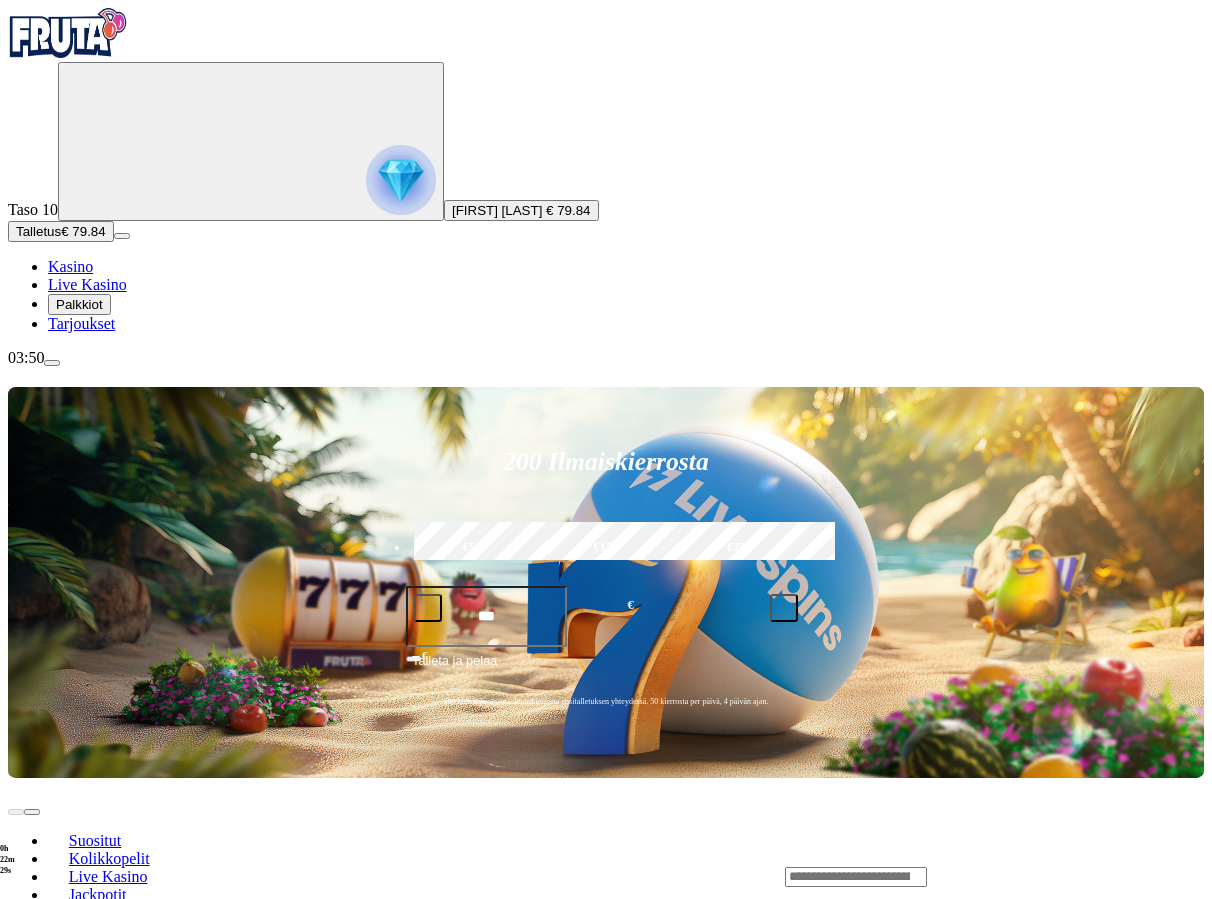 click at bounding box center (32, 2206) 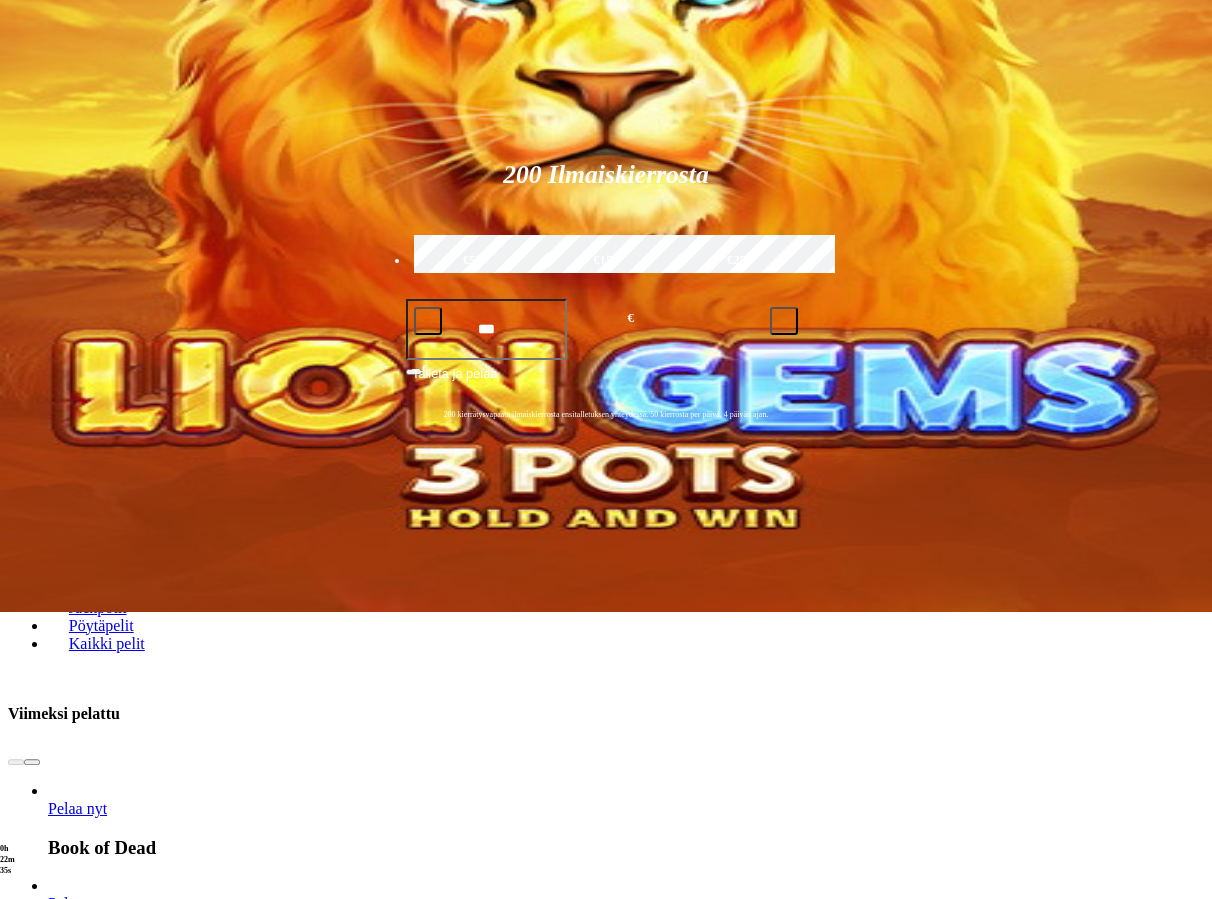 scroll, scrollTop: 306, scrollLeft: 0, axis: vertical 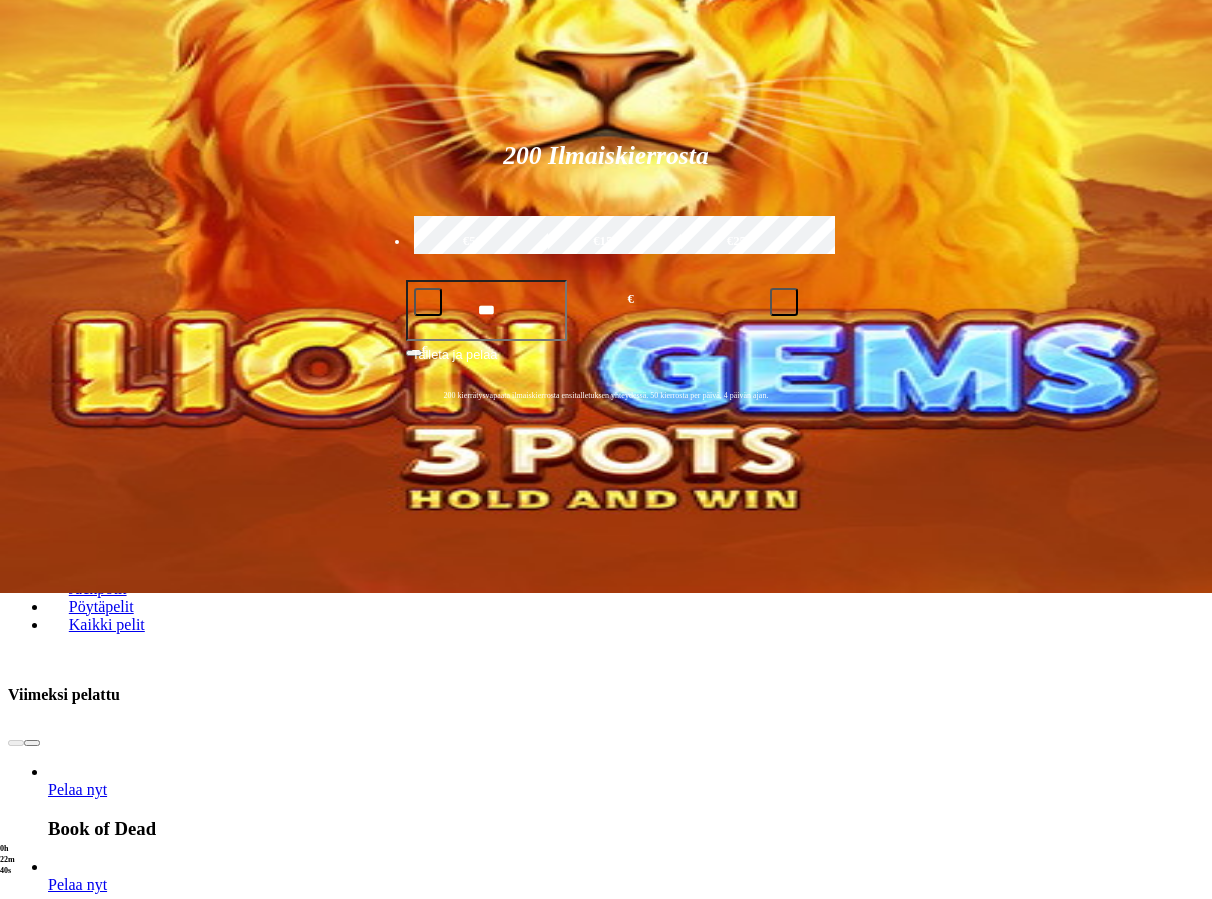 click at bounding box center (32, 3056) 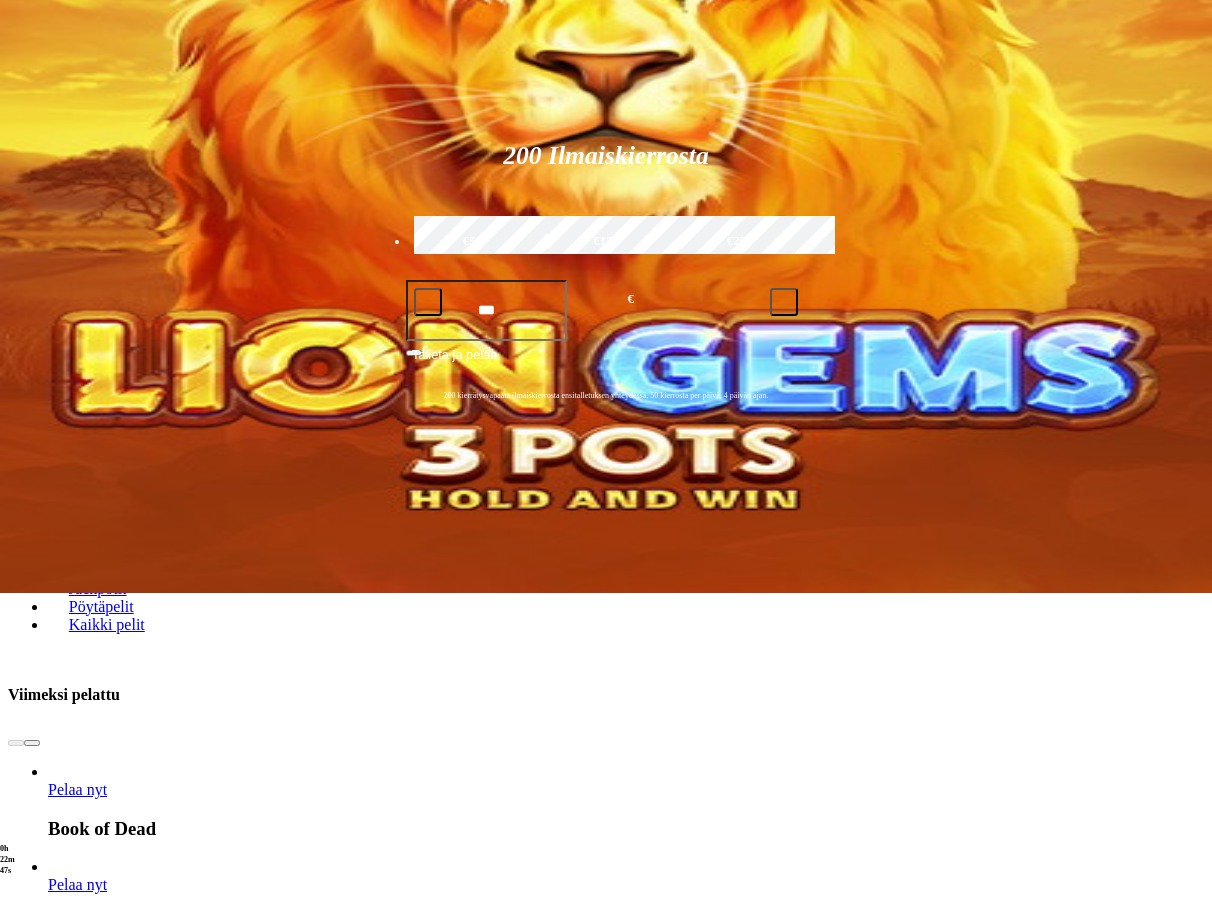 click on "Pelaa nyt" at bounding box center [-644, 3961] 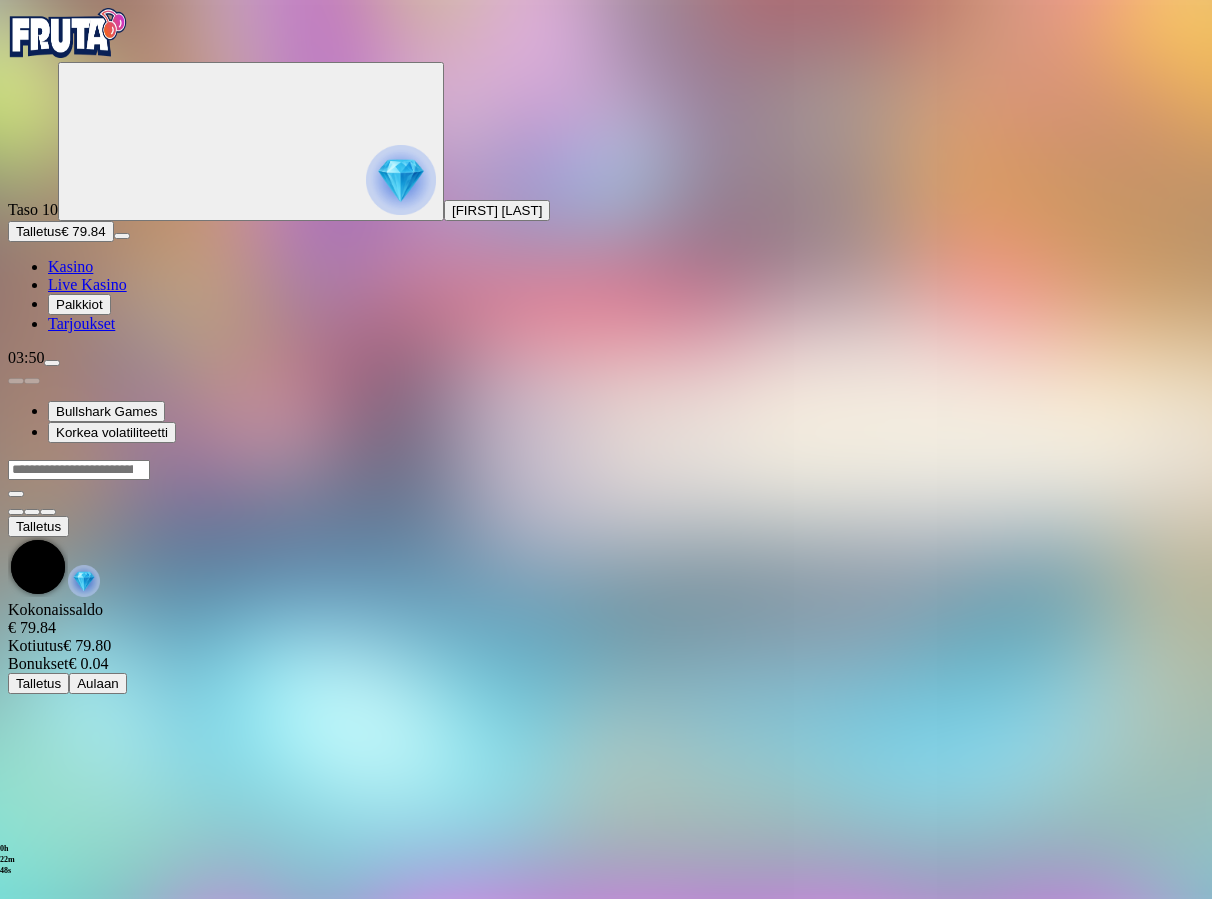 scroll, scrollTop: 0, scrollLeft: 0, axis: both 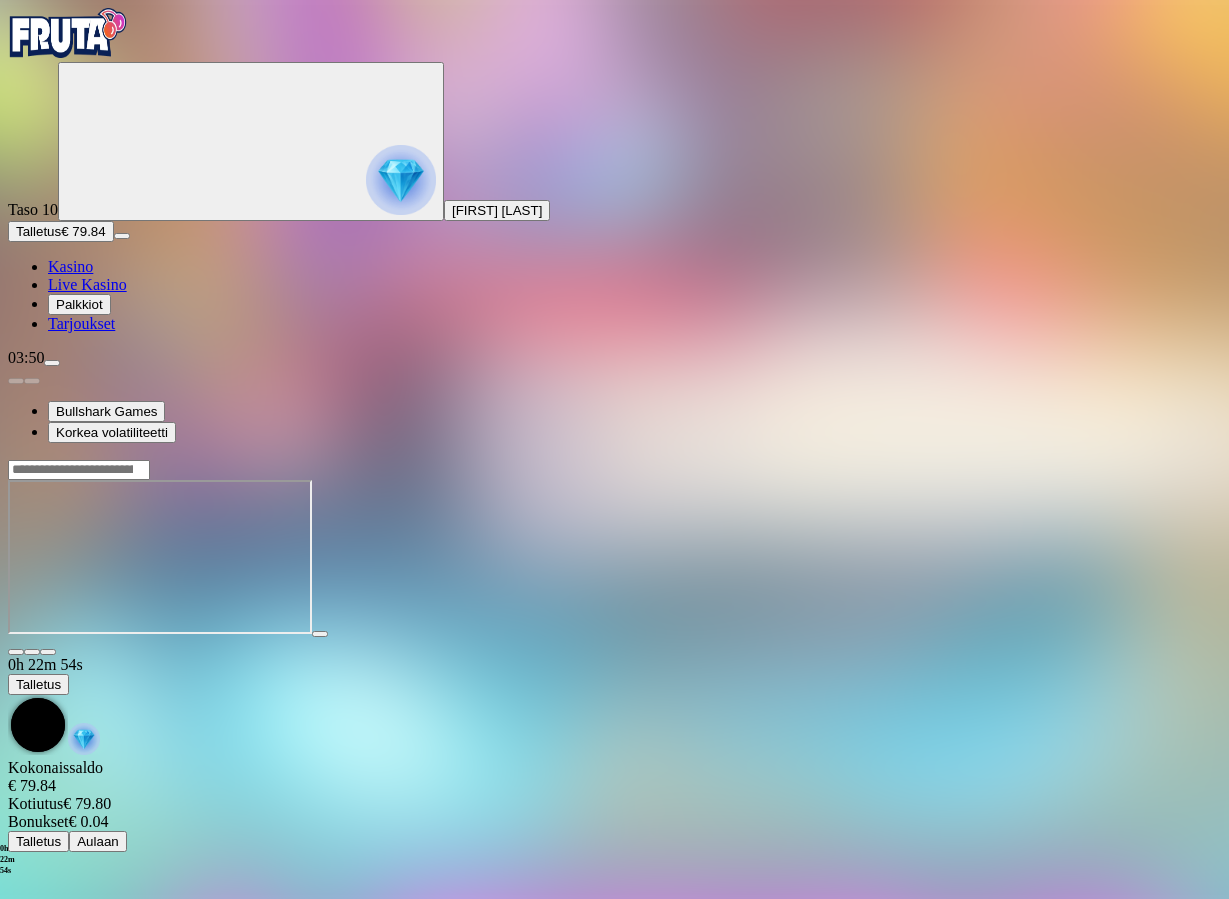 click at bounding box center [48, 652] 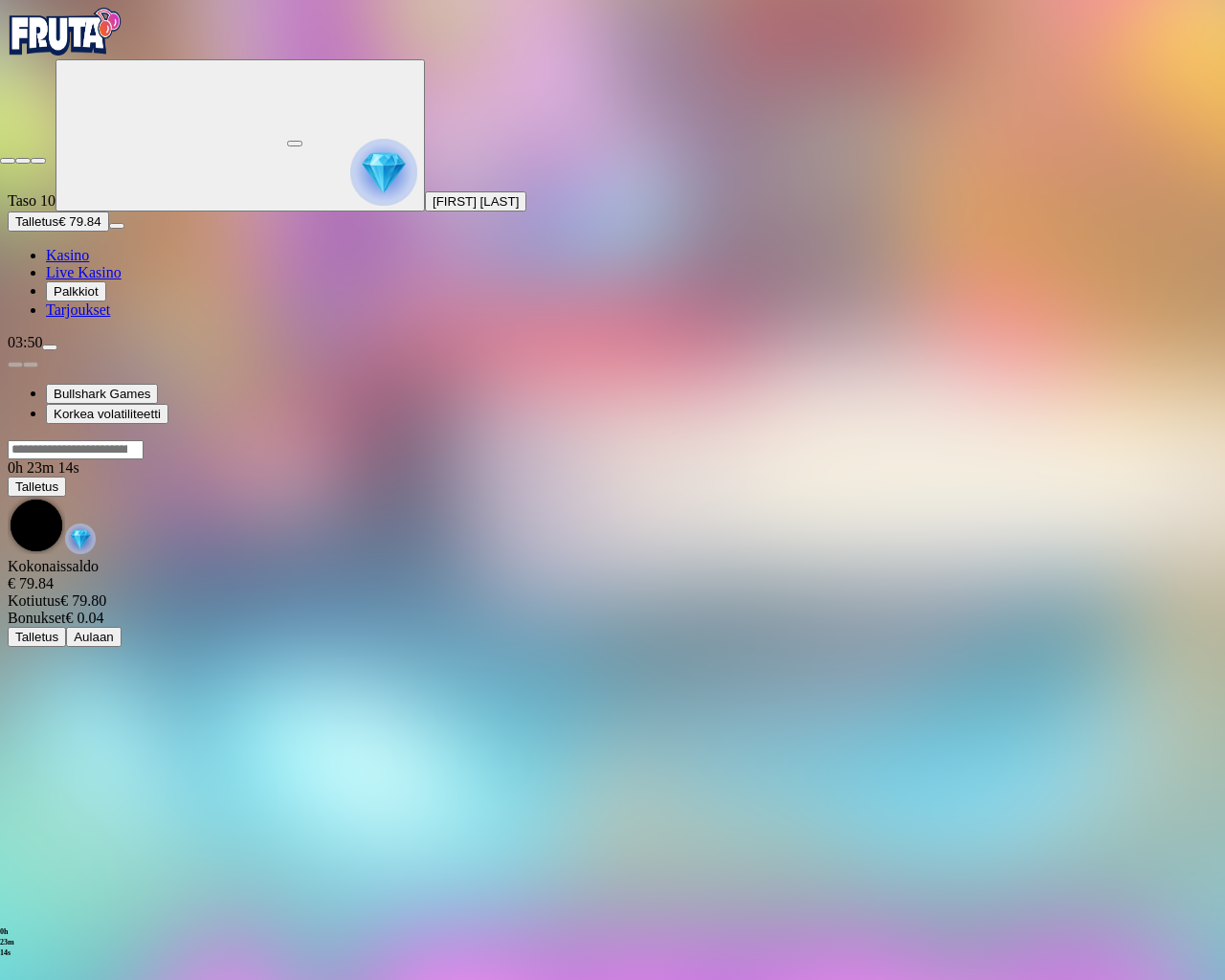 click at bounding box center (8, 161) 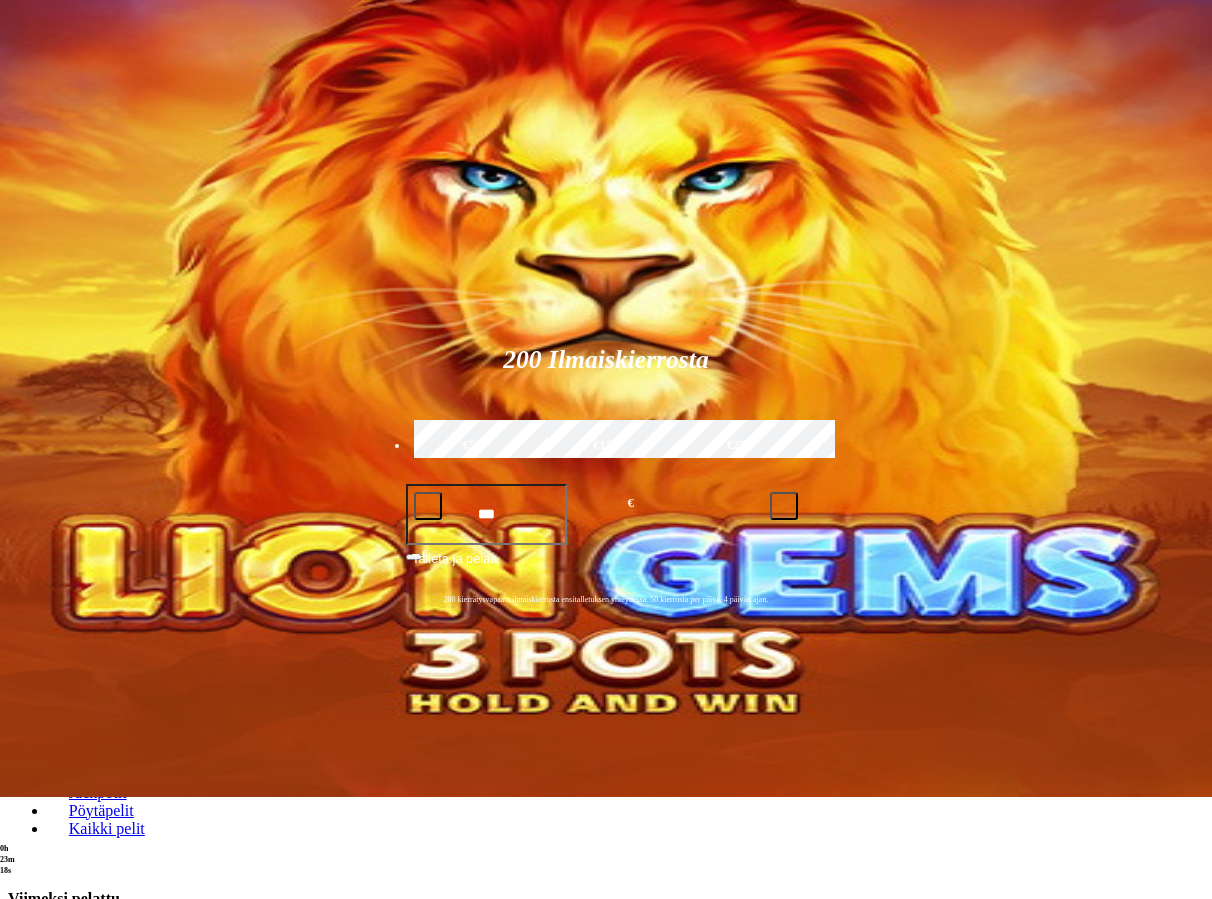 scroll, scrollTop: 408, scrollLeft: 0, axis: vertical 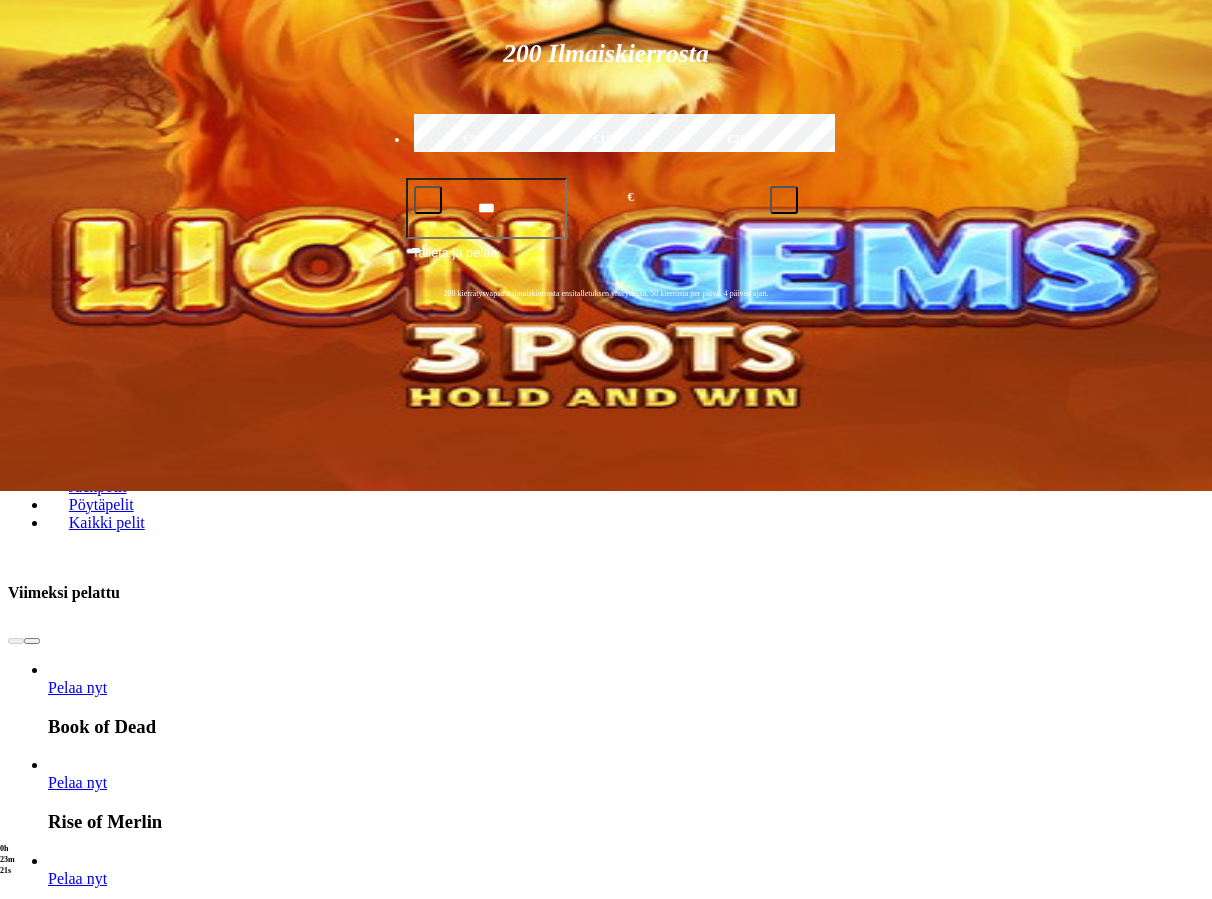 click at bounding box center (32, 2954) 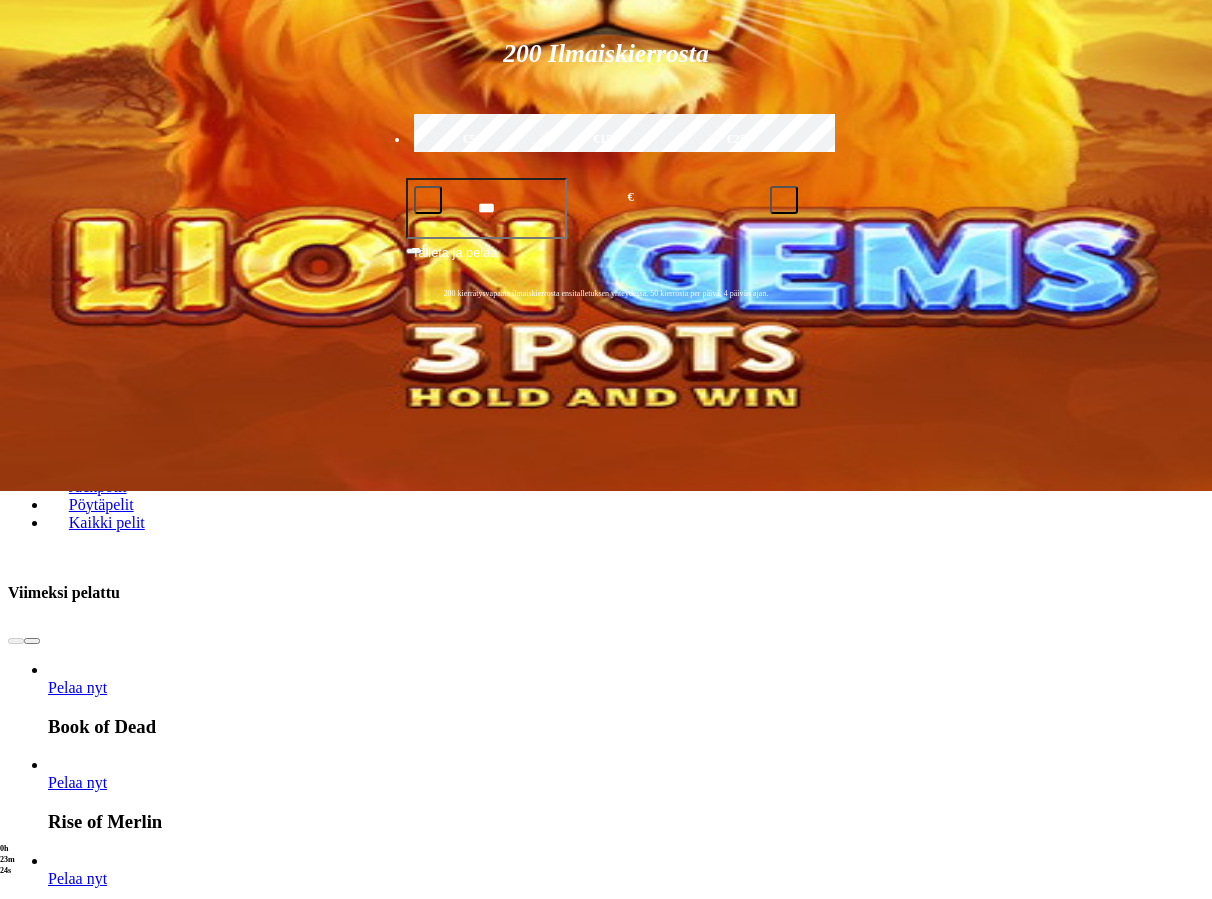 click on "Näytä kaikki" at bounding box center (1179, 2885) 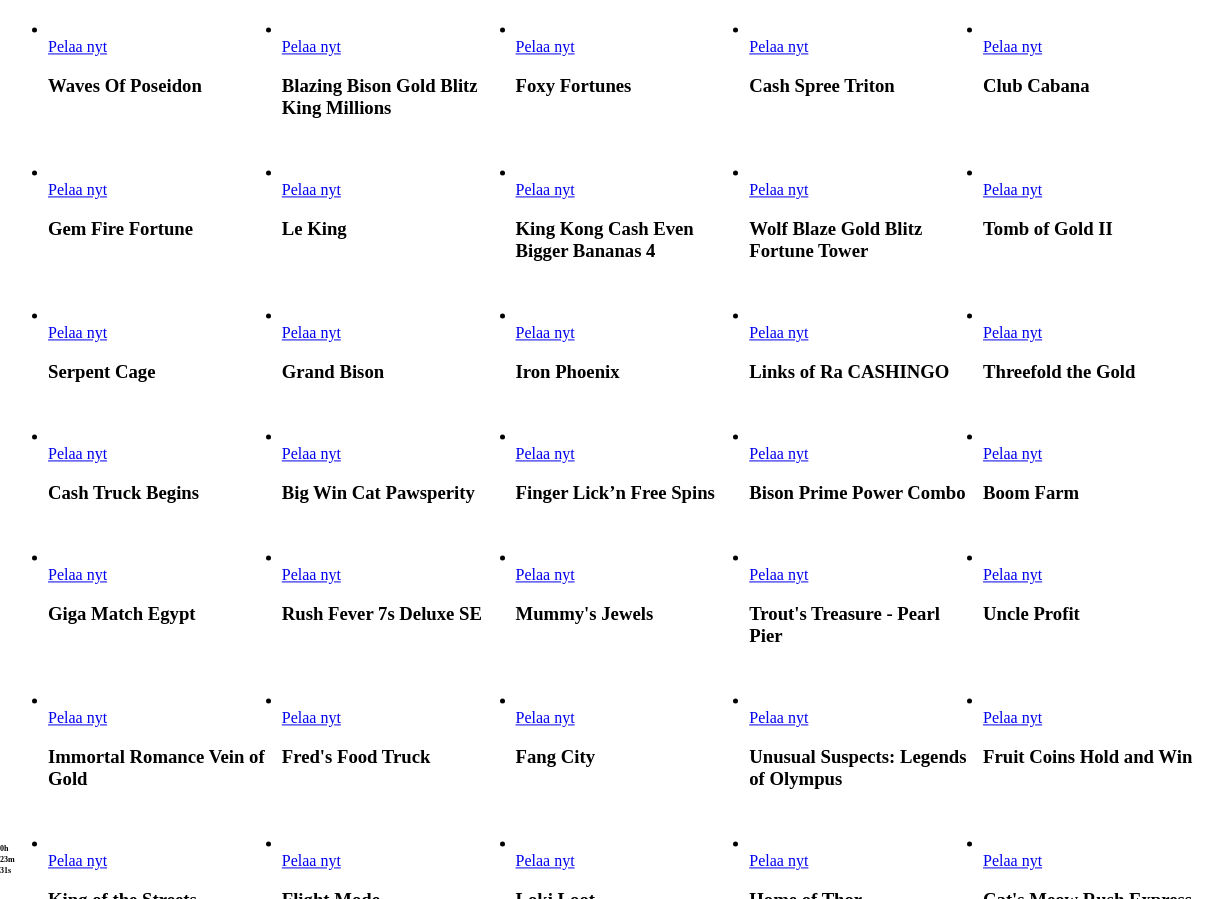 scroll, scrollTop: 918, scrollLeft: 0, axis: vertical 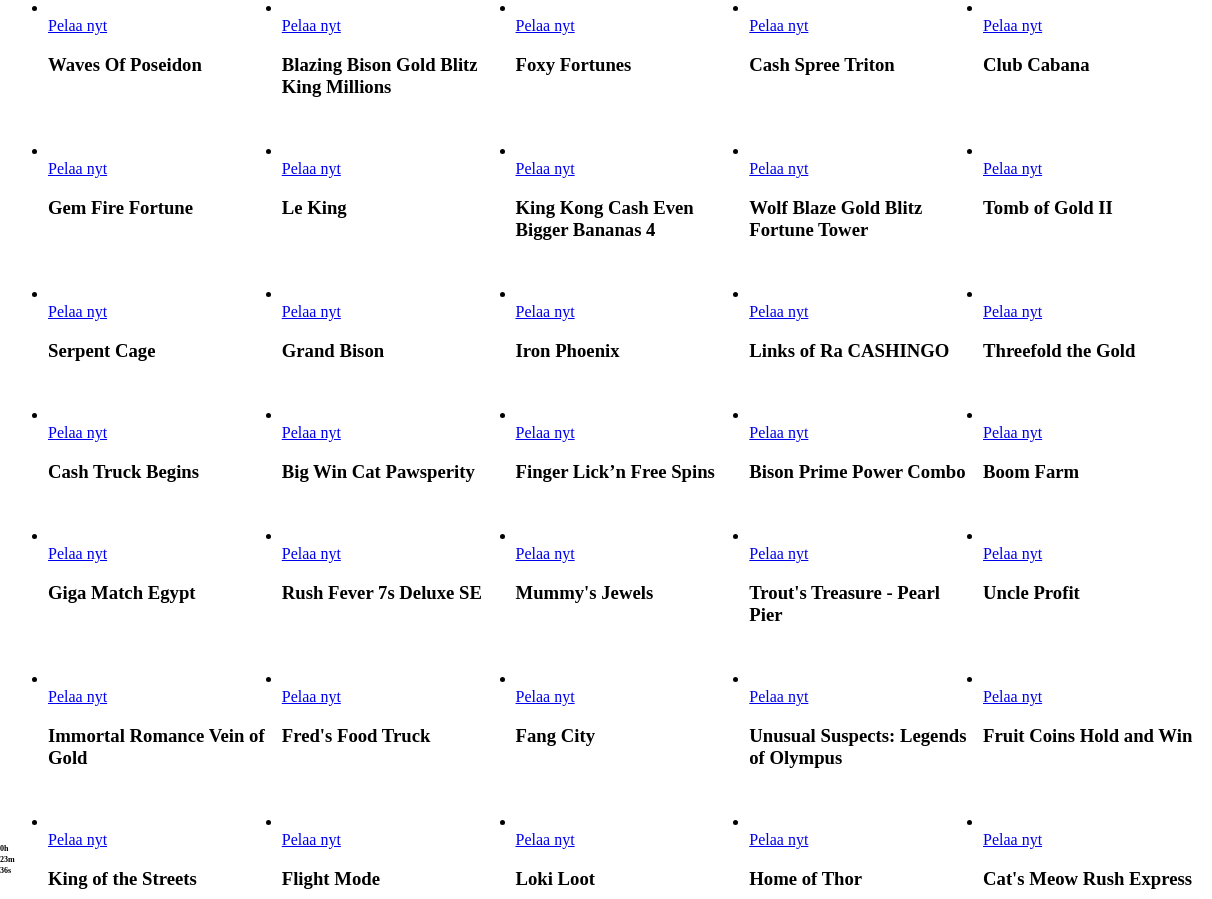 click on "Pelaa nyt" at bounding box center (77, 311) 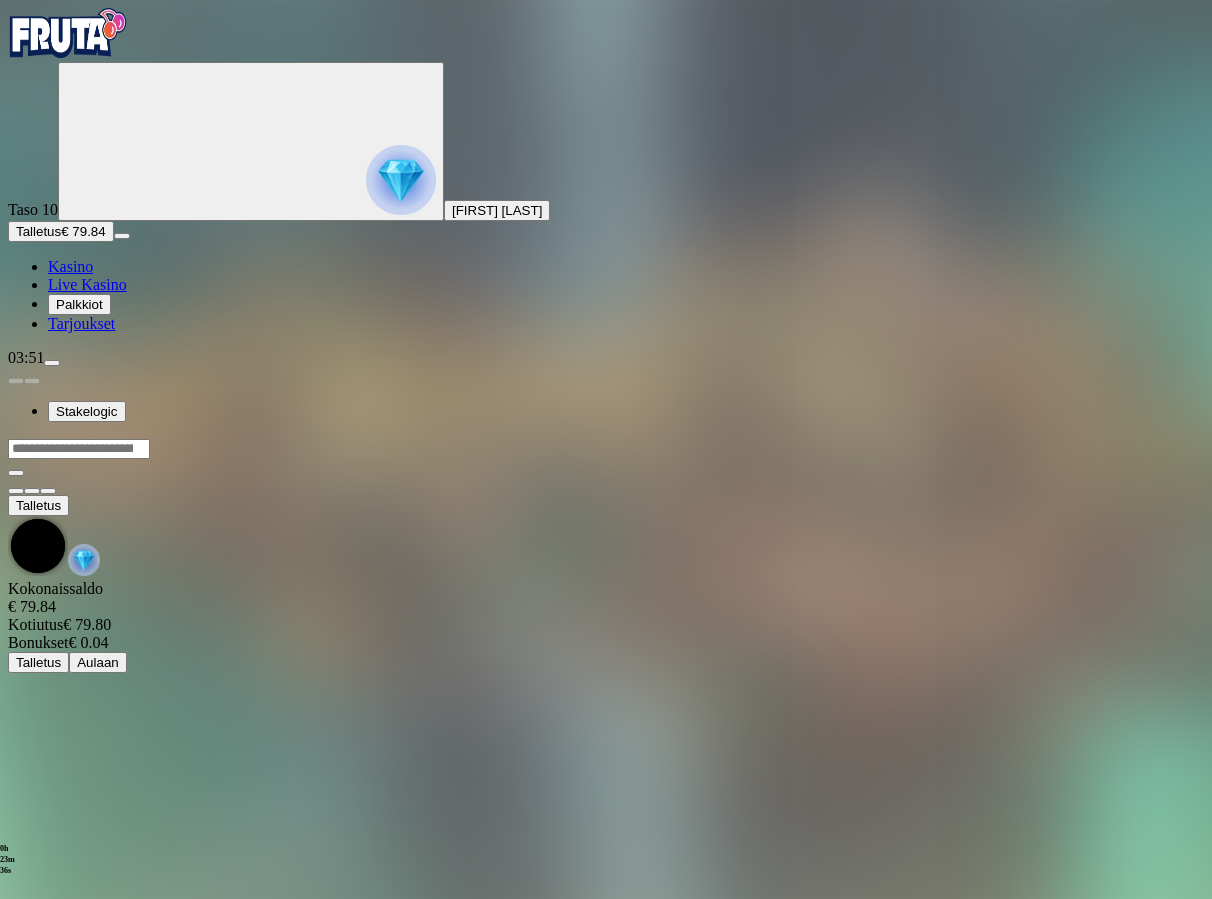 scroll, scrollTop: 0, scrollLeft: 0, axis: both 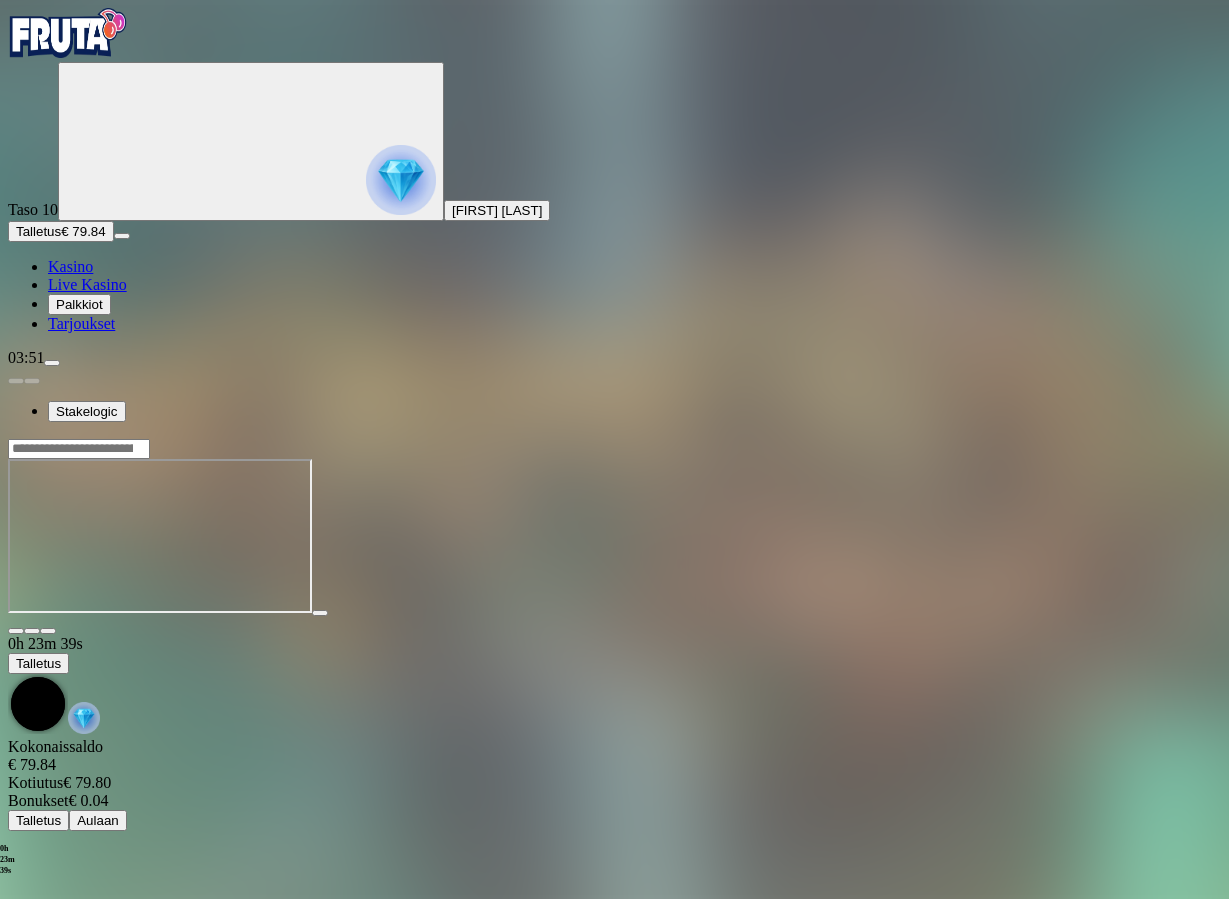 click at bounding box center (48, 631) 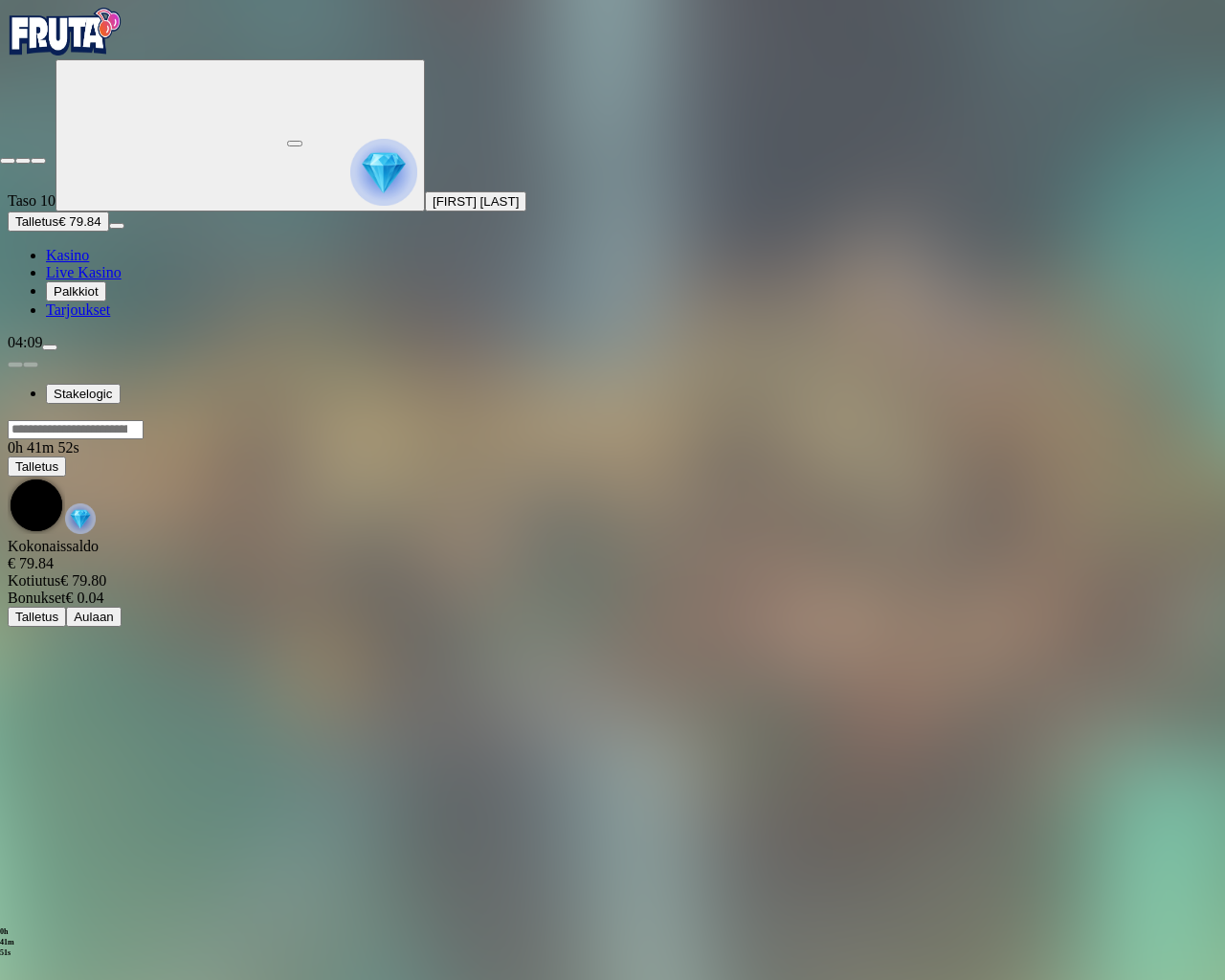 click at bounding box center (8, 161) 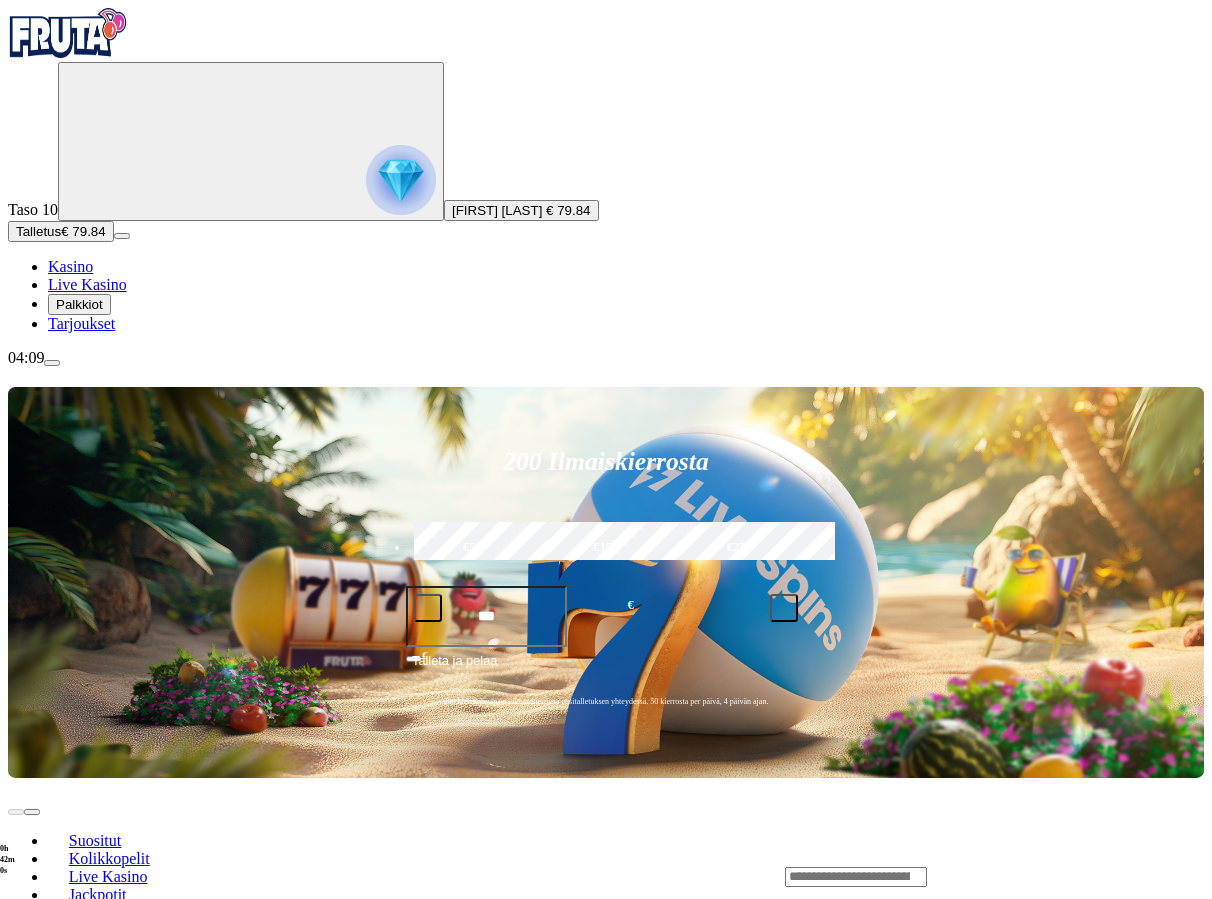 click at bounding box center [52, 363] 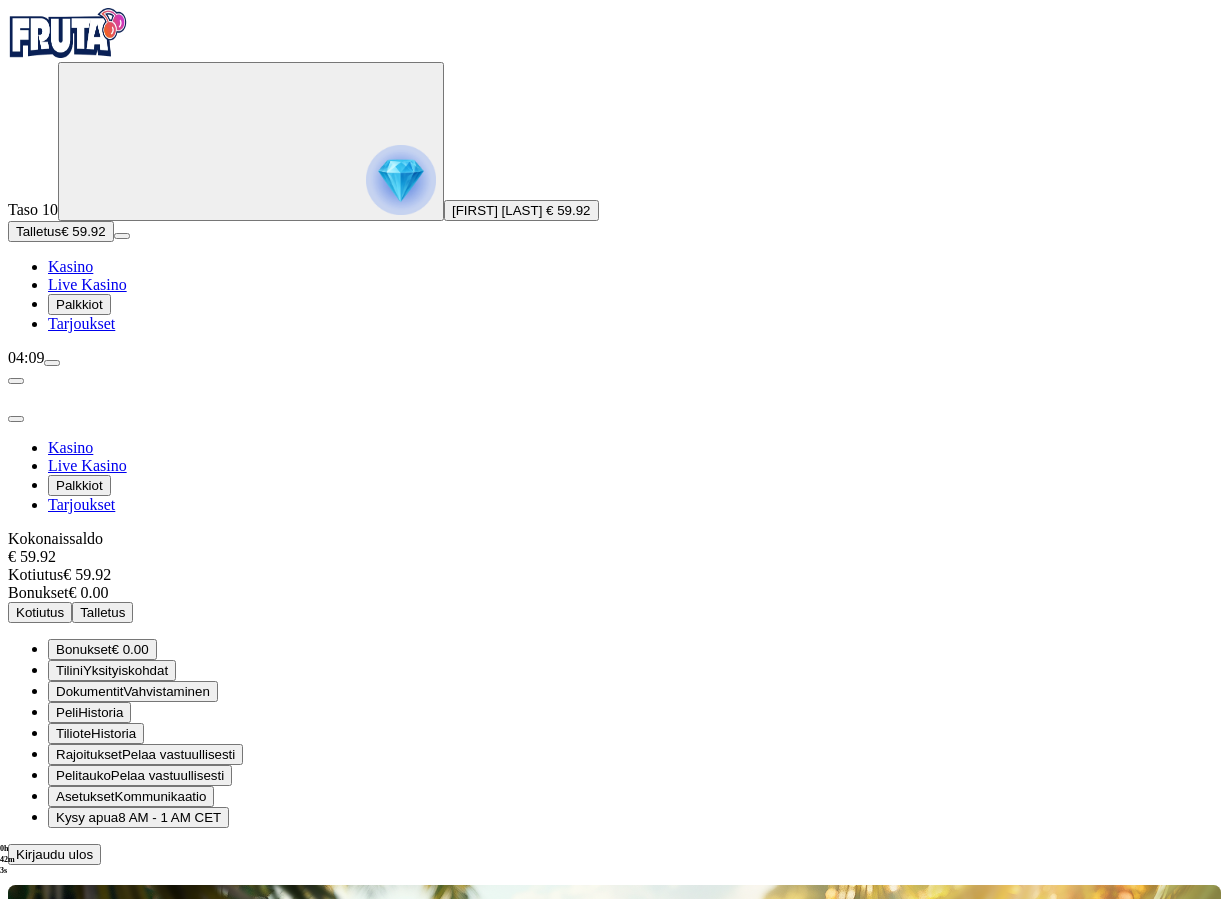 click on "Kotiutus" at bounding box center [40, 612] 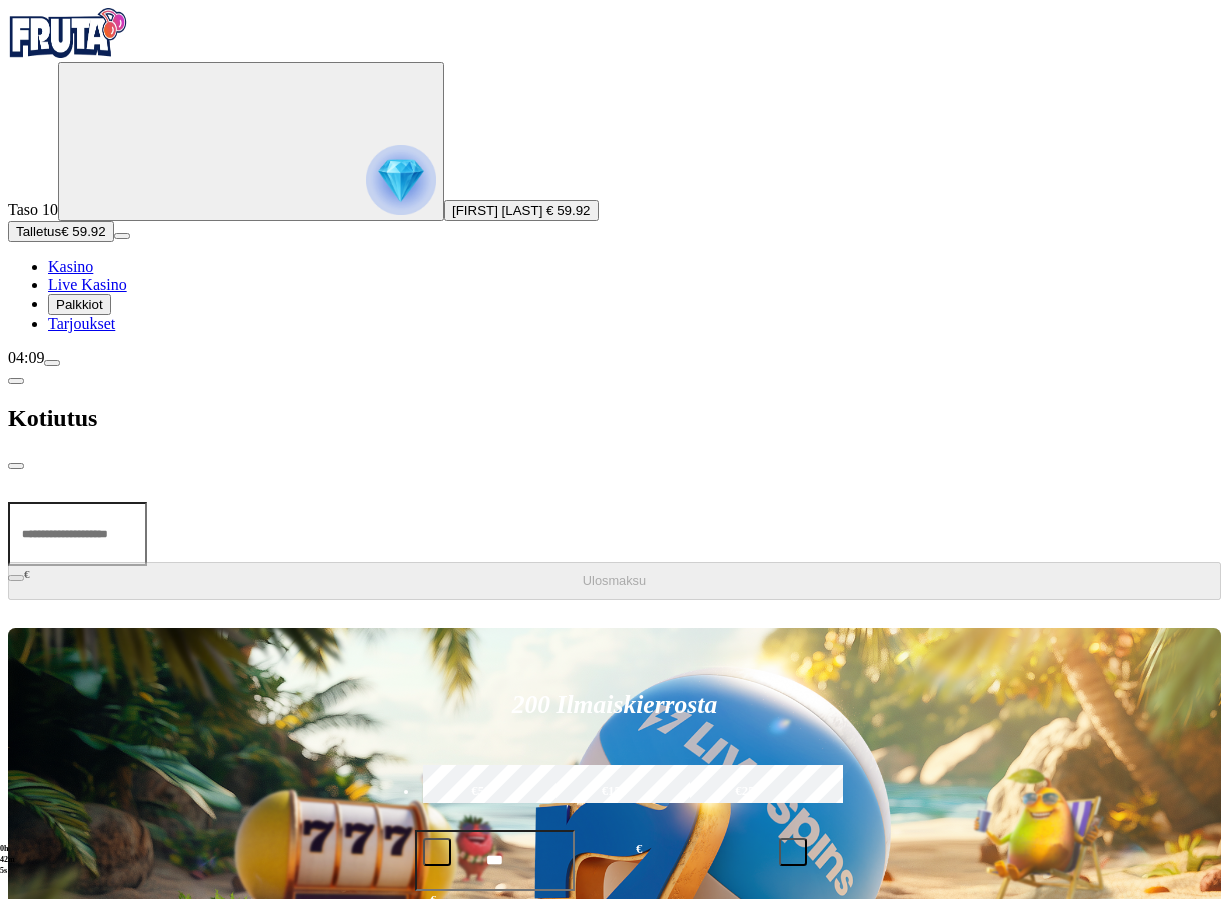 click at bounding box center [77, 534] 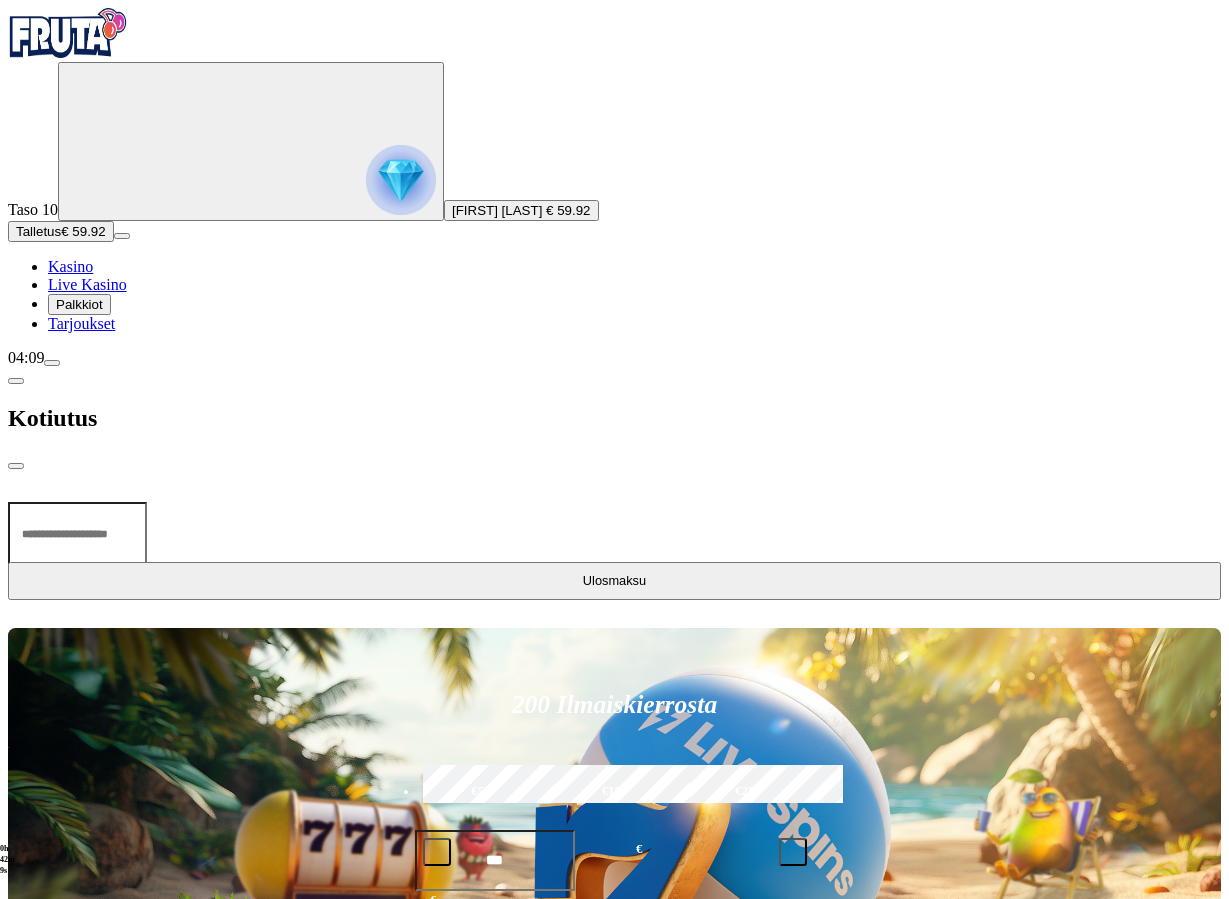 type on "**" 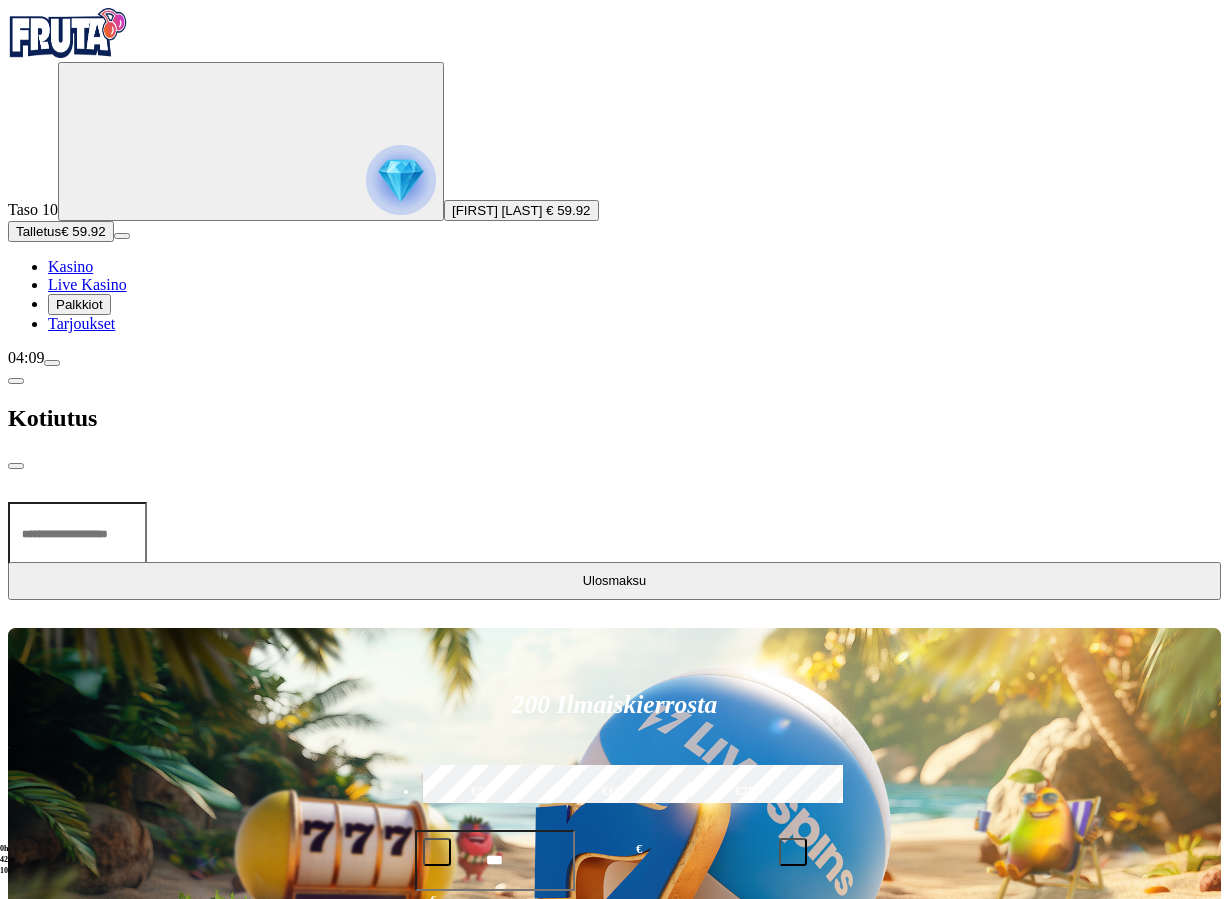 type 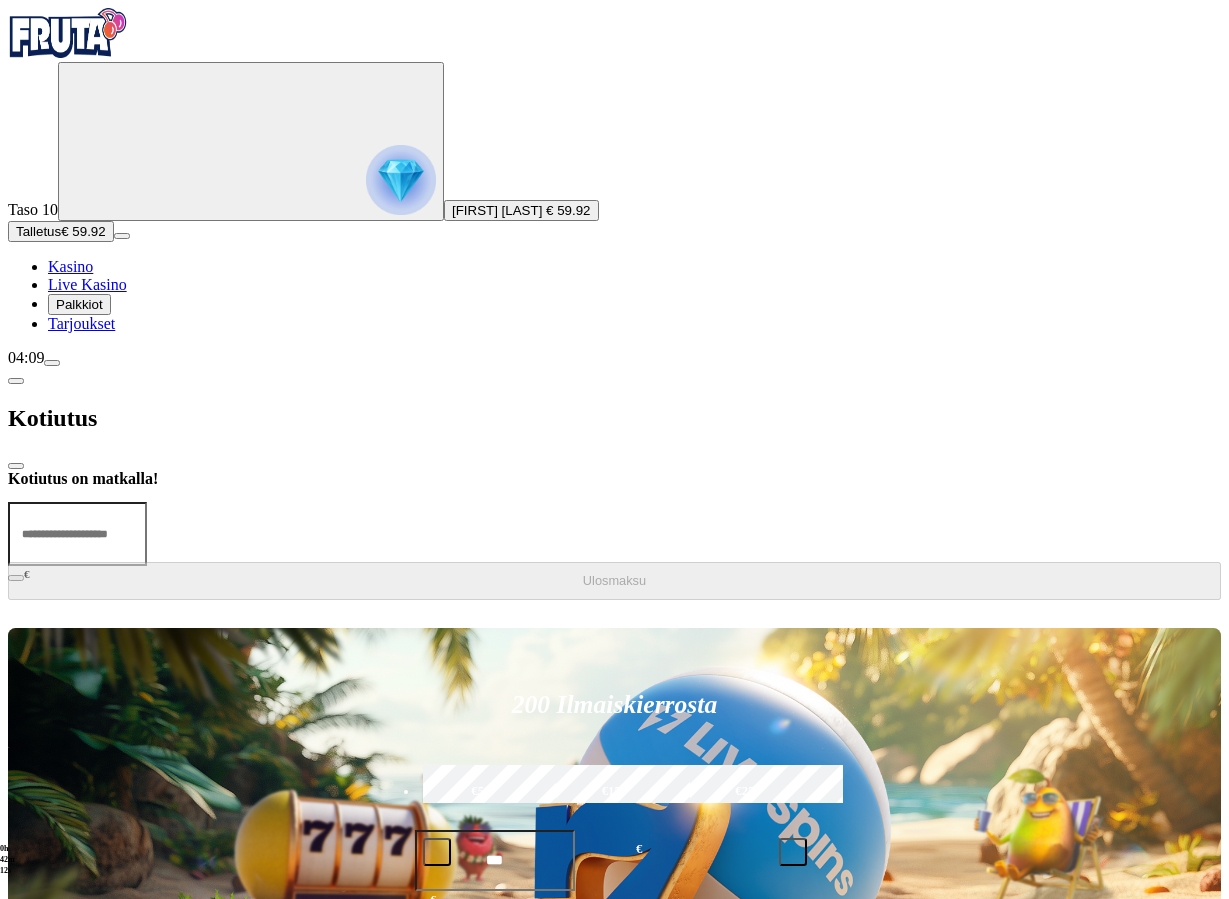 click at bounding box center [16, 466] 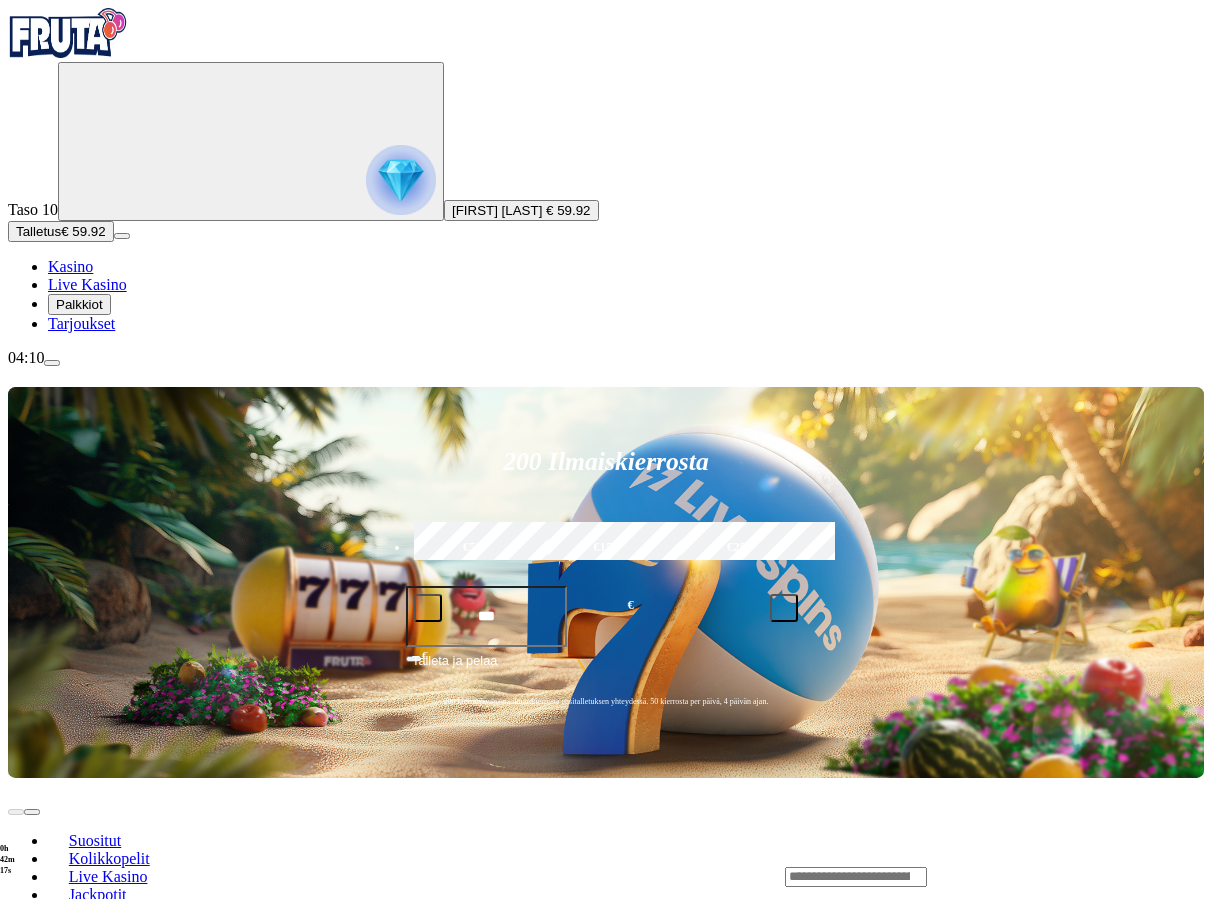 click at bounding box center (48, 1105) 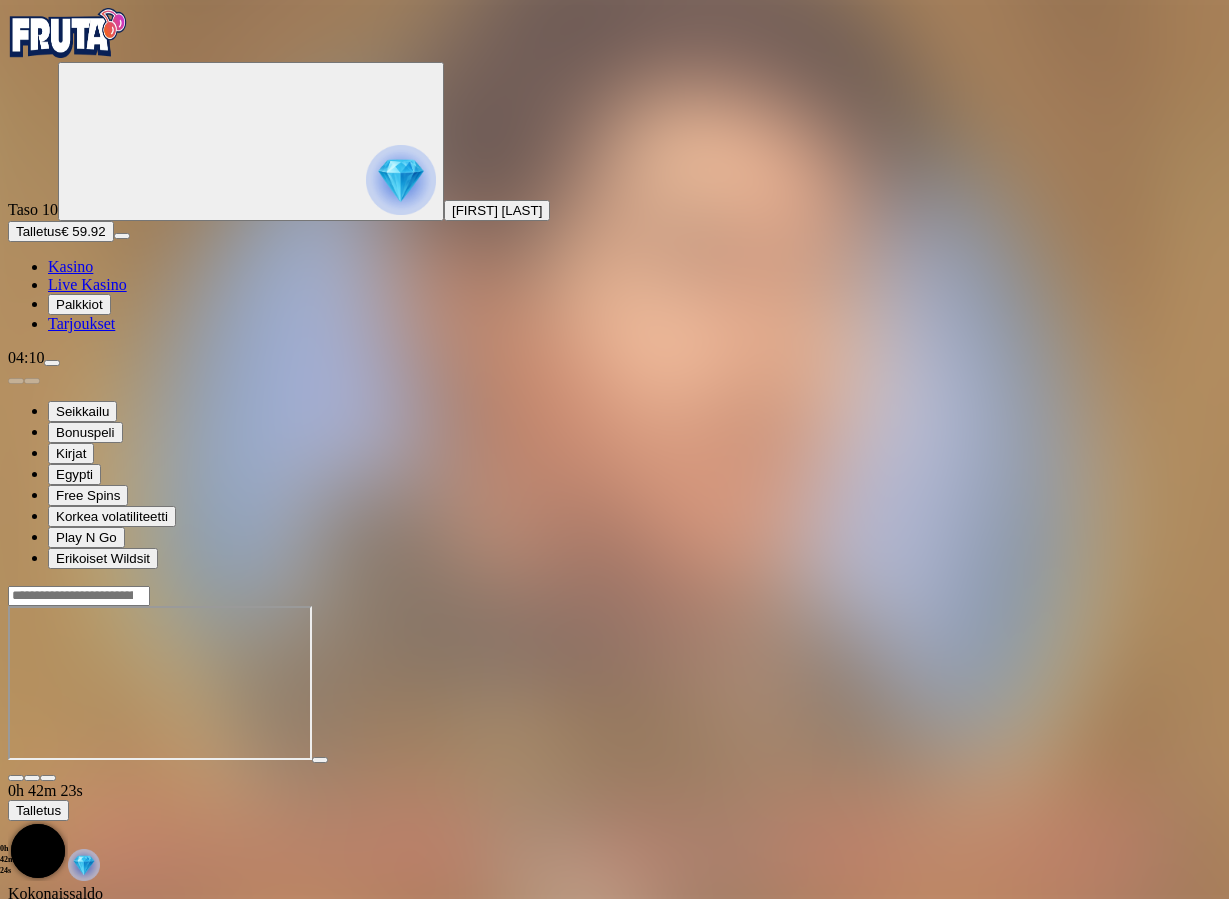 click at bounding box center (48, 778) 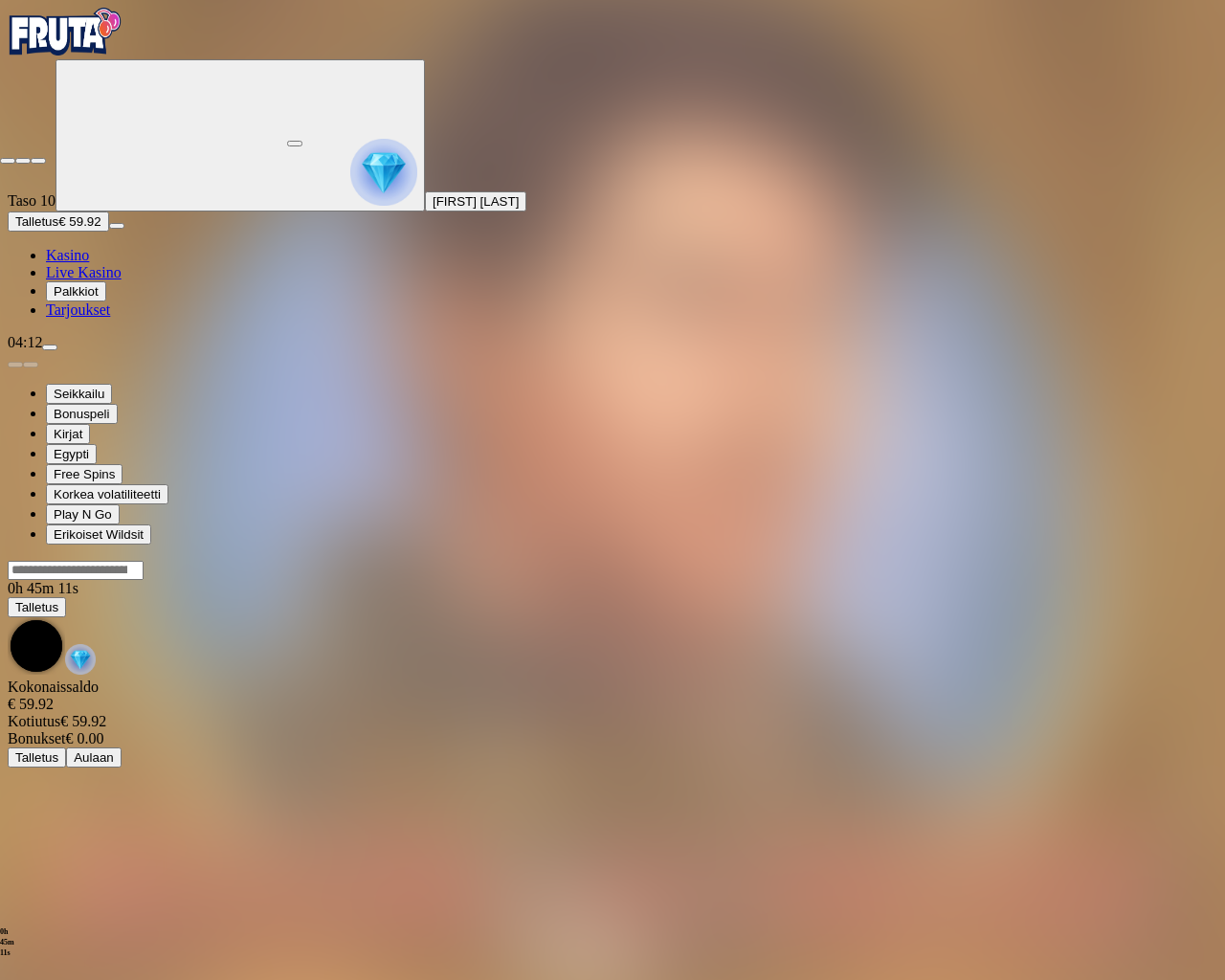 click at bounding box center (38, 161) 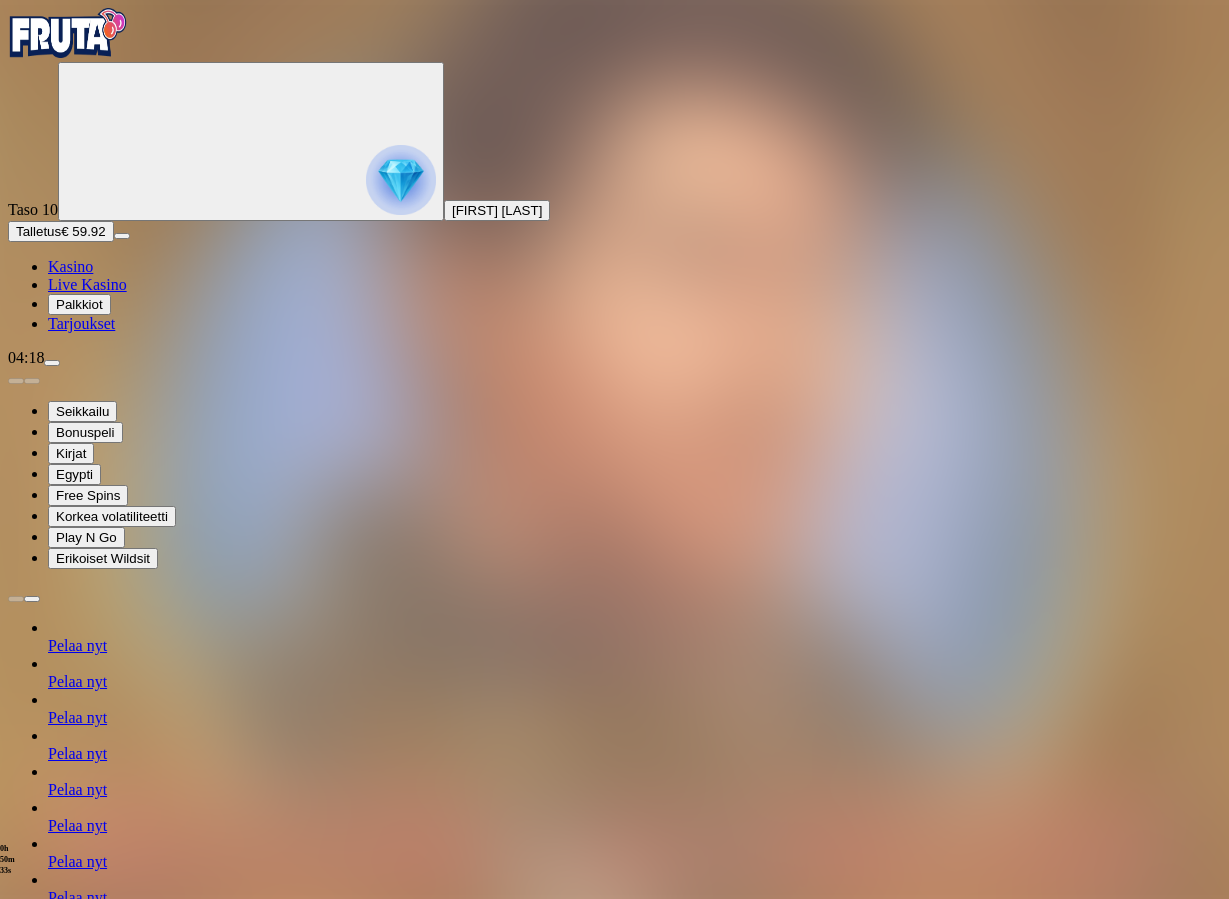 click at bounding box center [48, 1368] 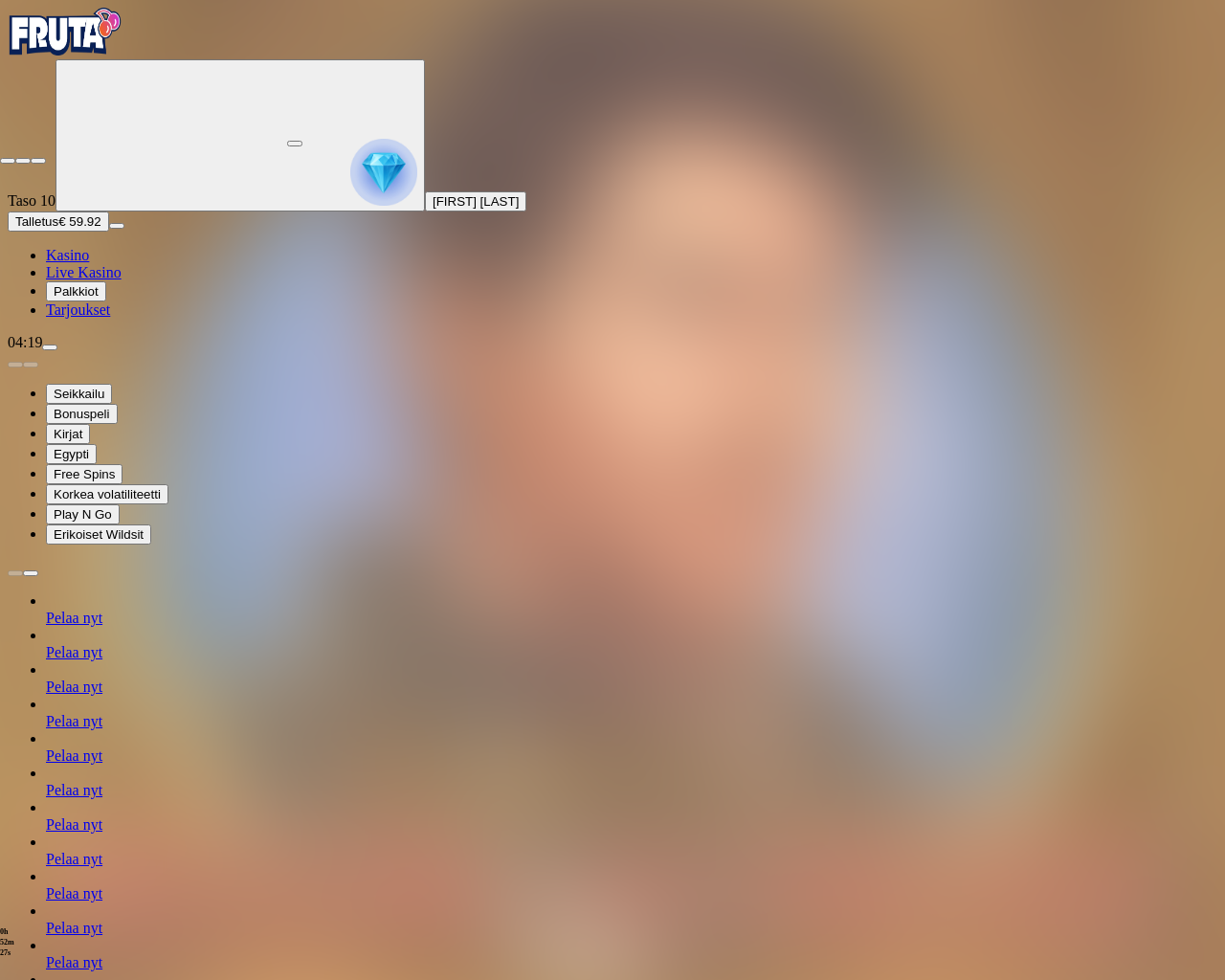 click at bounding box center [8, 161] 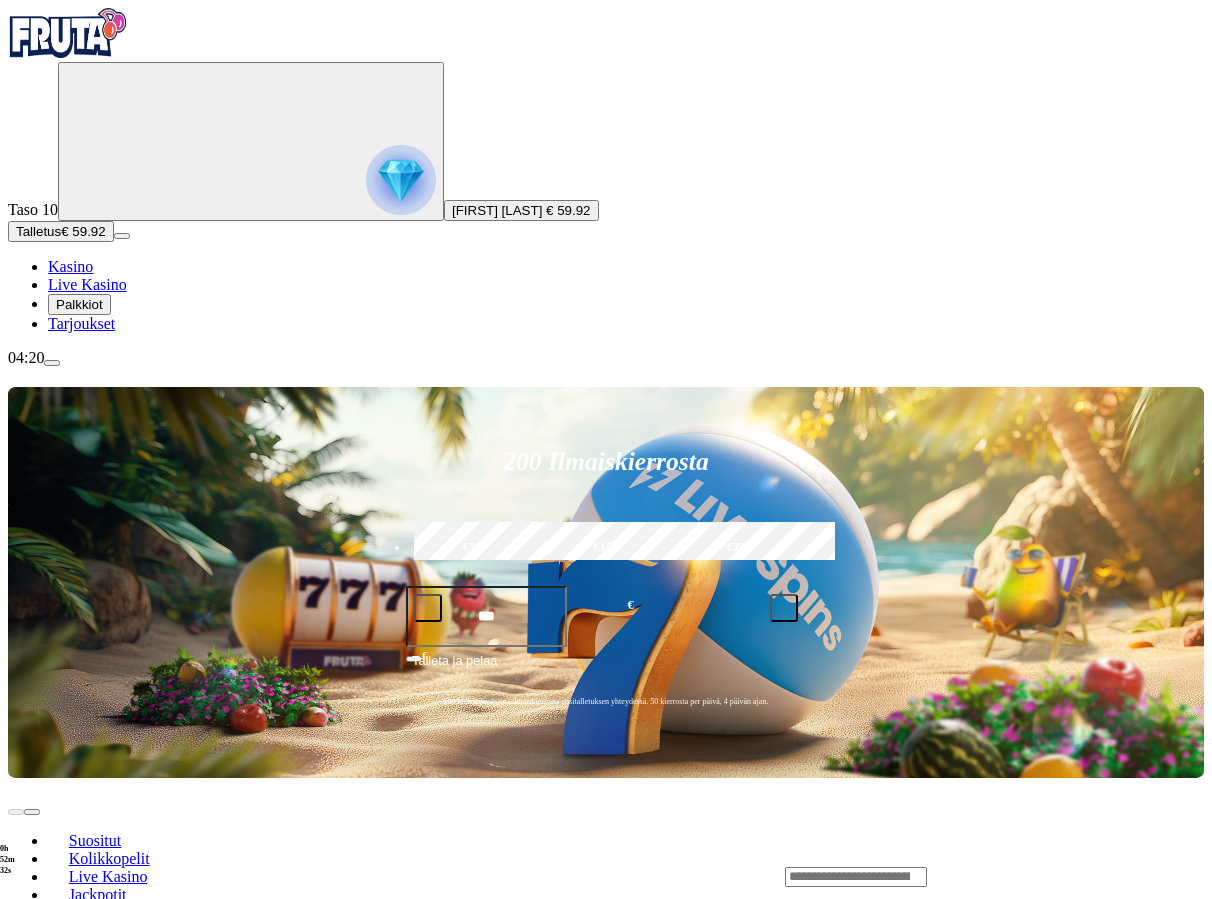 click at bounding box center (52, 363) 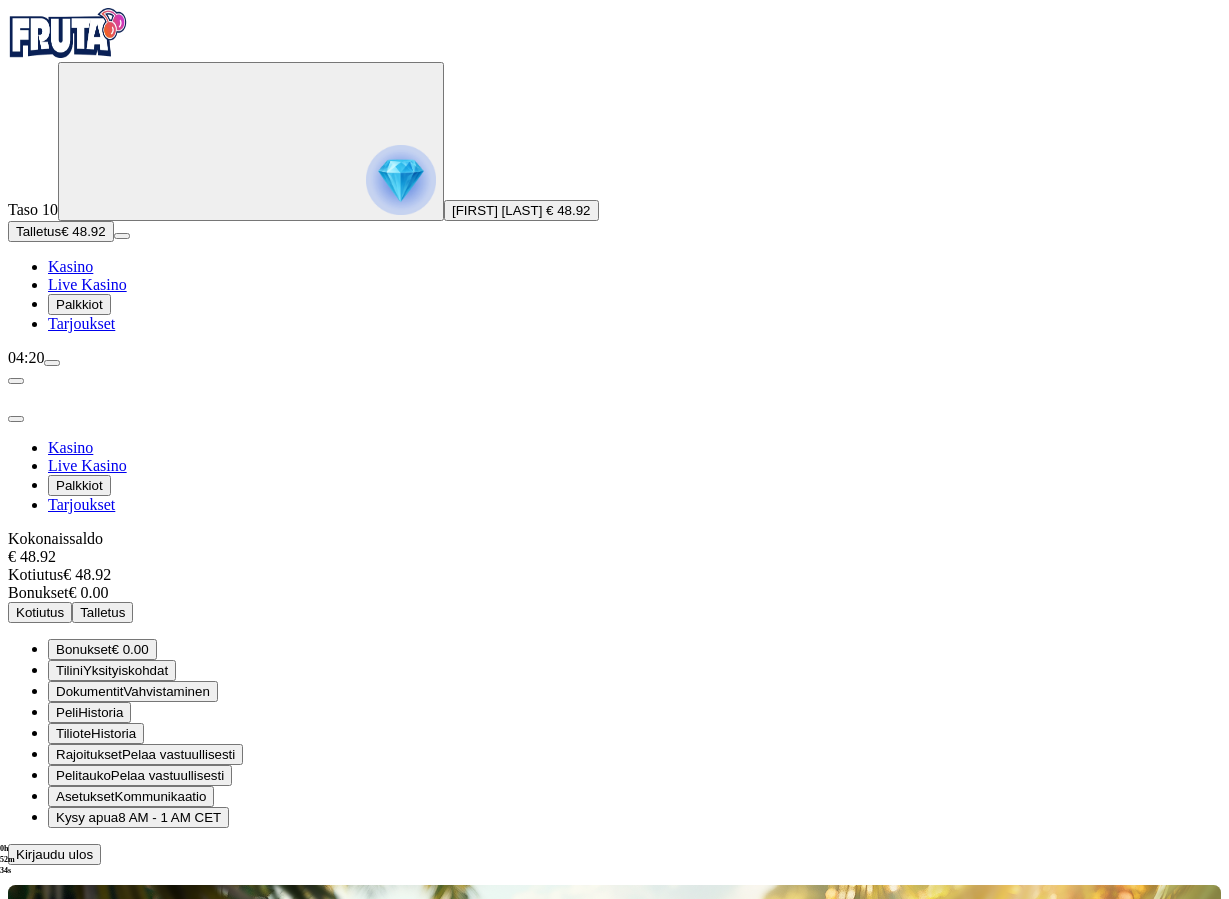 click on "Kotiutus" at bounding box center [40, 612] 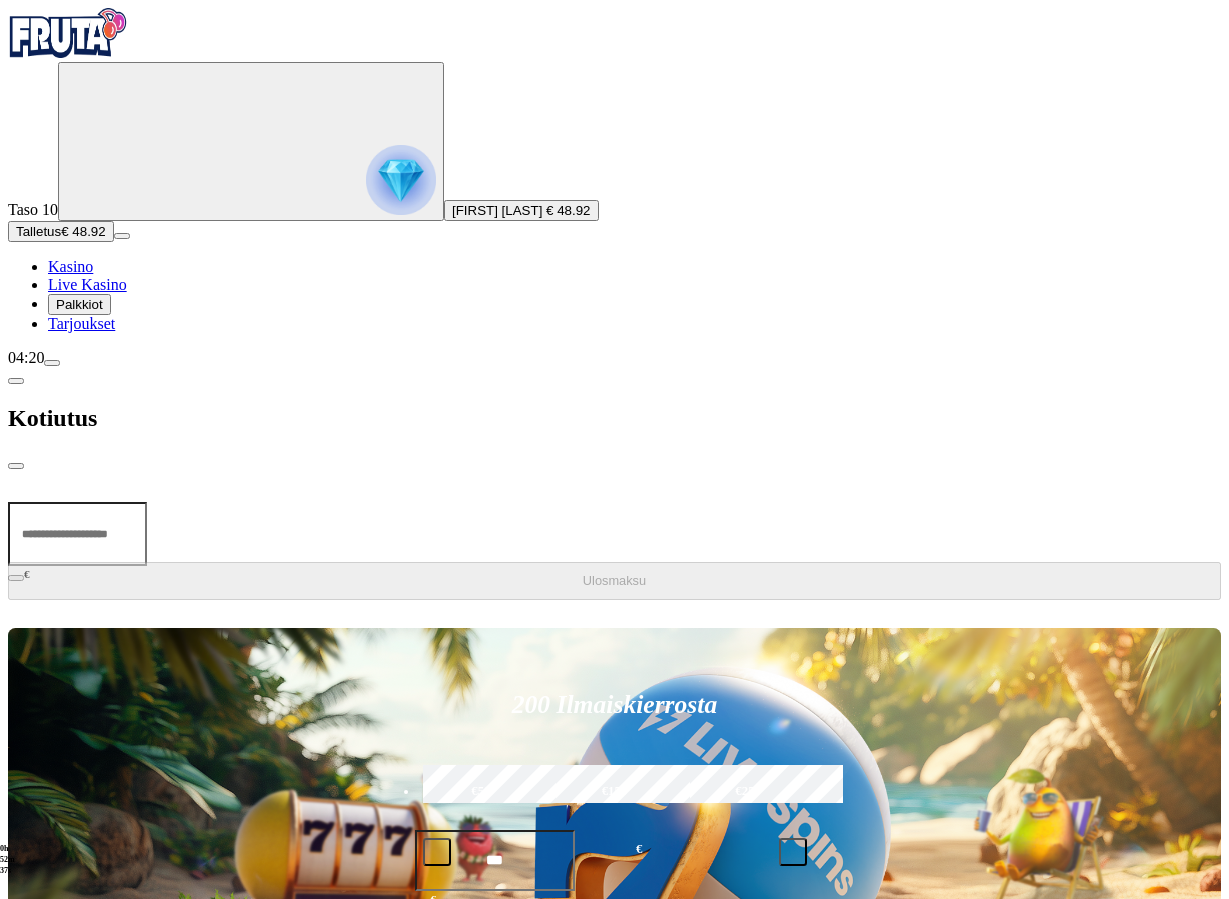 click at bounding box center [77, 534] 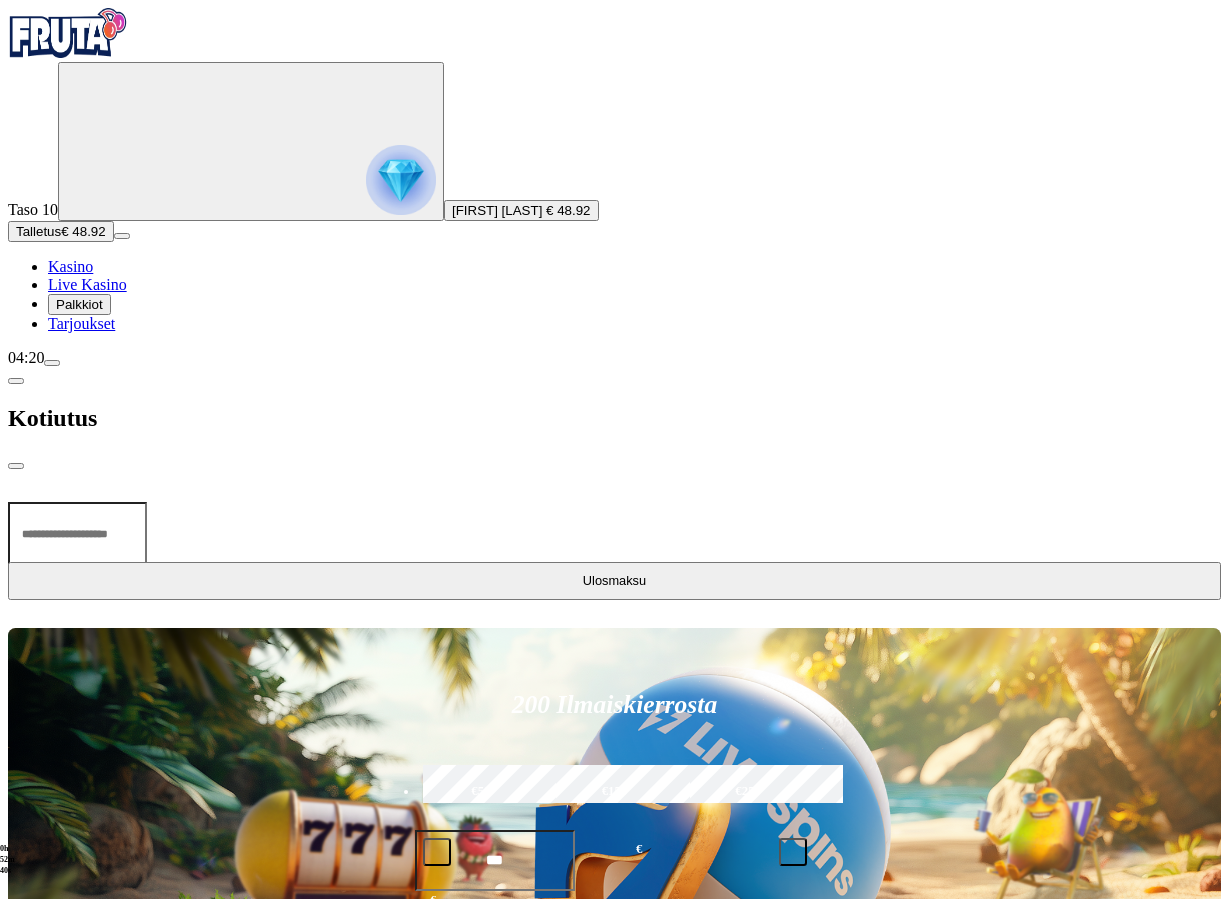 type on "**" 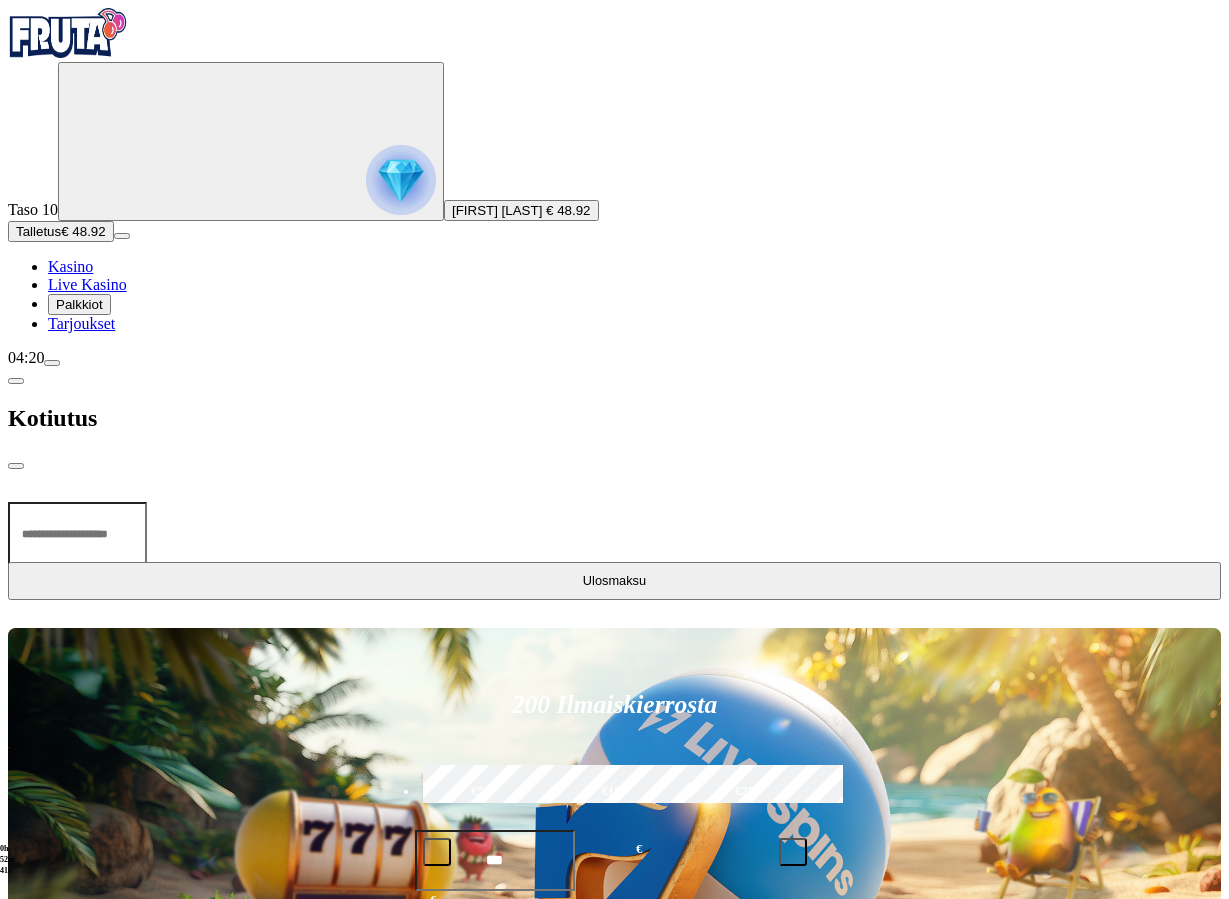 type 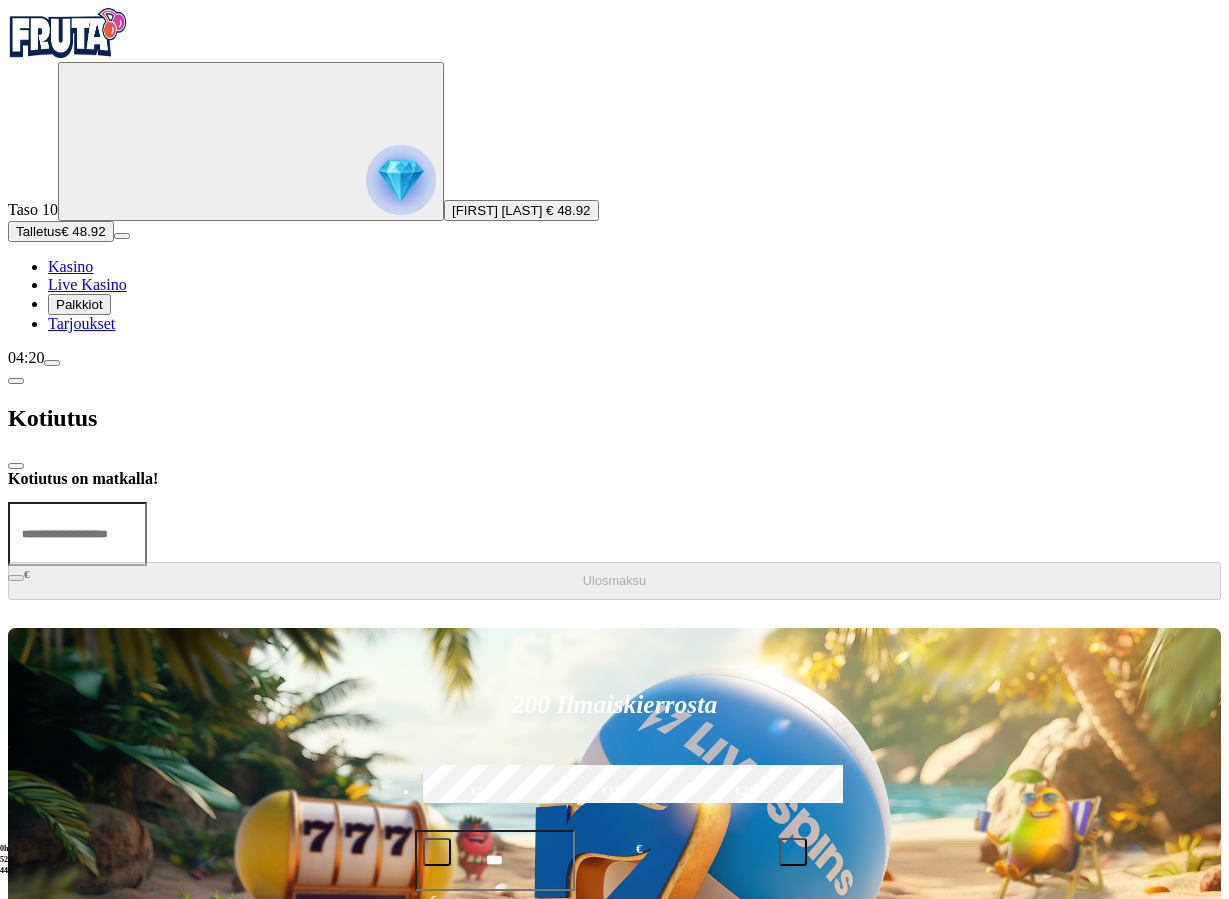 click at bounding box center (16, 466) 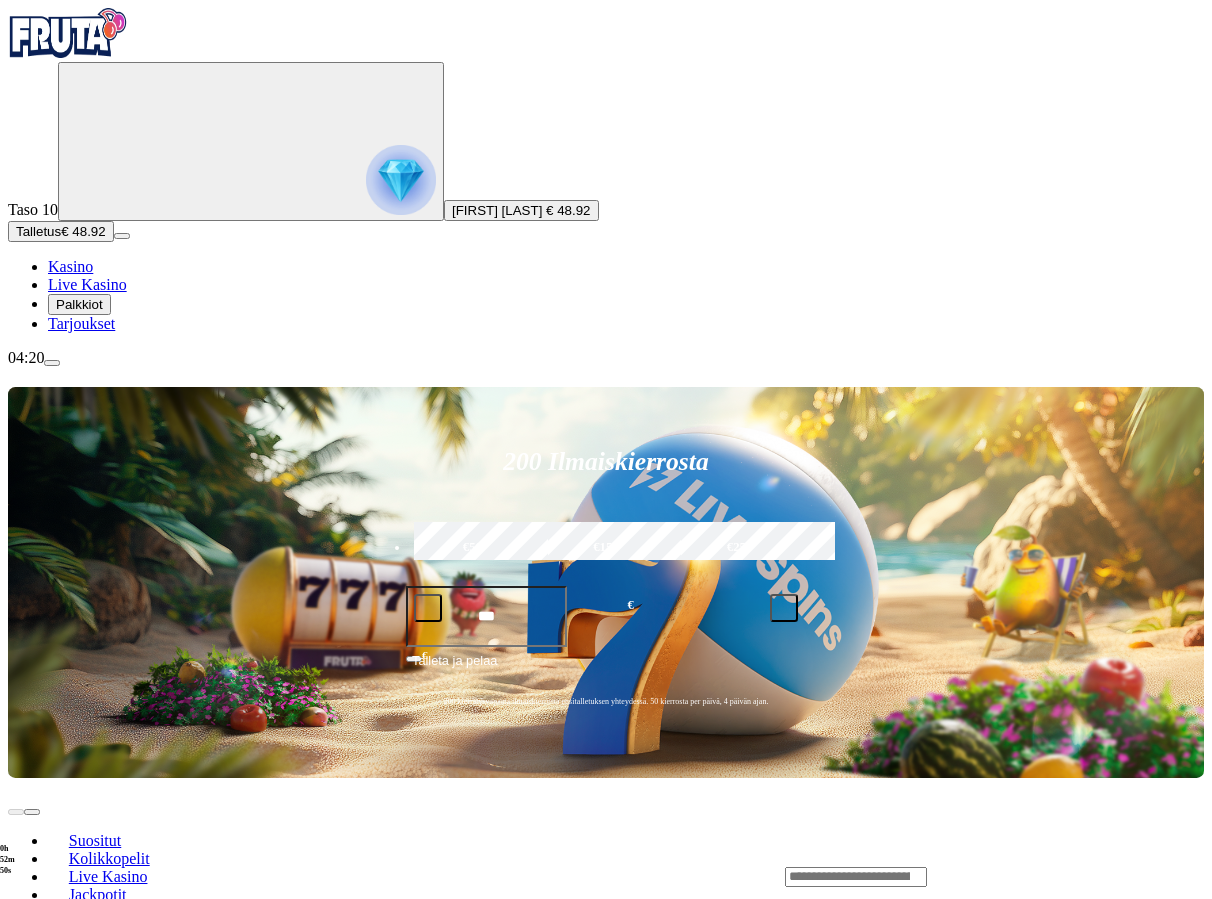 click on "Pelaa nyt" at bounding box center (77, 1095) 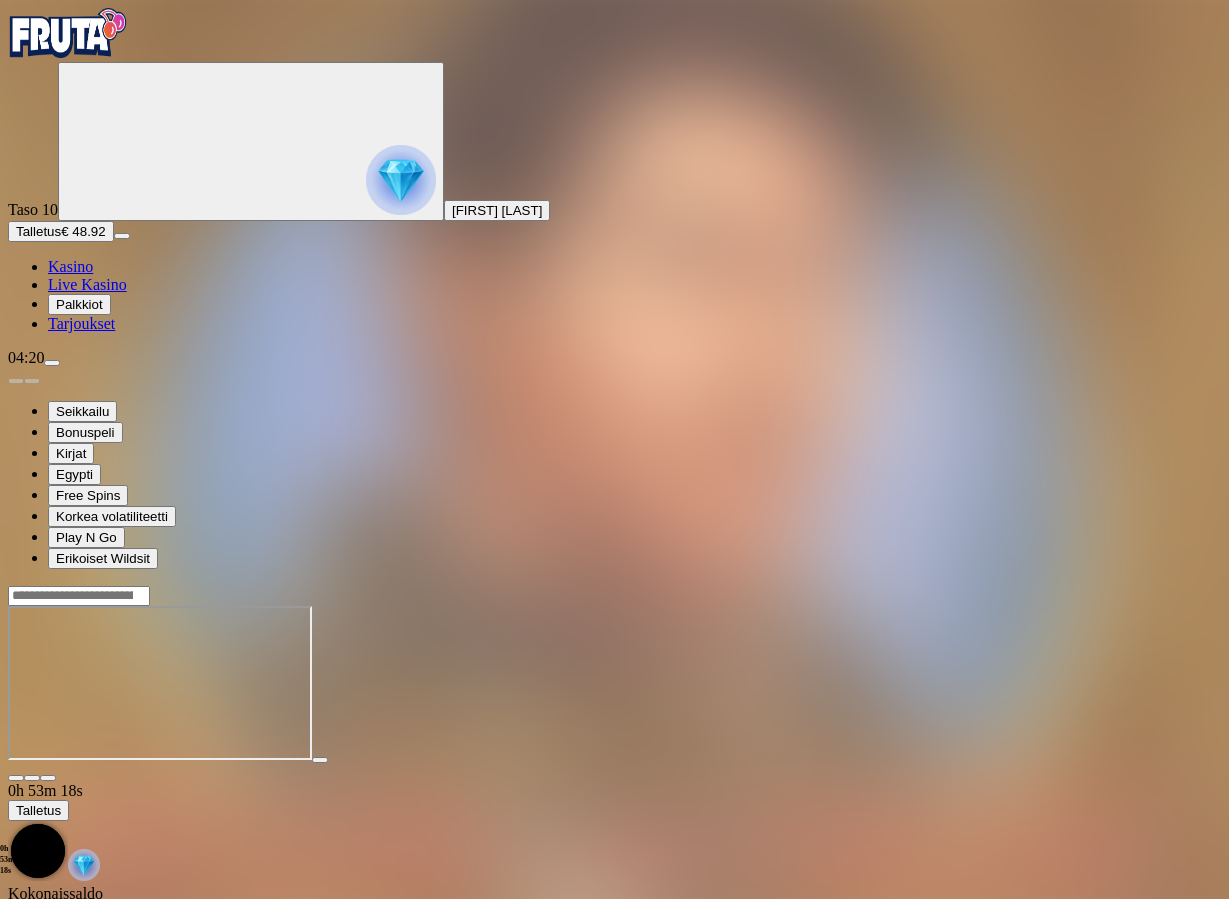 click at bounding box center (48, 778) 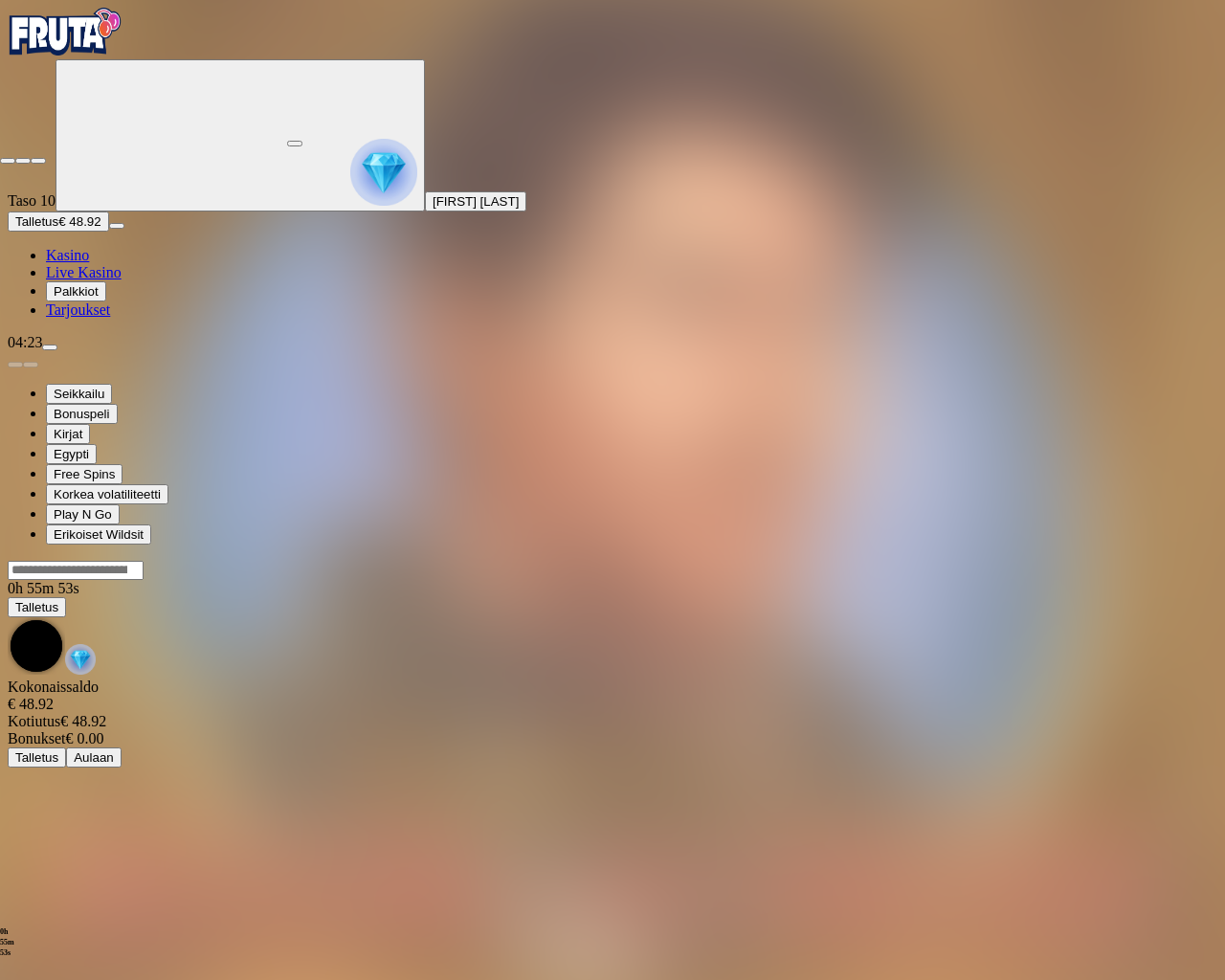 click at bounding box center [38, 161] 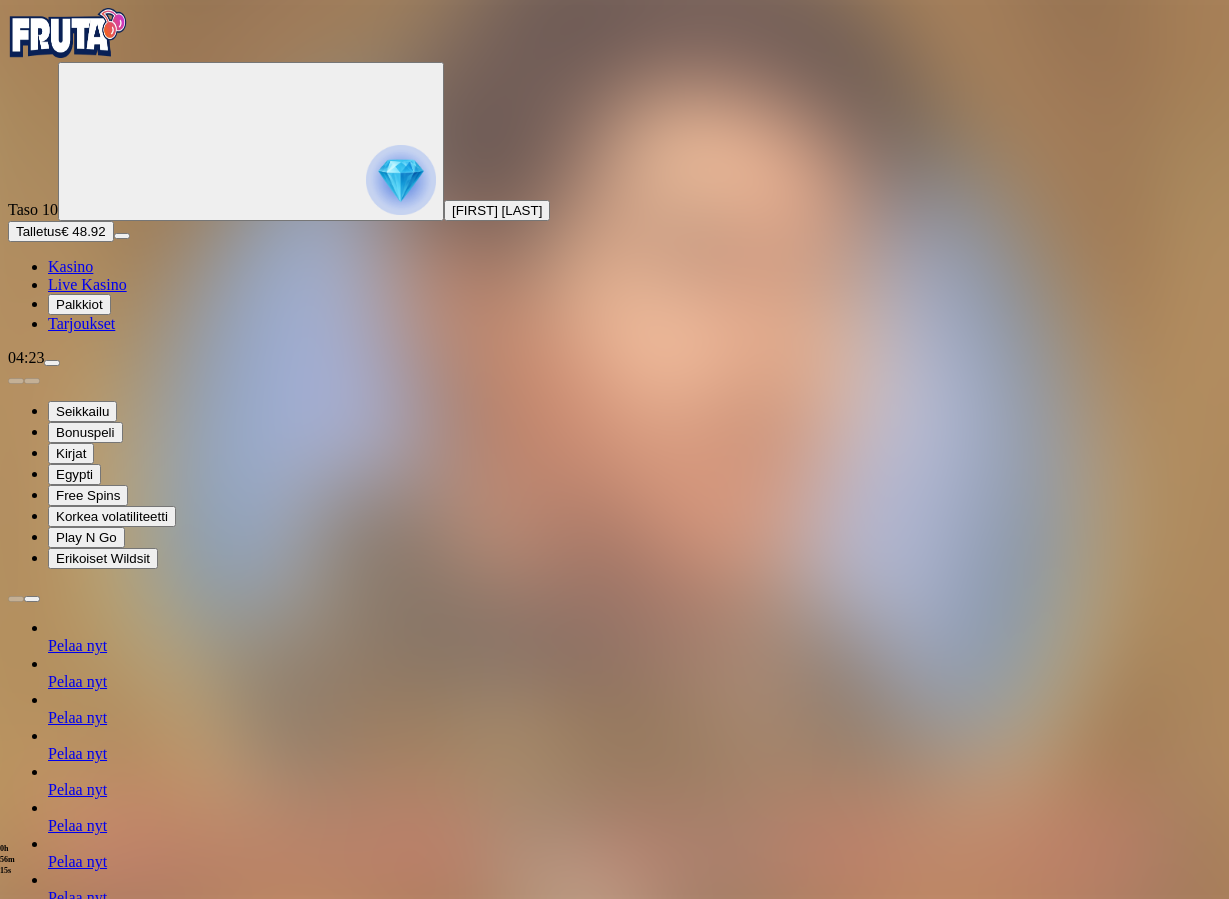 click at bounding box center [48, 1368] 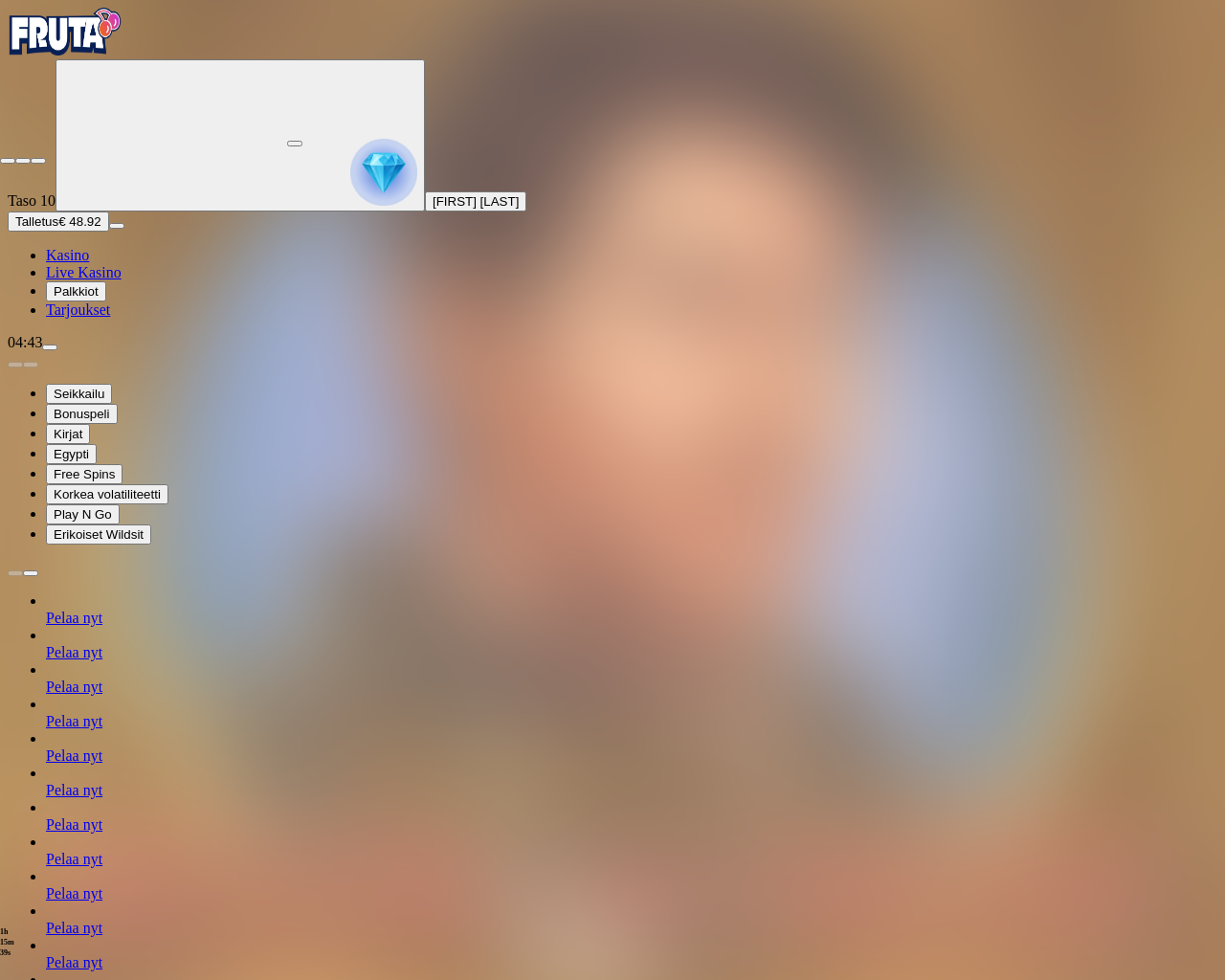click at bounding box center [8, 161] 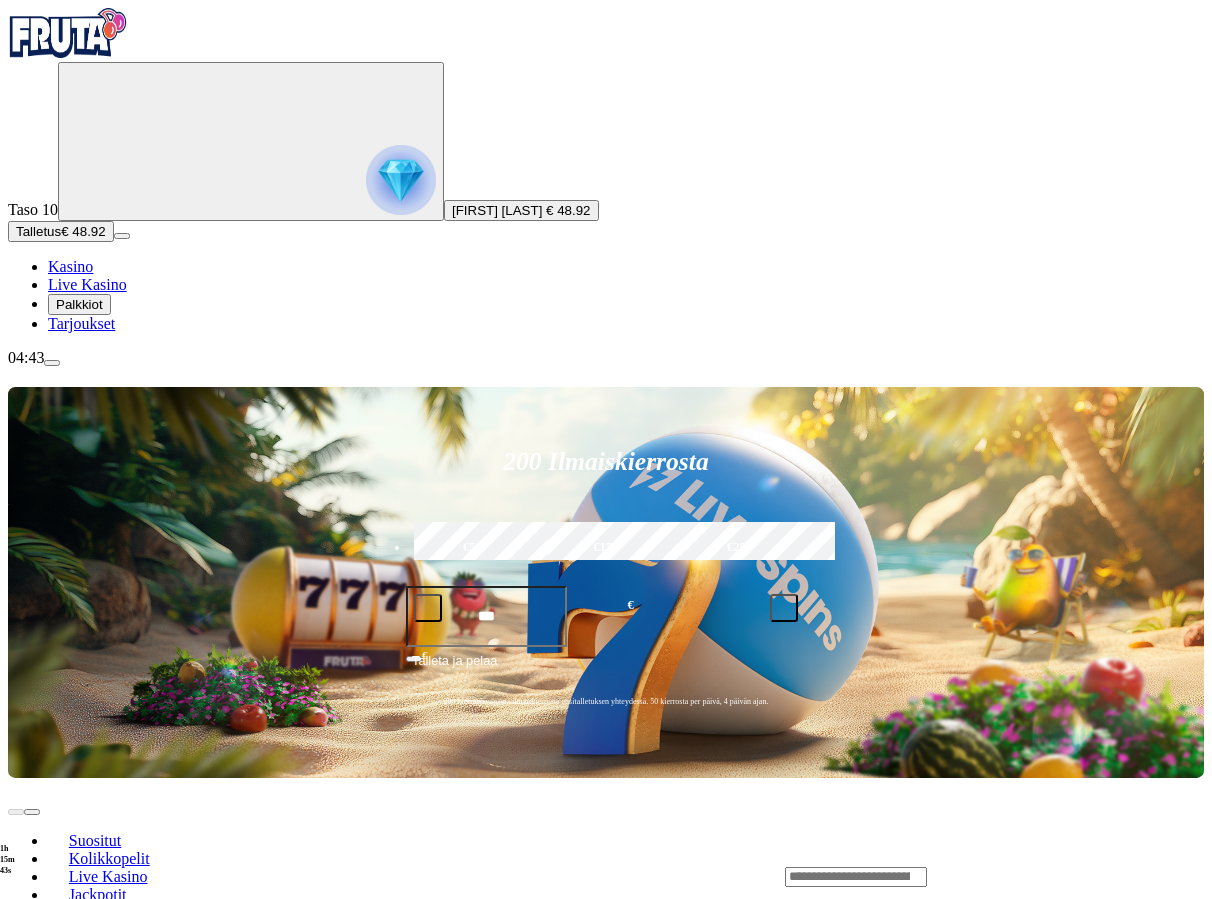 click at bounding box center (52, 363) 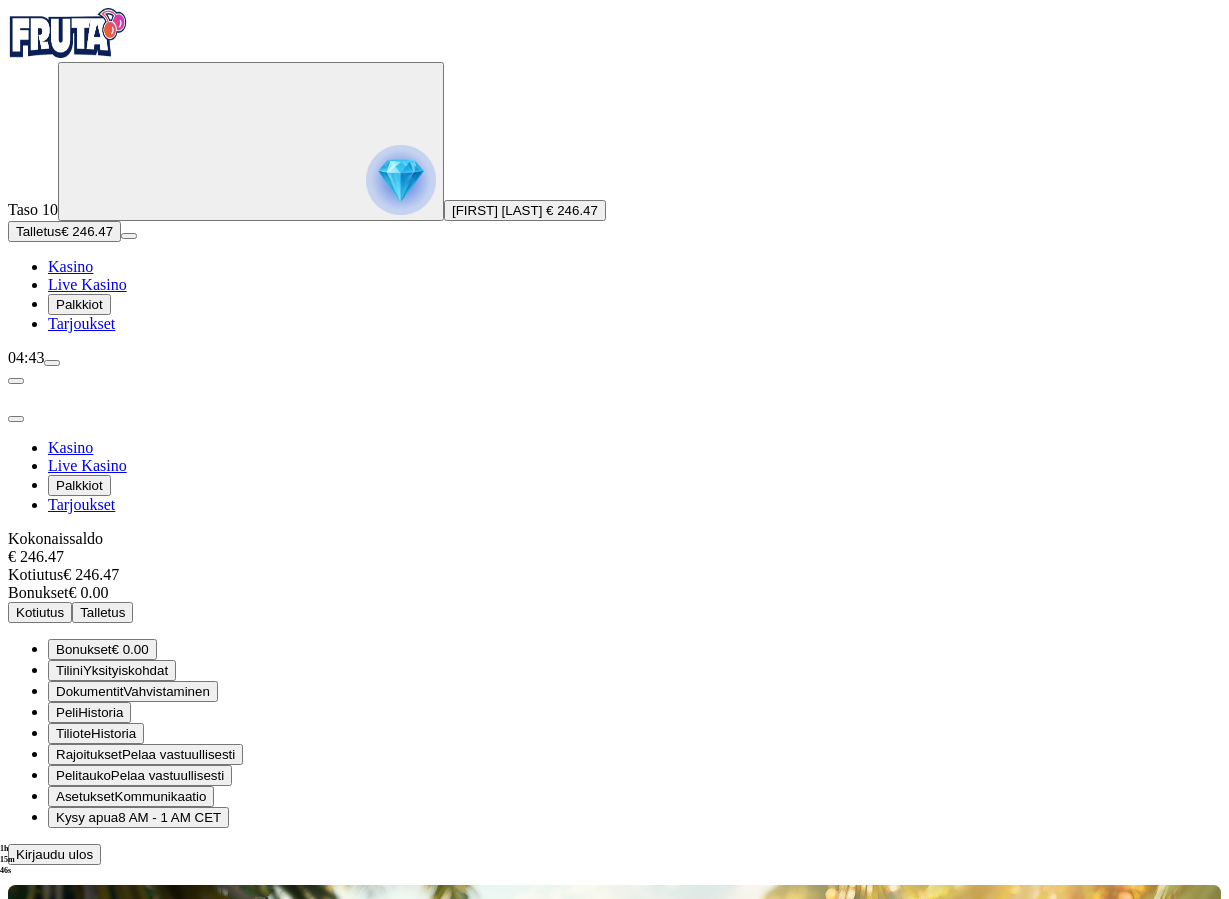 click on "Kotiutus" at bounding box center [40, 612] 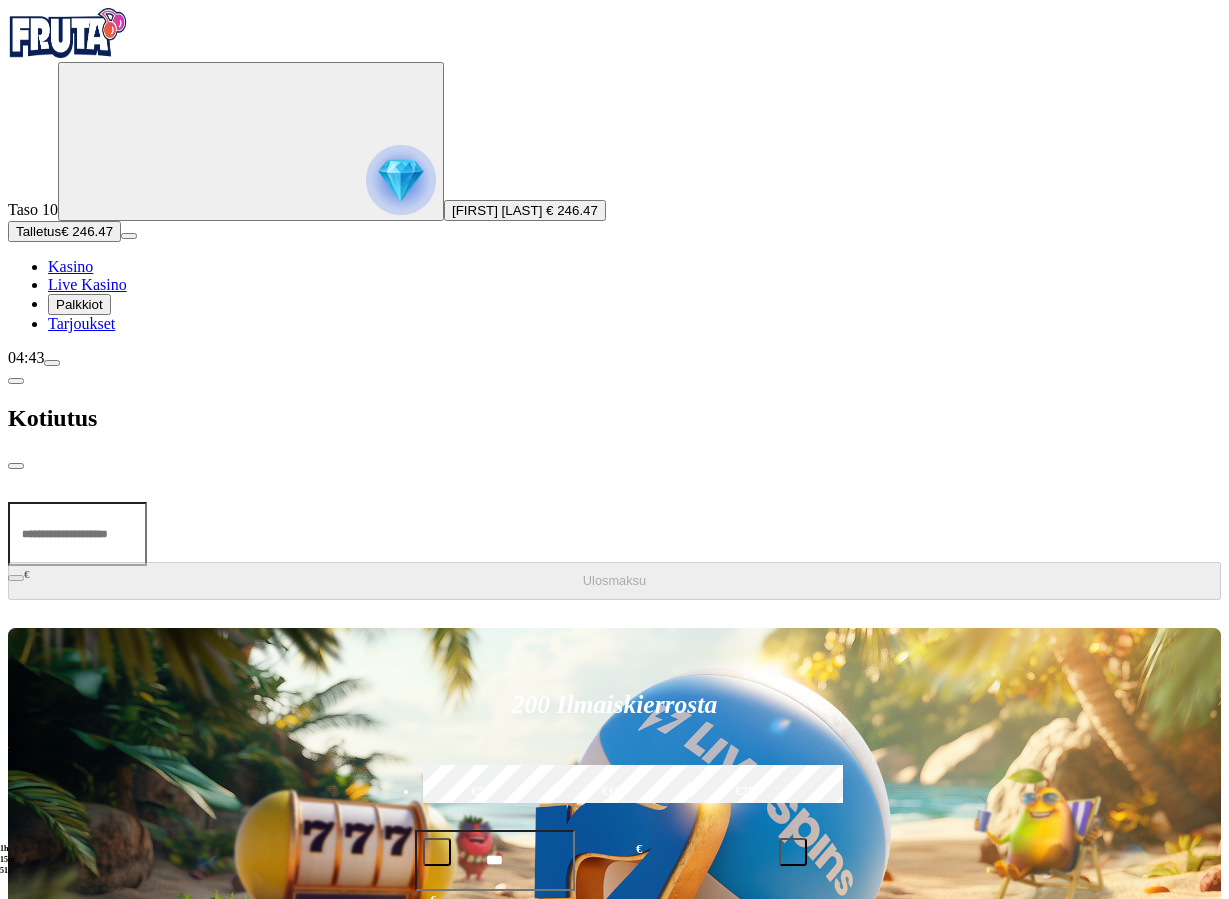 click at bounding box center [77, 534] 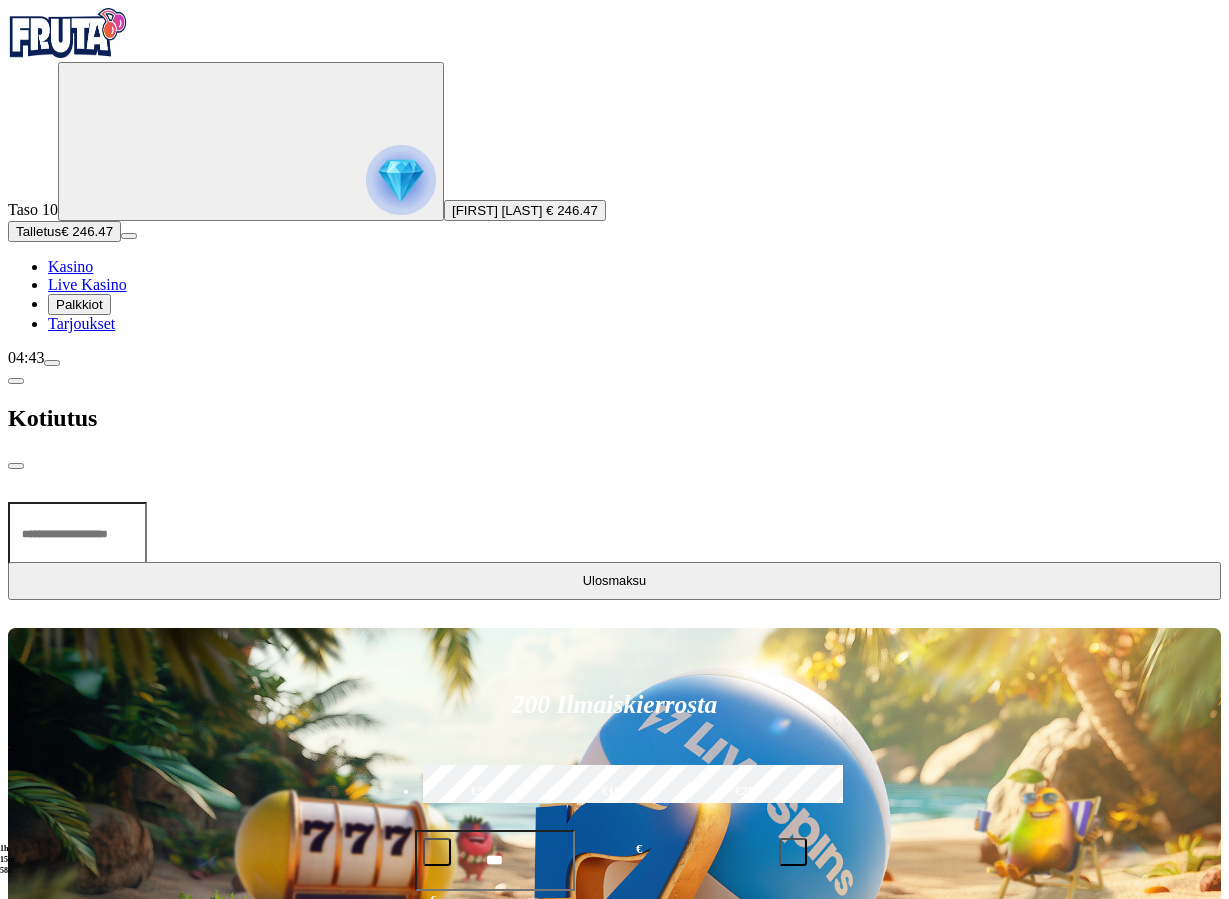 type on "***" 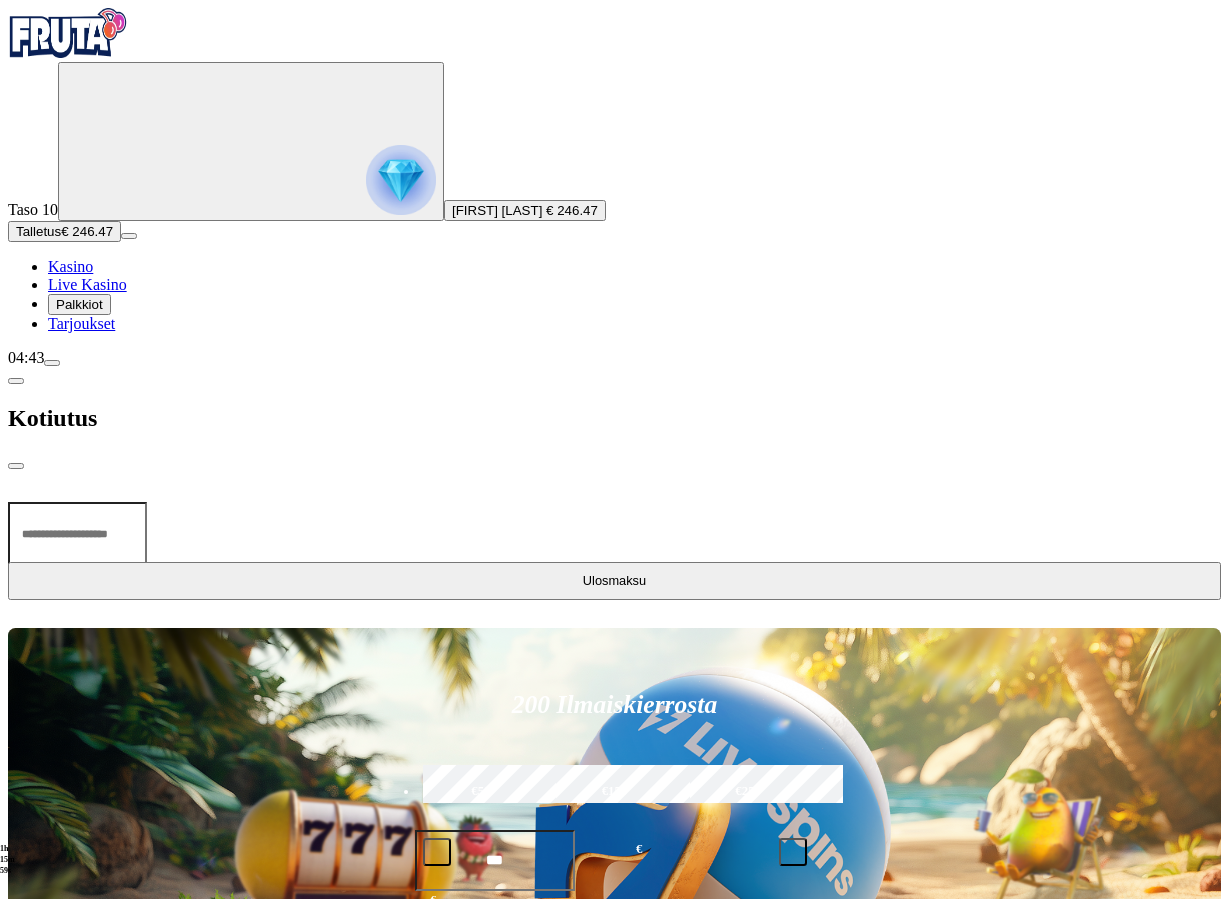 type 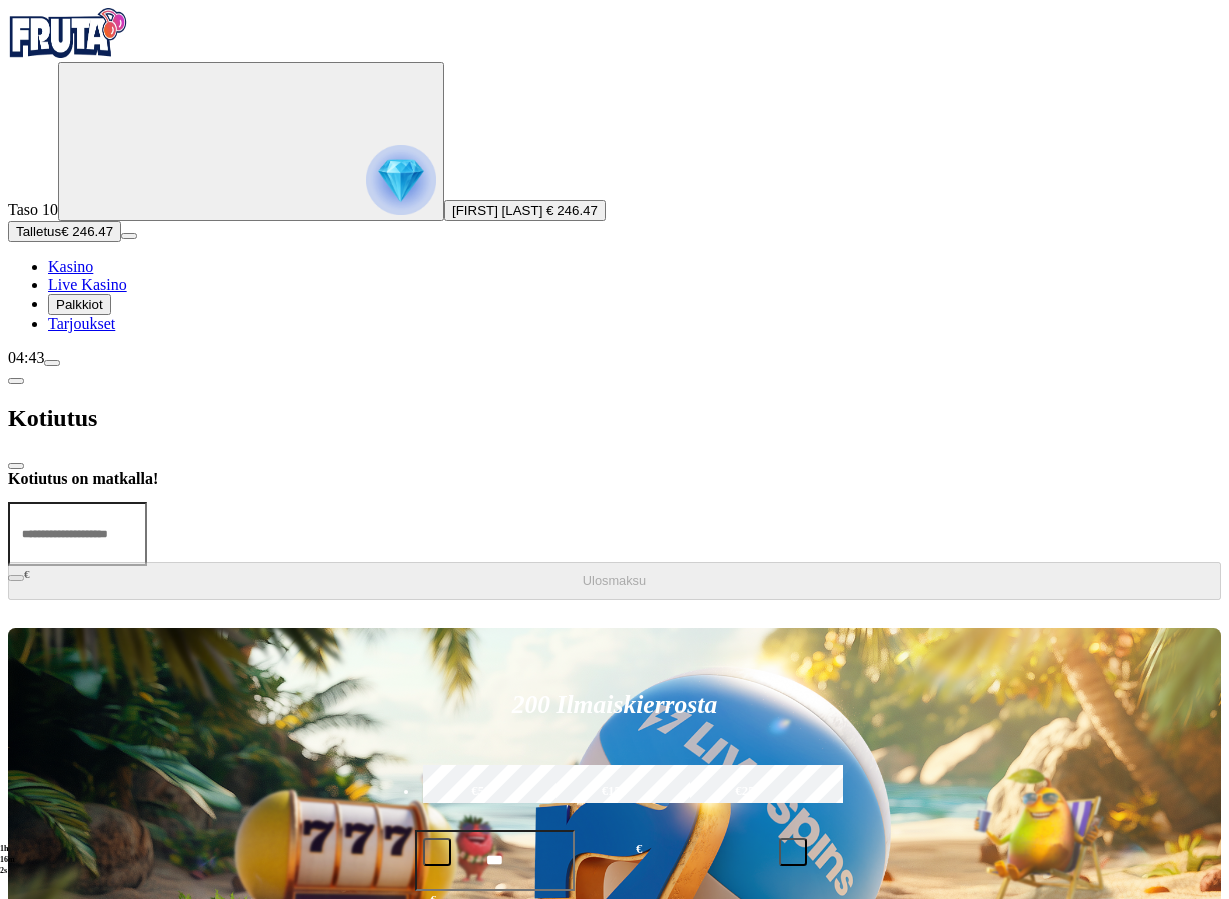 click at bounding box center [16, 466] 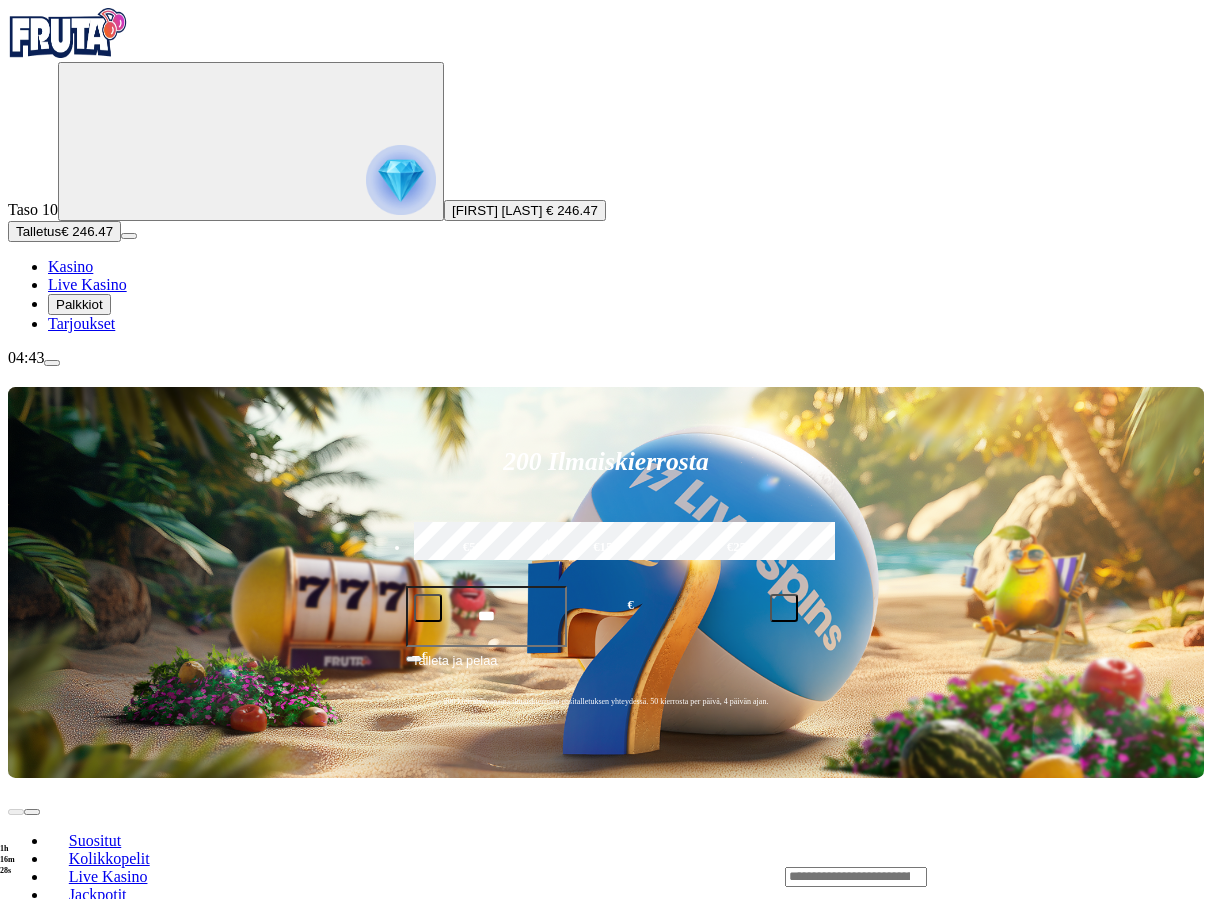 scroll, scrollTop: 102, scrollLeft: 0, axis: vertical 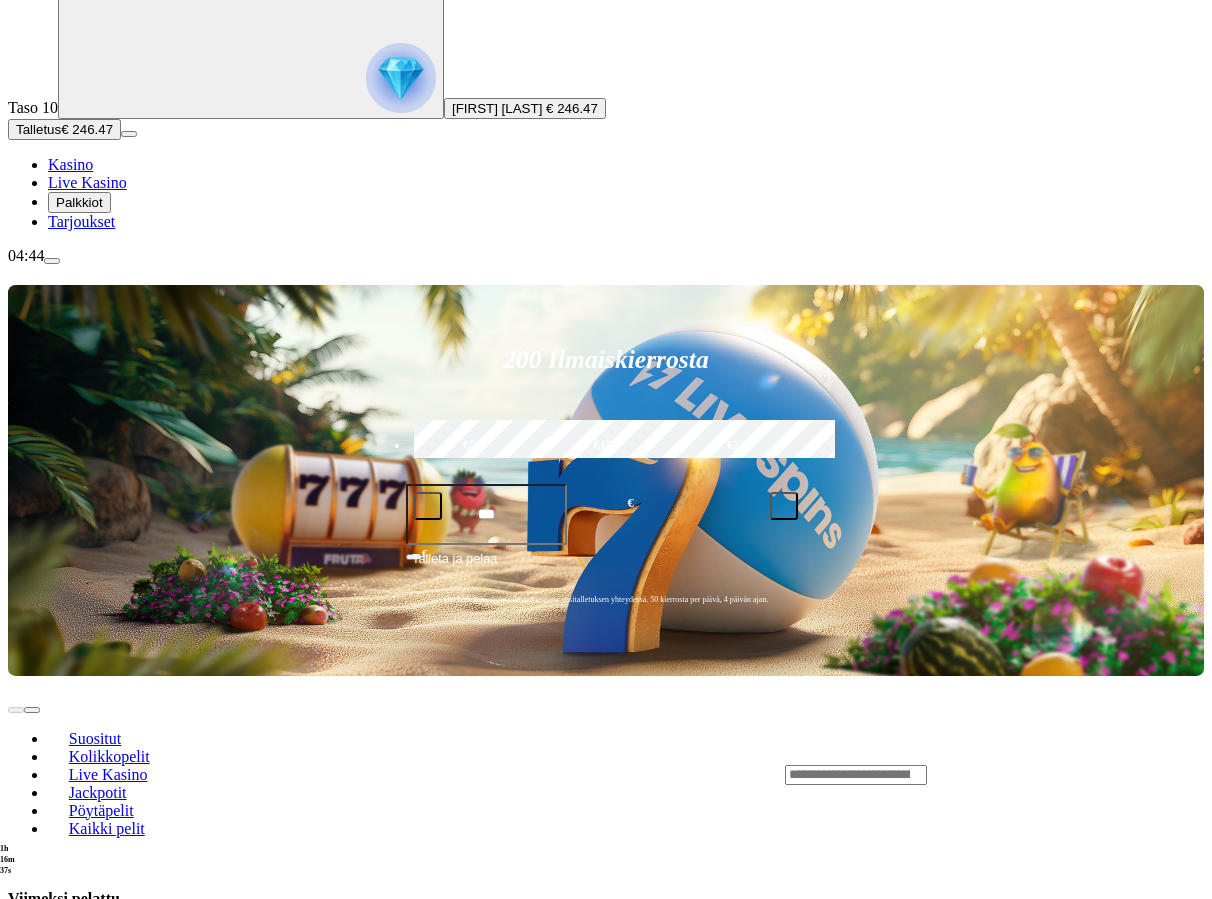 click on "Pelaa nyt" at bounding box center [77, 1375] 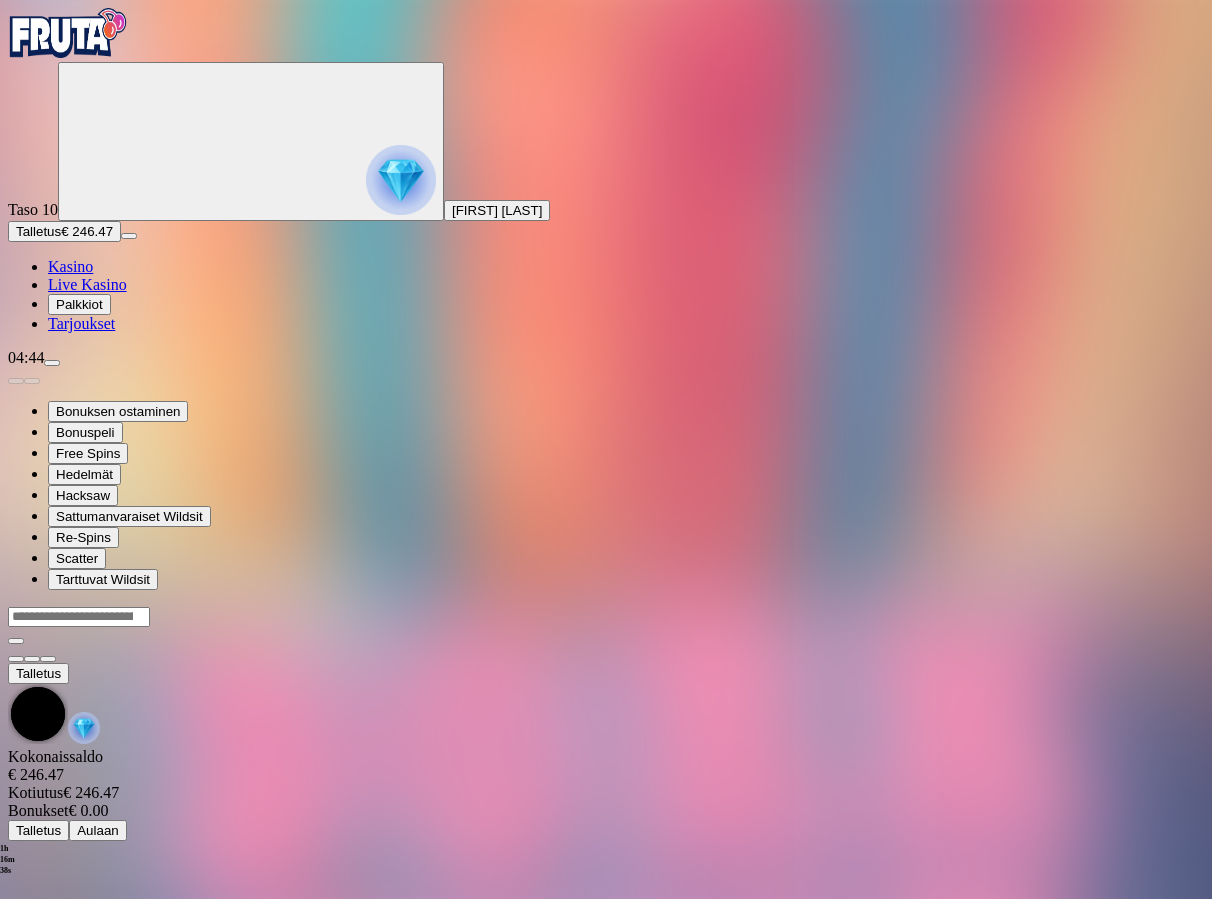 scroll, scrollTop: 0, scrollLeft: 0, axis: both 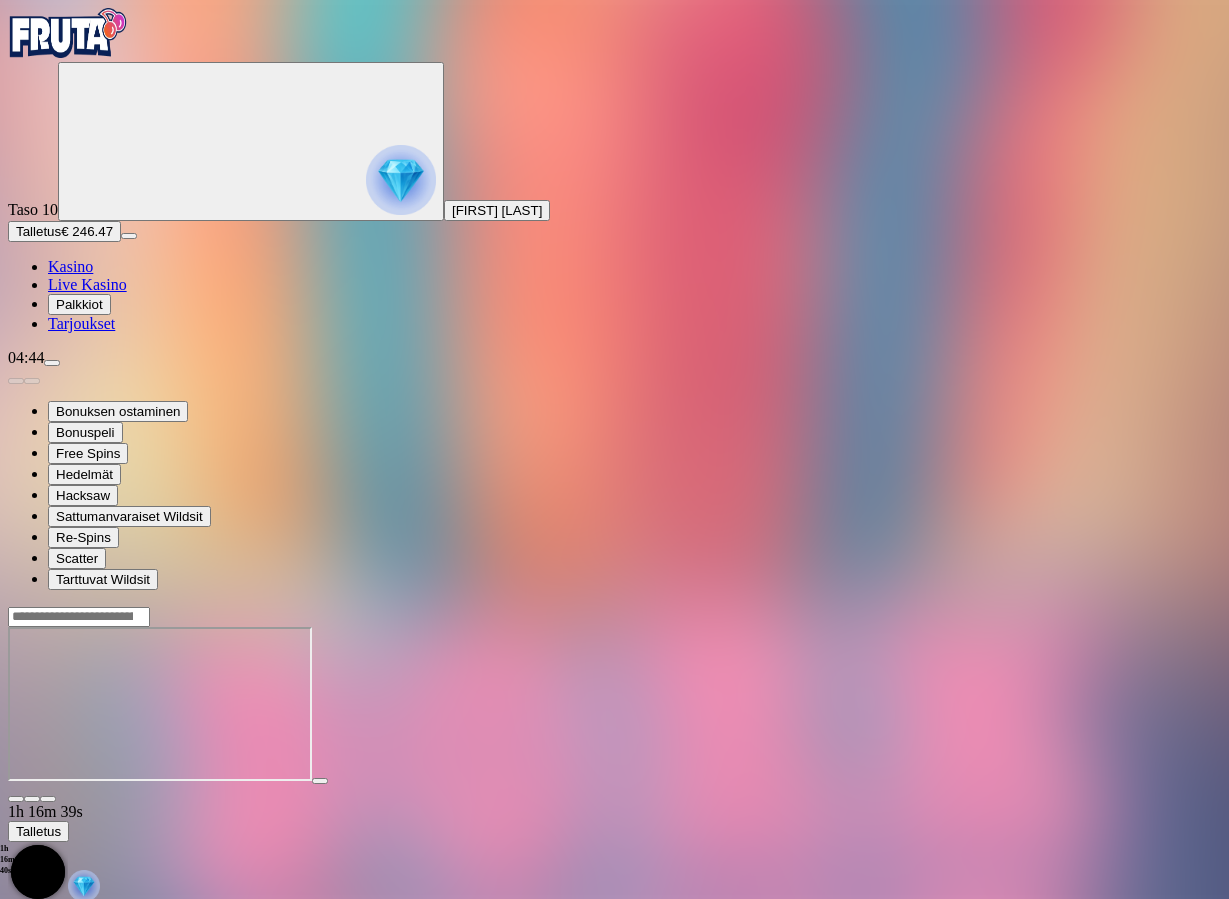 click at bounding box center (48, 799) 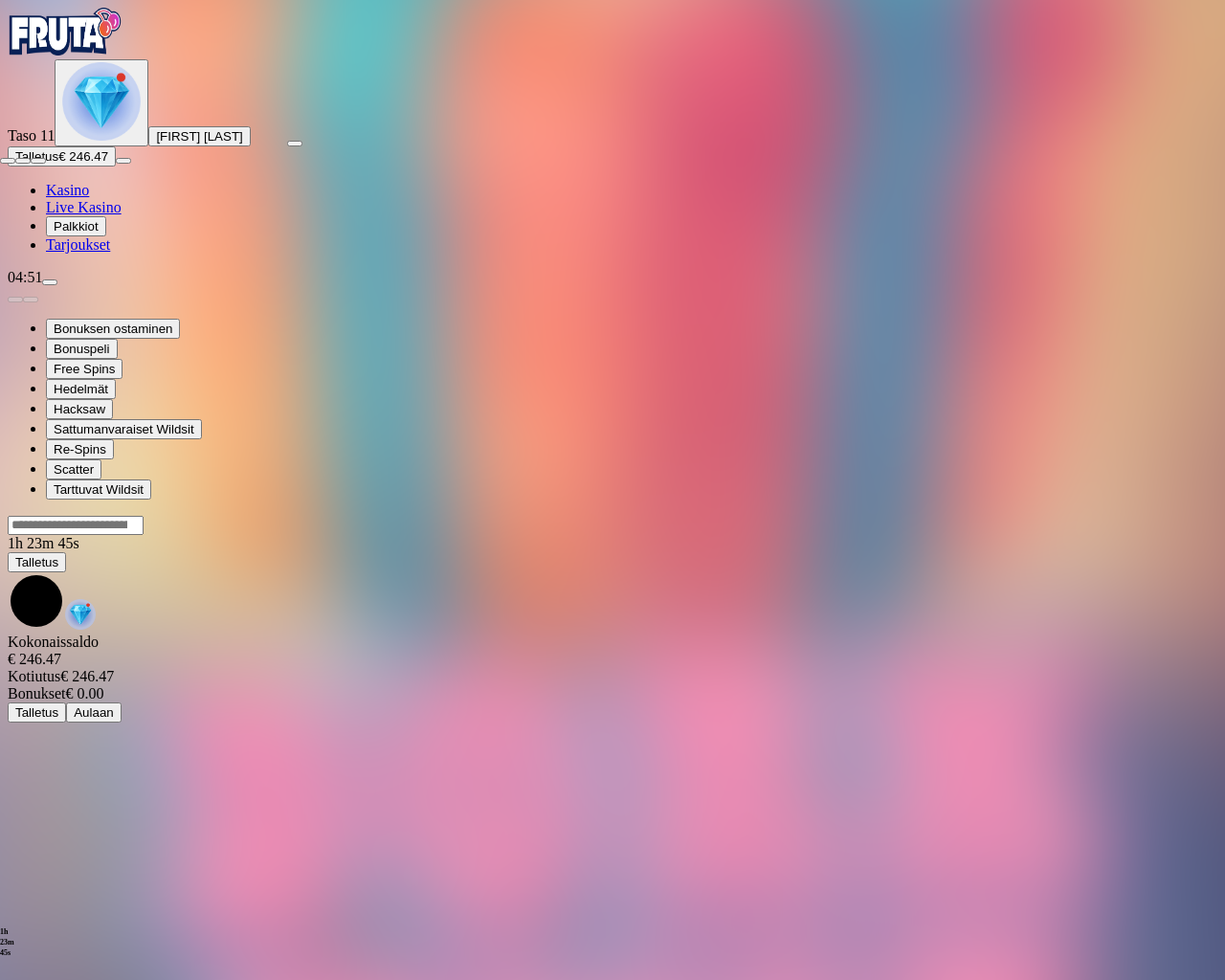 click at bounding box center [8, 161] 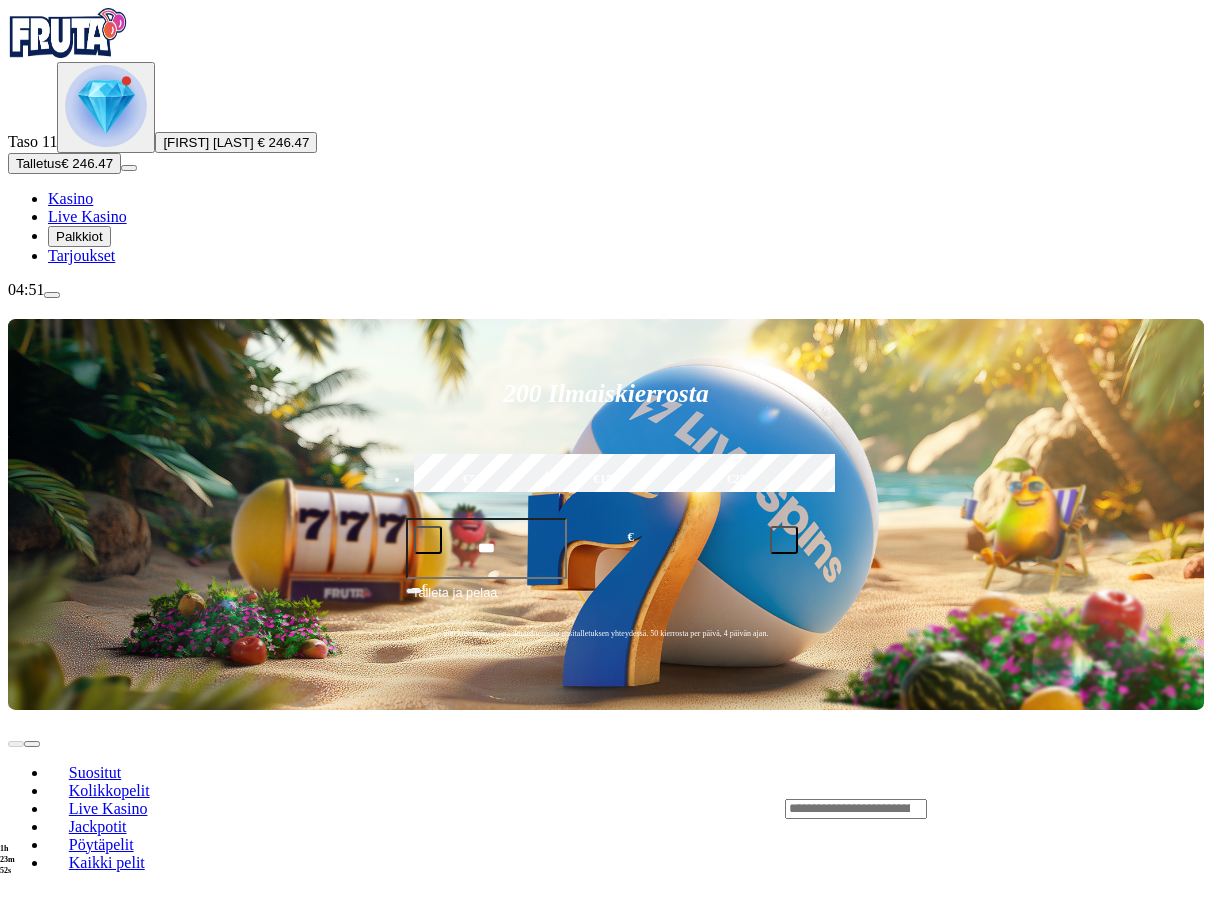 click on "Pelaa nyt" at bounding box center (77, 1027) 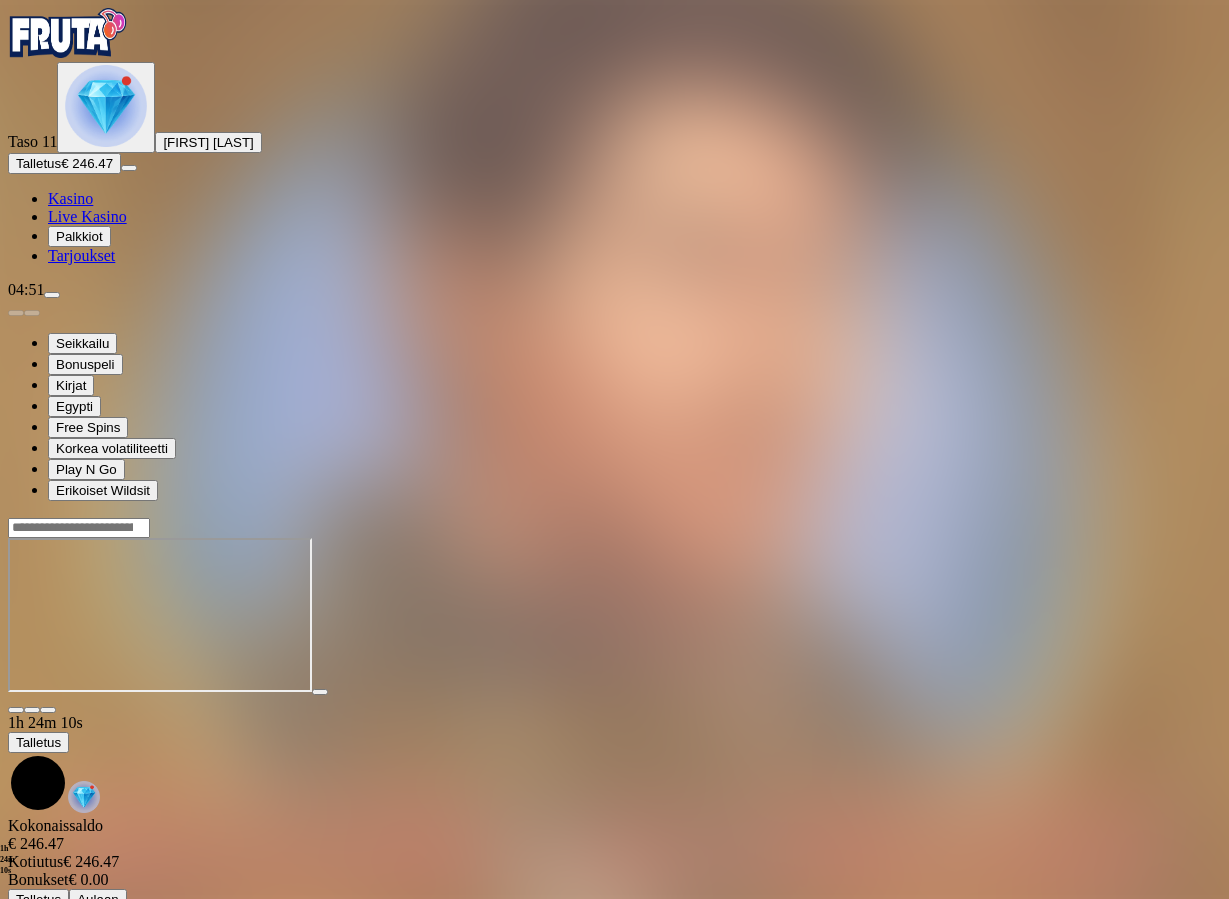 drag, startPoint x: 1171, startPoint y: 193, endPoint x: 1160, endPoint y: 250, distance: 58.0517 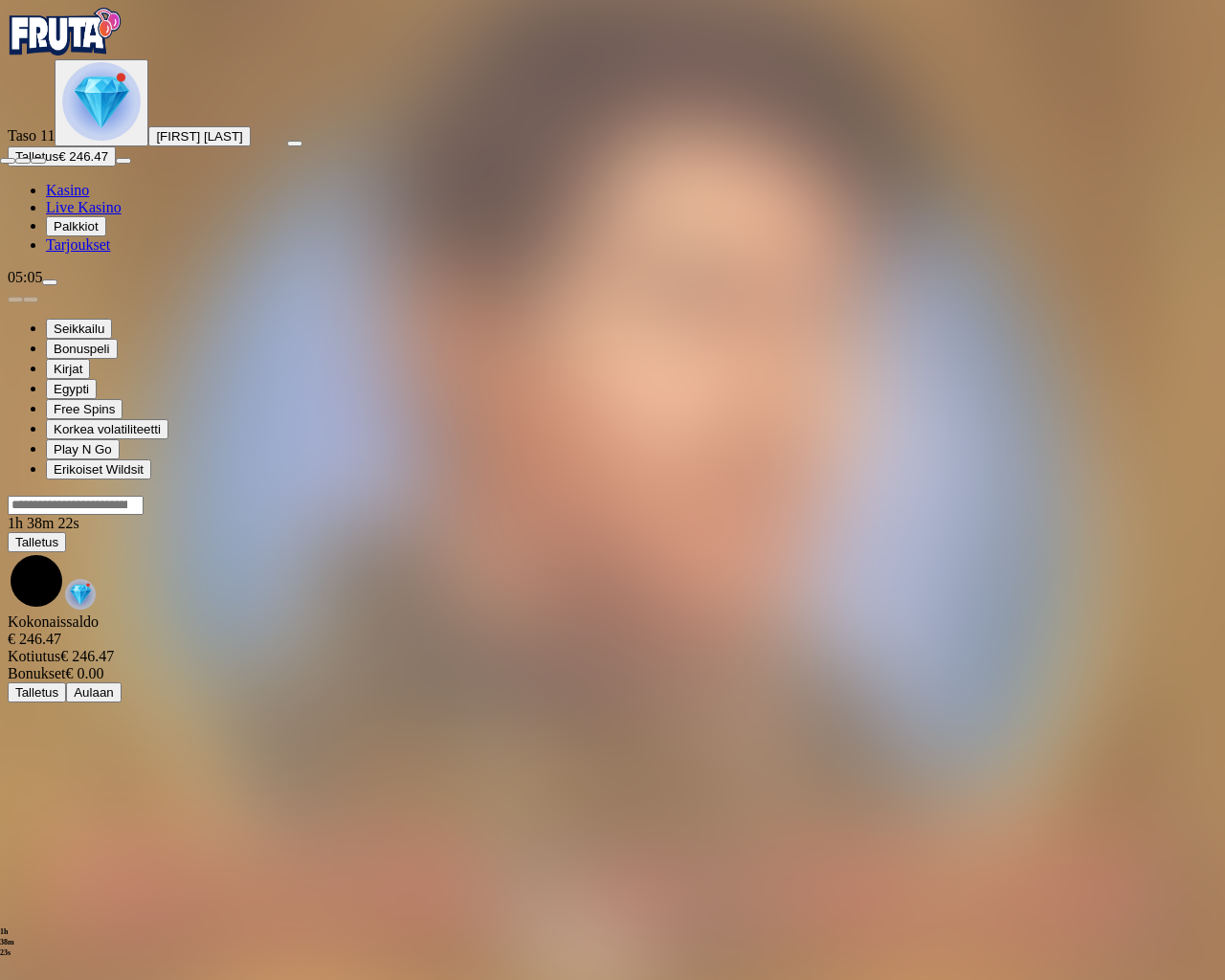 click at bounding box center [8, 161] 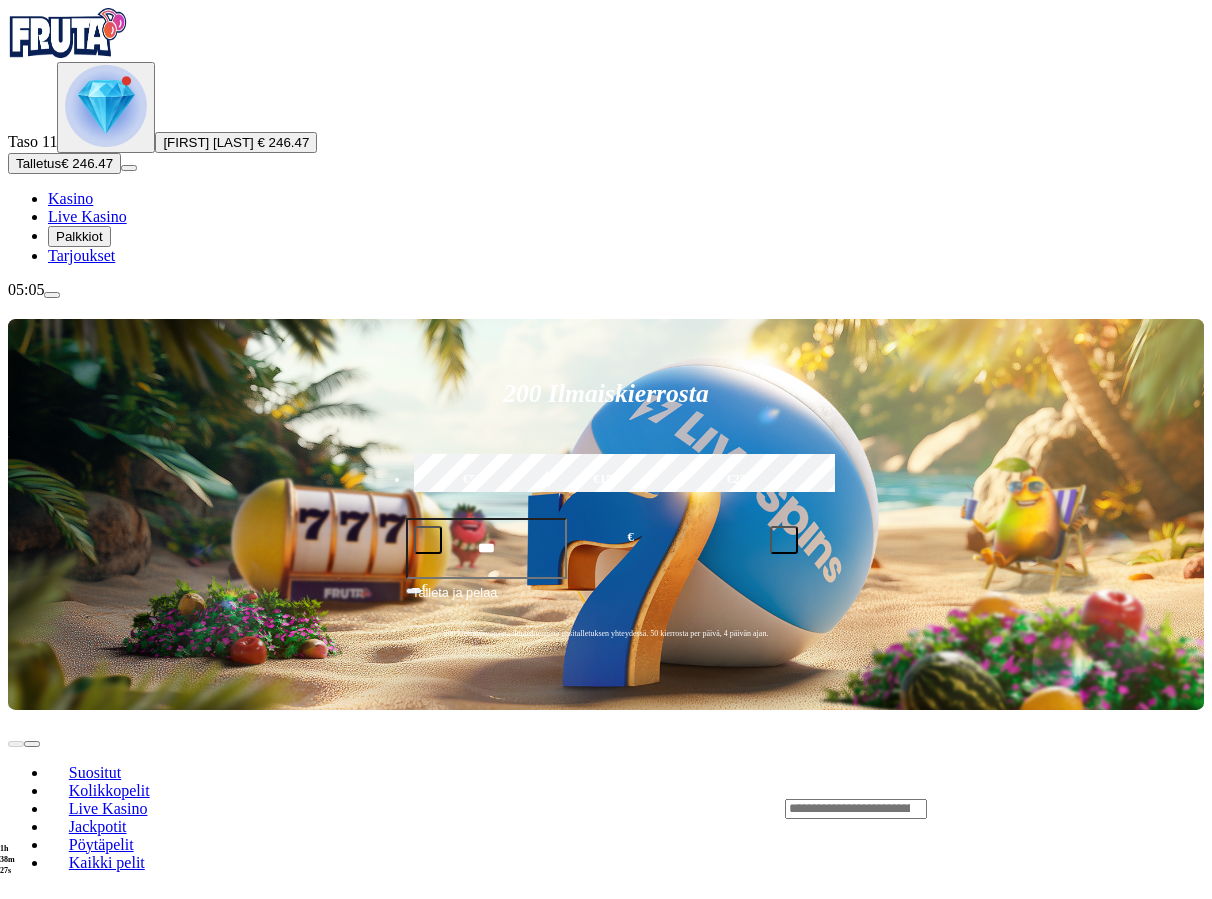 click at bounding box center (856, 809) 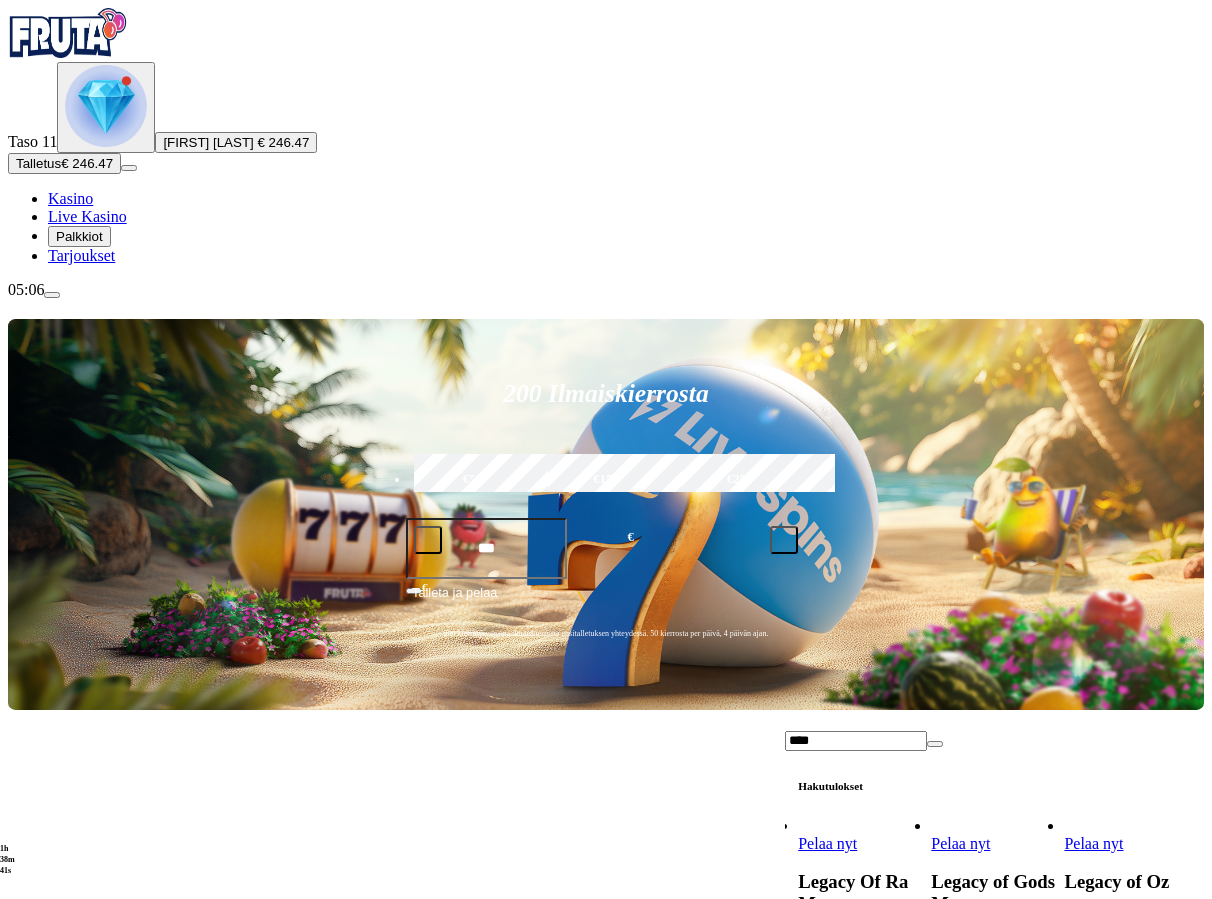 type on "****" 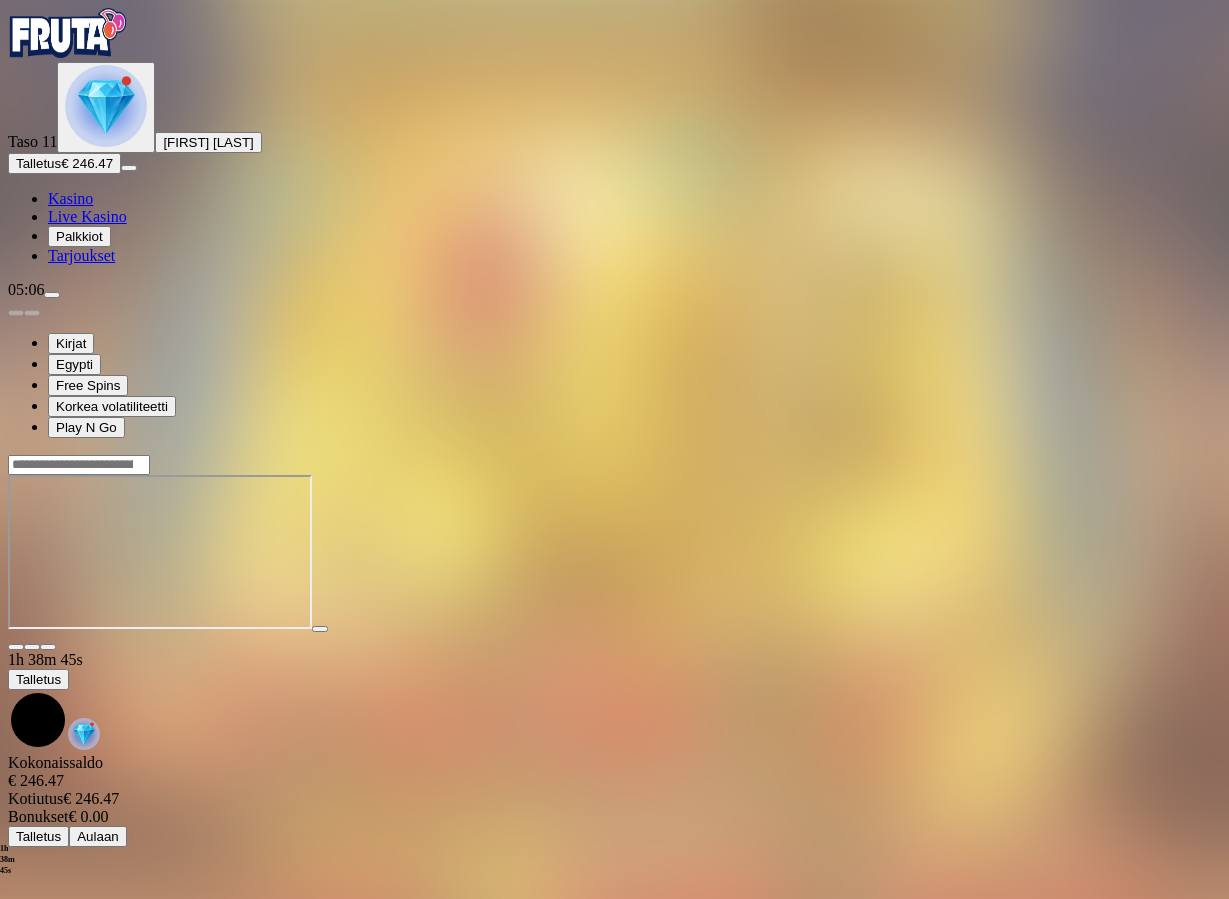 click at bounding box center [48, 647] 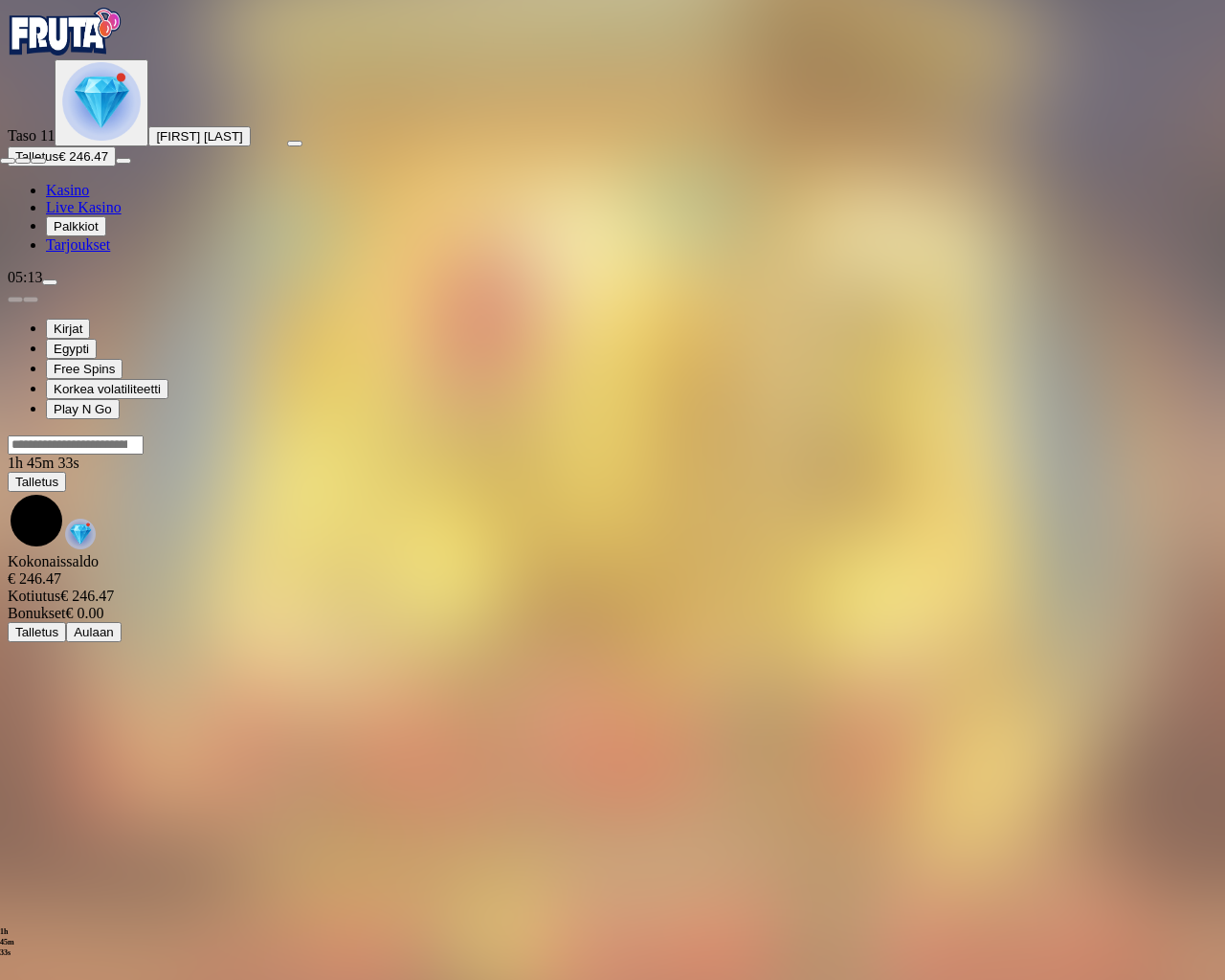 drag, startPoint x: 1202, startPoint y: 20, endPoint x: 1199, endPoint y: 0, distance: 20.223748 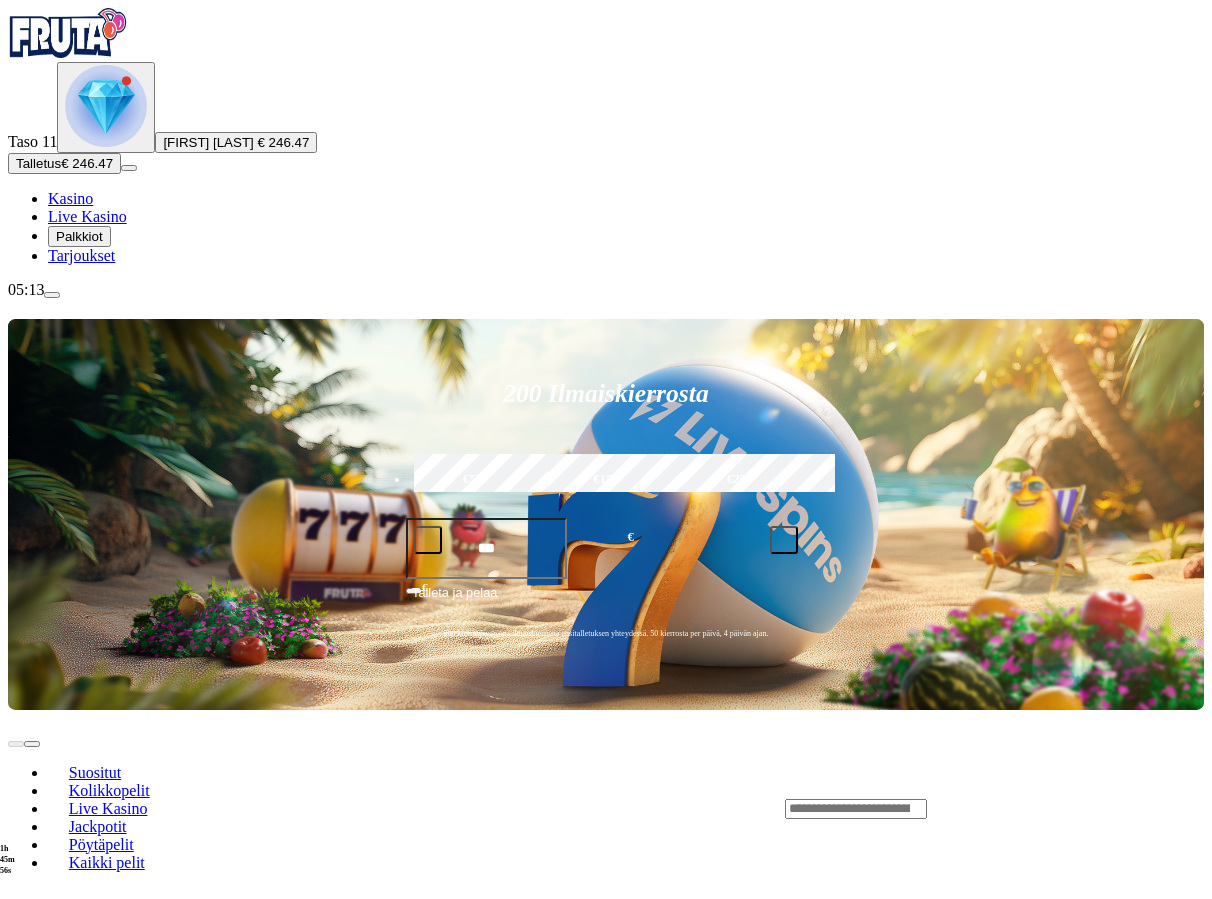 click at bounding box center [32, 981] 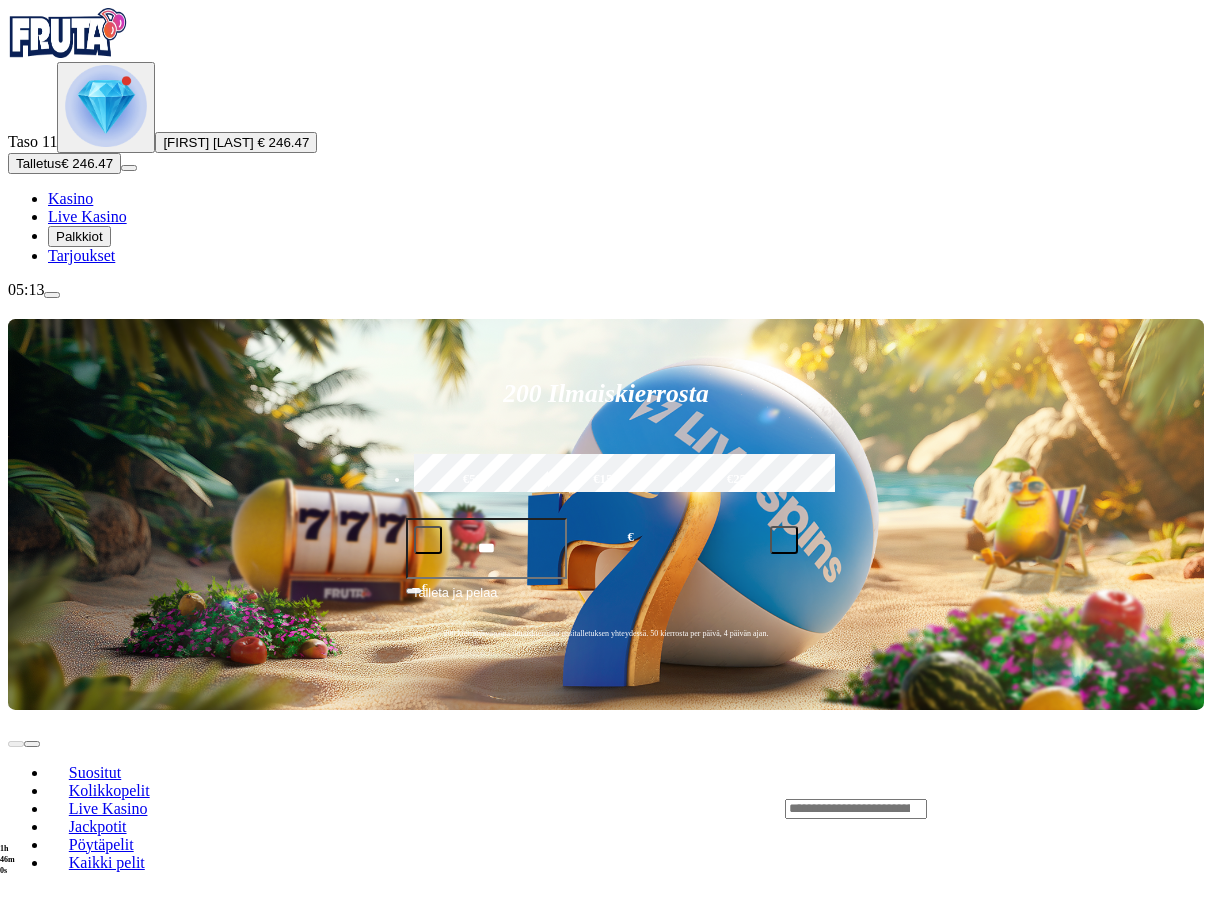 click at bounding box center [16, 981] 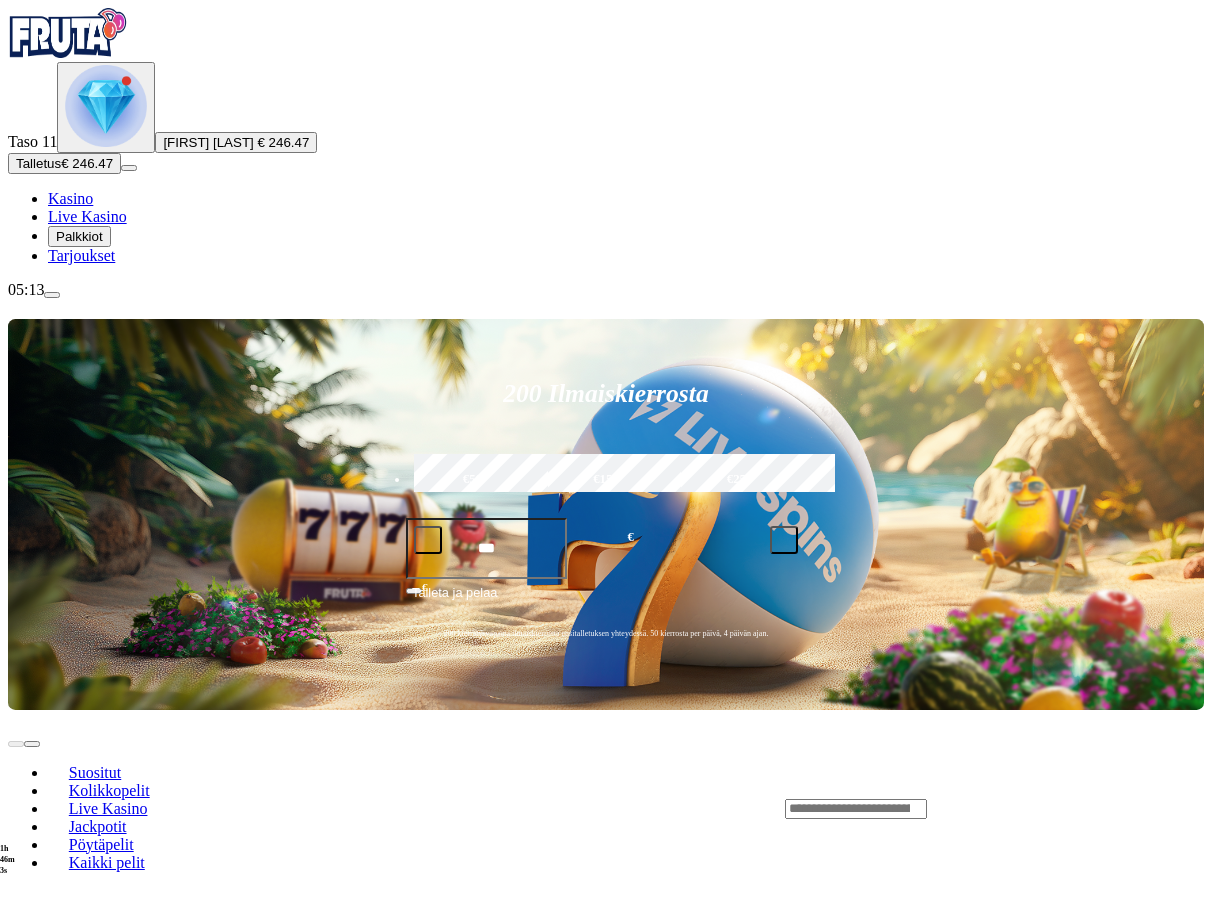 click on "Pelaa nyt" at bounding box center [77, 1409] 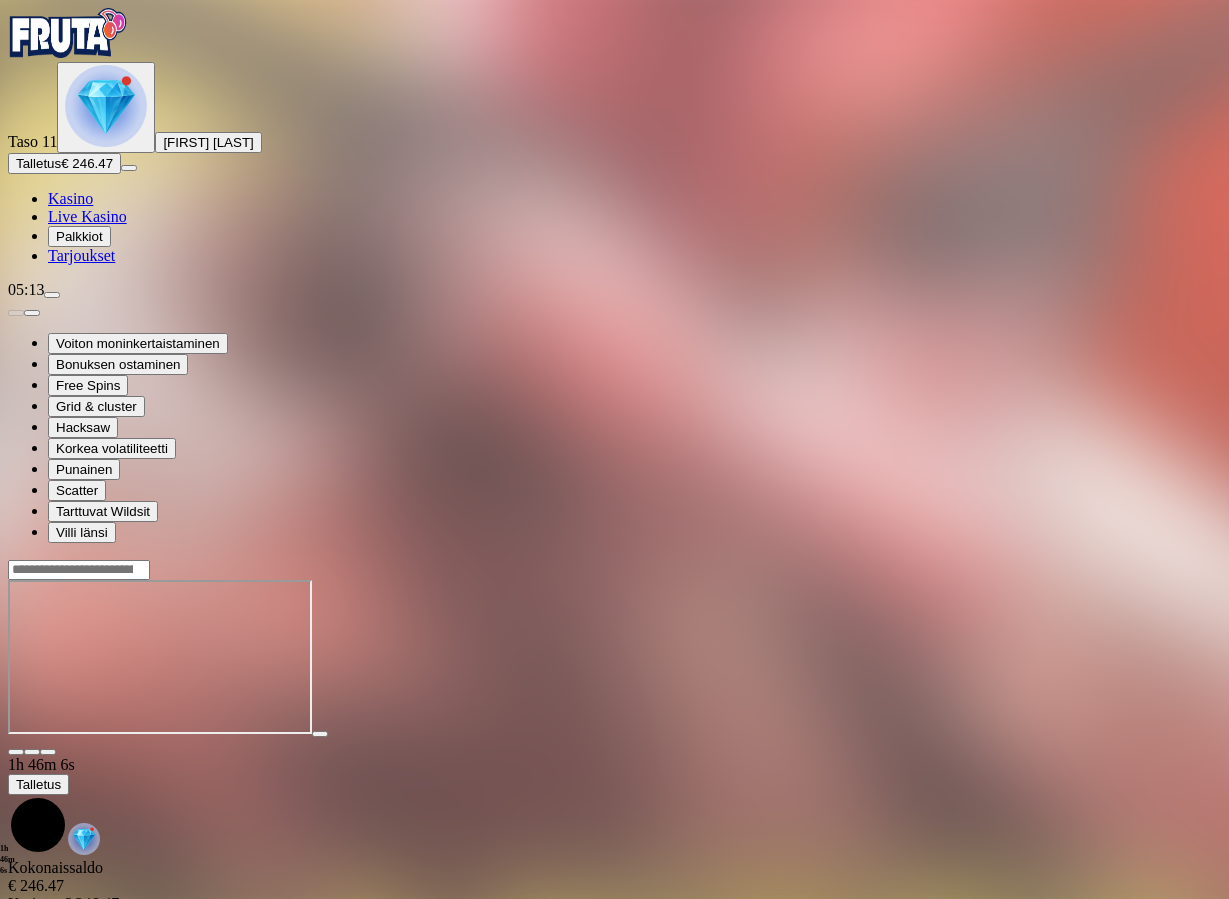 click at bounding box center (48, 752) 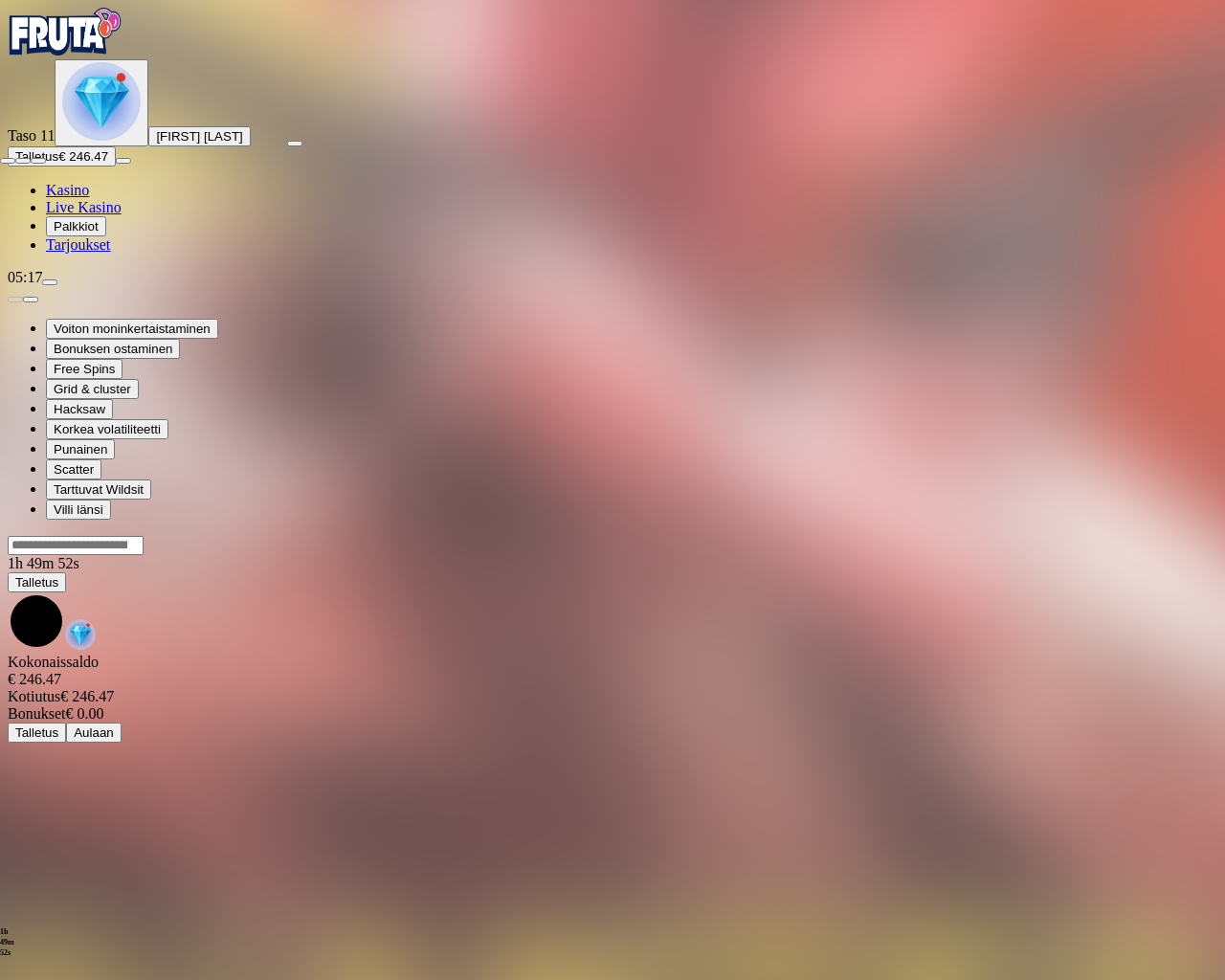 click at bounding box center [8, 161] 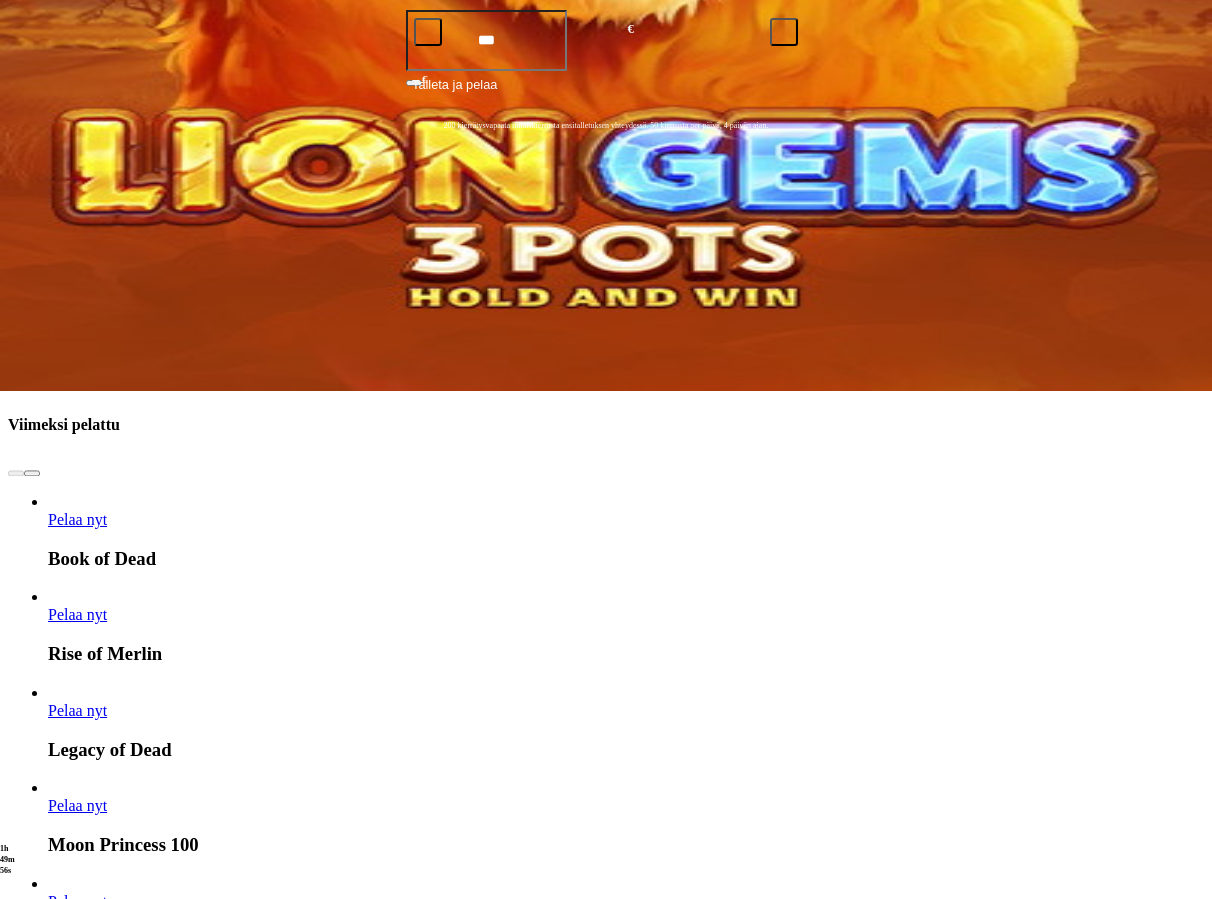 scroll, scrollTop: 510, scrollLeft: 0, axis: vertical 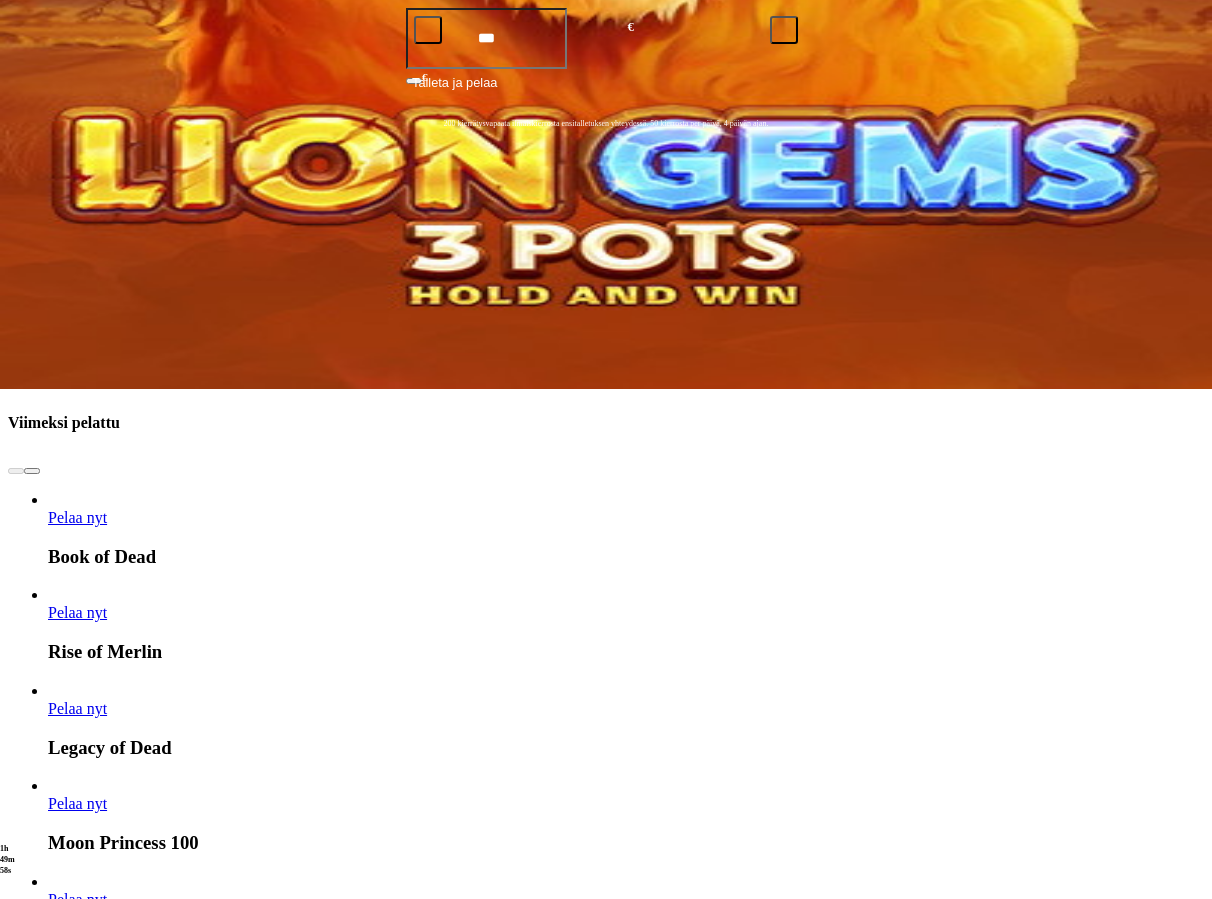 click on "Näytä kaikki" at bounding box center [1179, 2715] 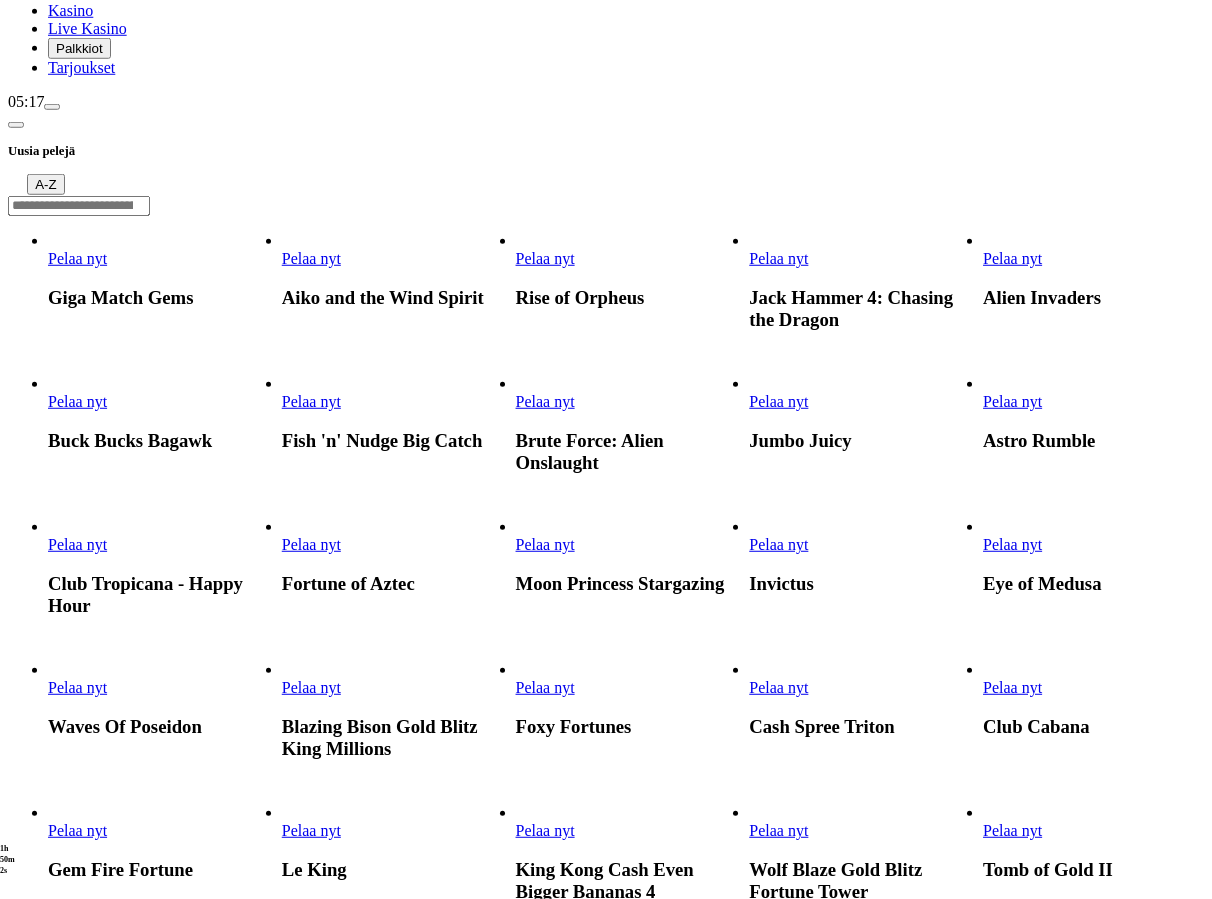 scroll, scrollTop: 204, scrollLeft: 0, axis: vertical 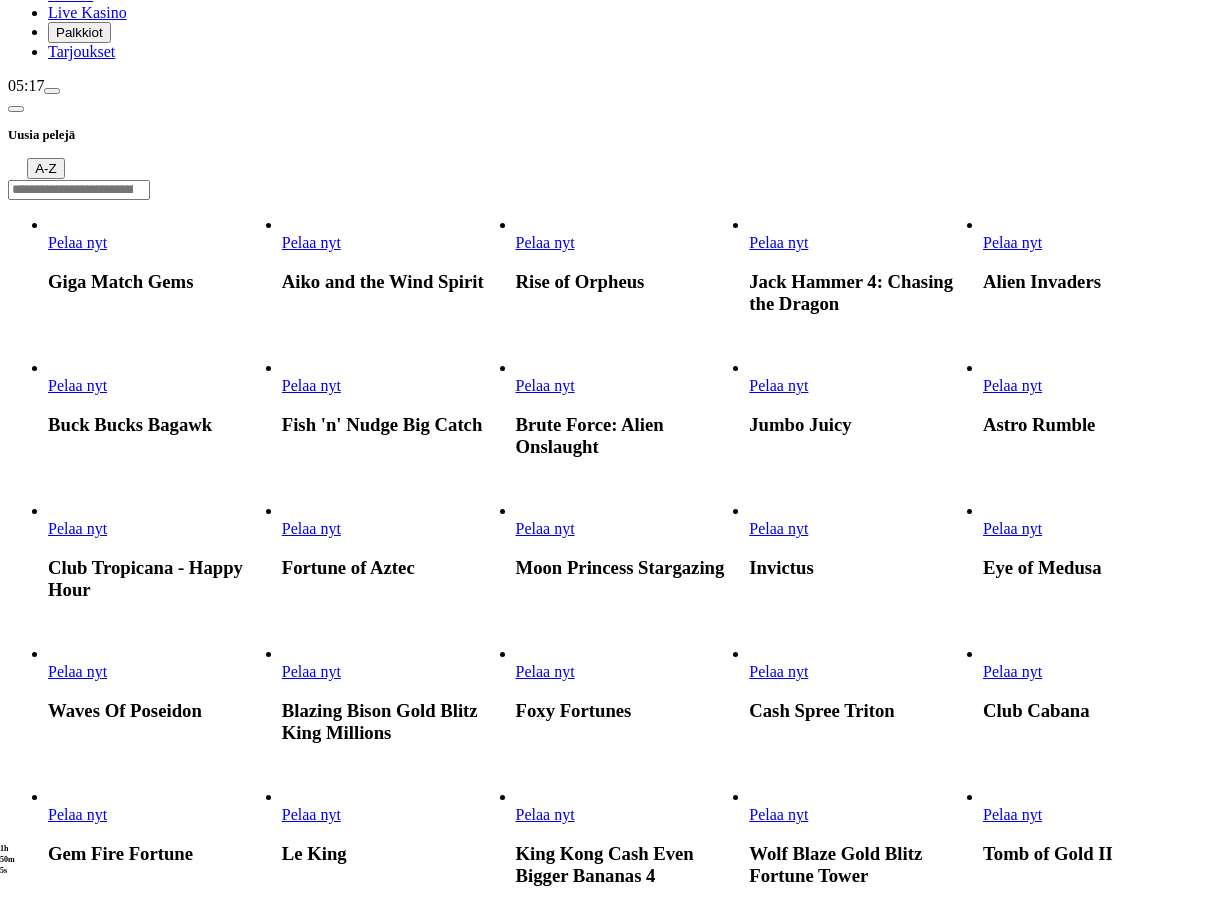 click on "Pelaa nyt" at bounding box center (311, 528) 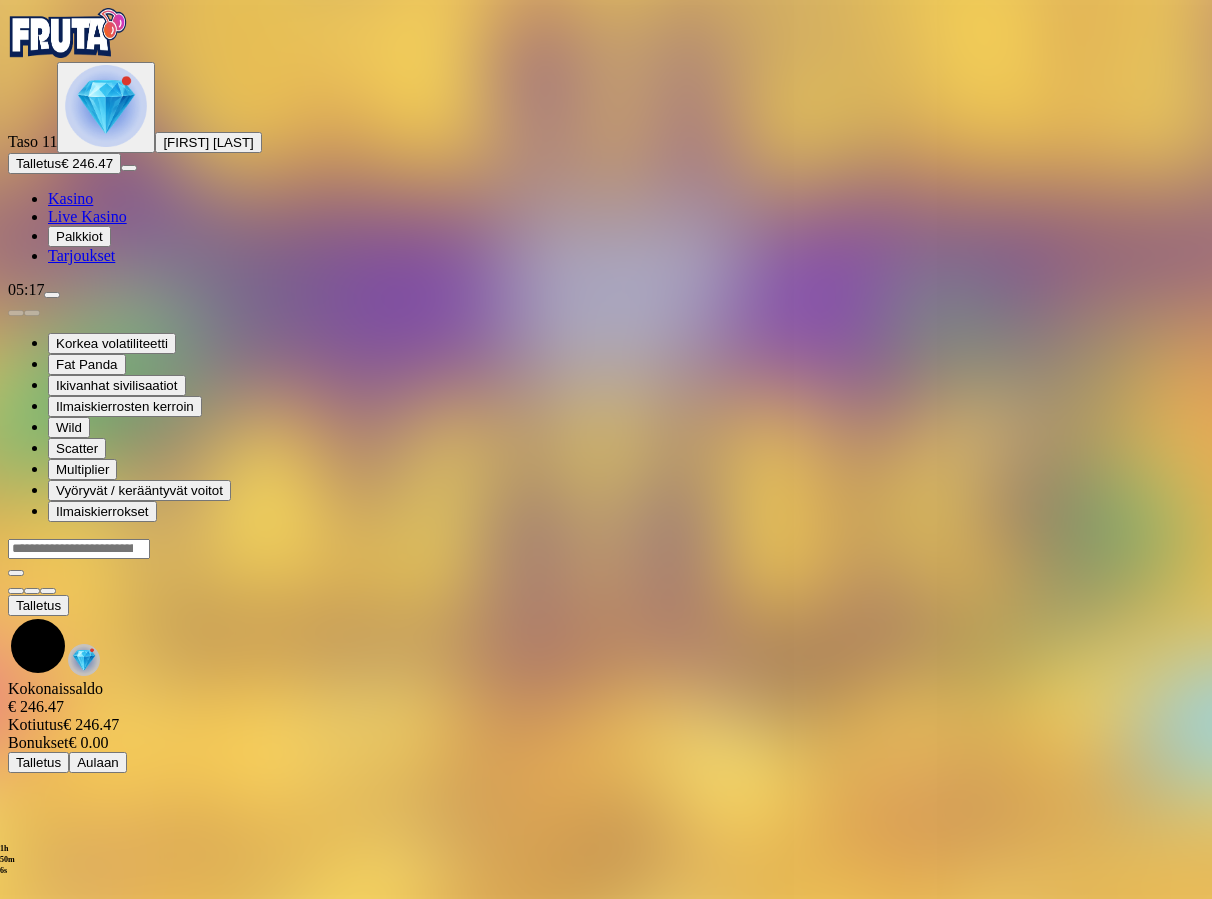 scroll, scrollTop: 0, scrollLeft: 0, axis: both 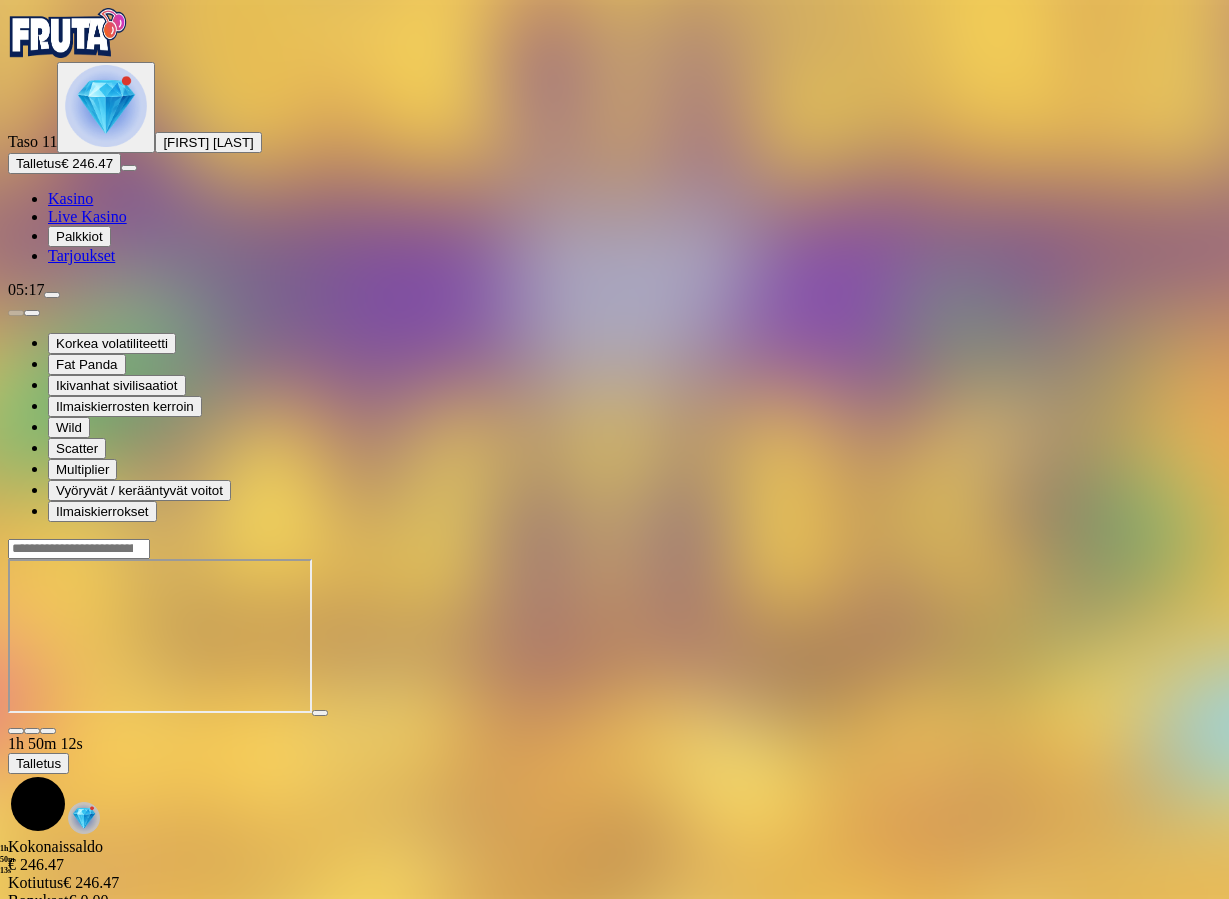 click at bounding box center [48, 731] 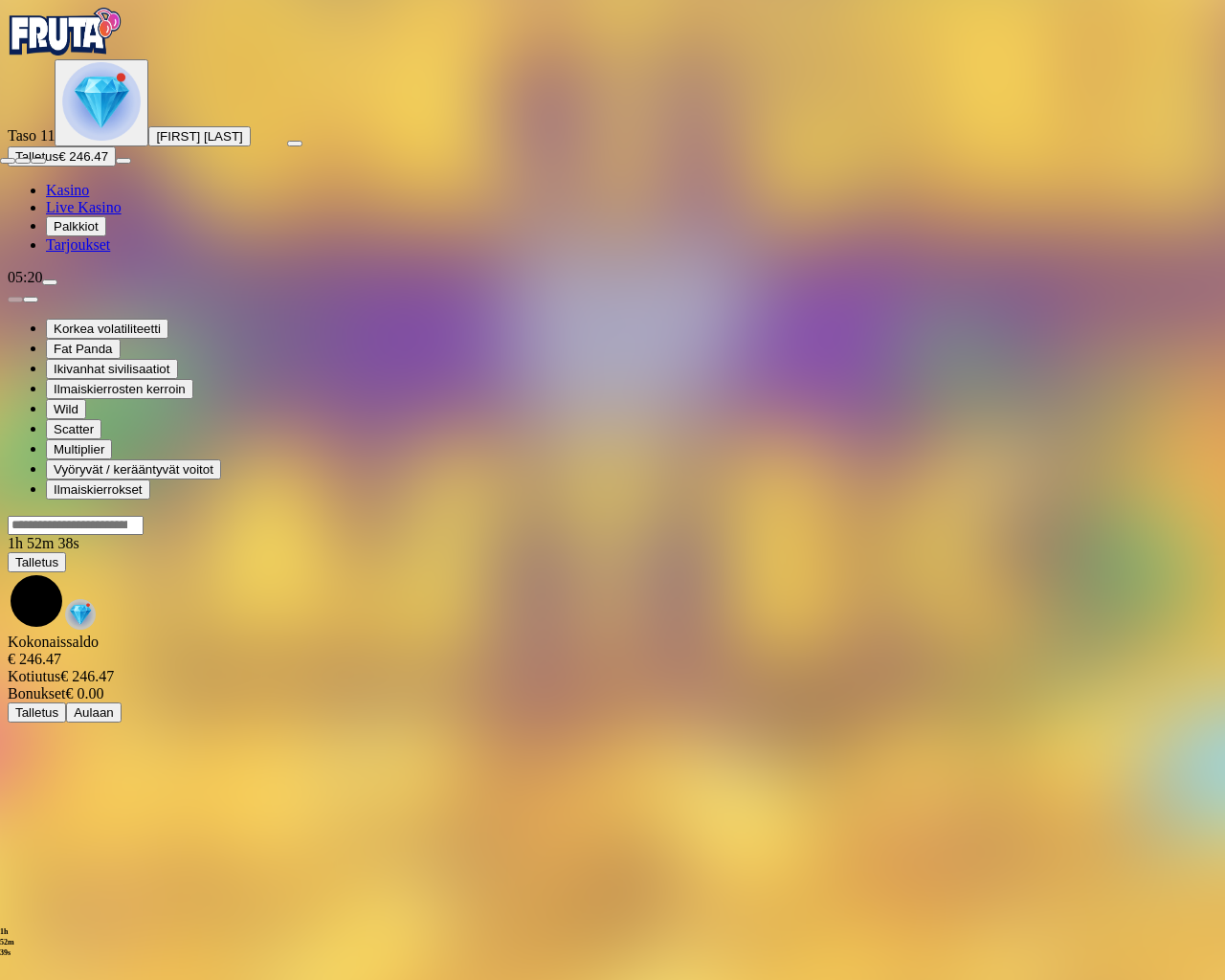 click at bounding box center (8, 161) 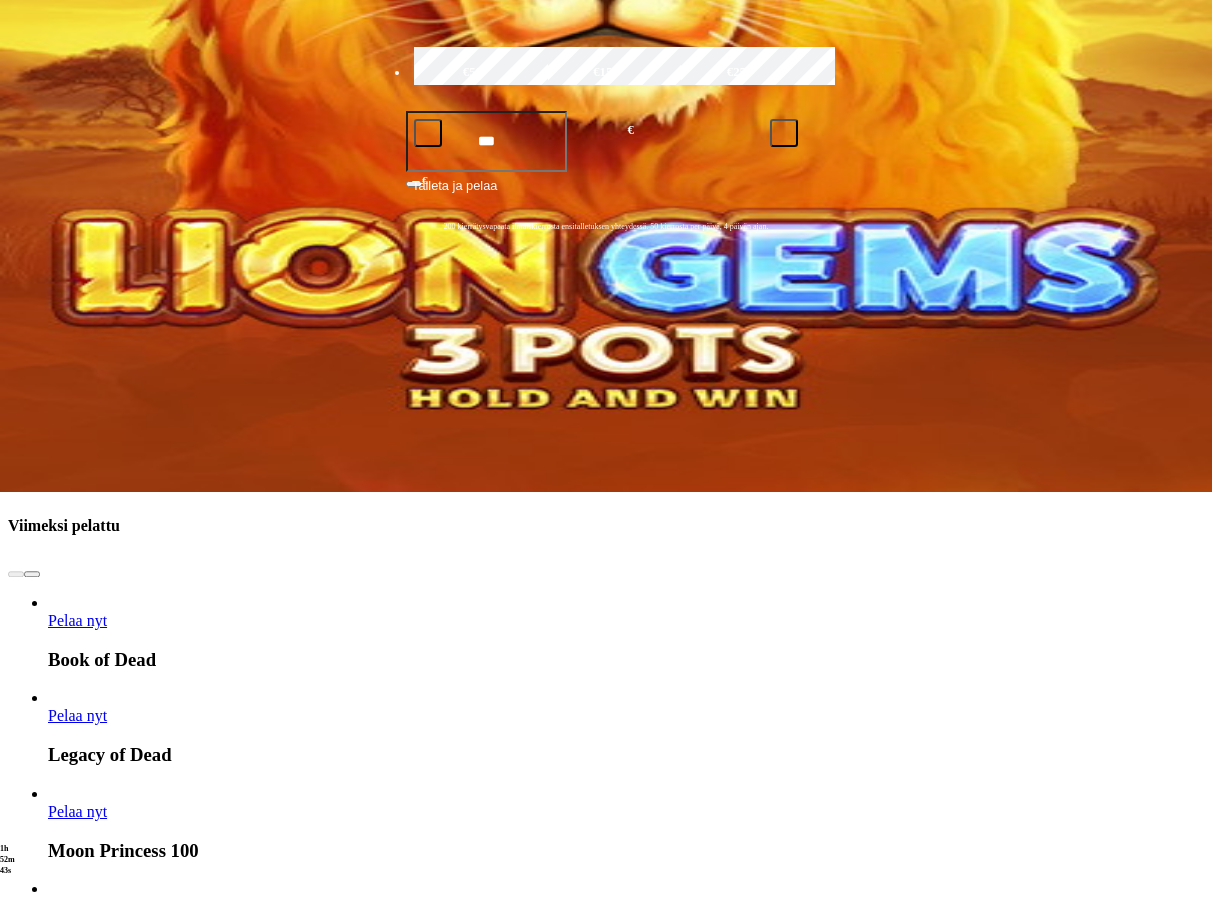 scroll, scrollTop: 408, scrollLeft: 0, axis: vertical 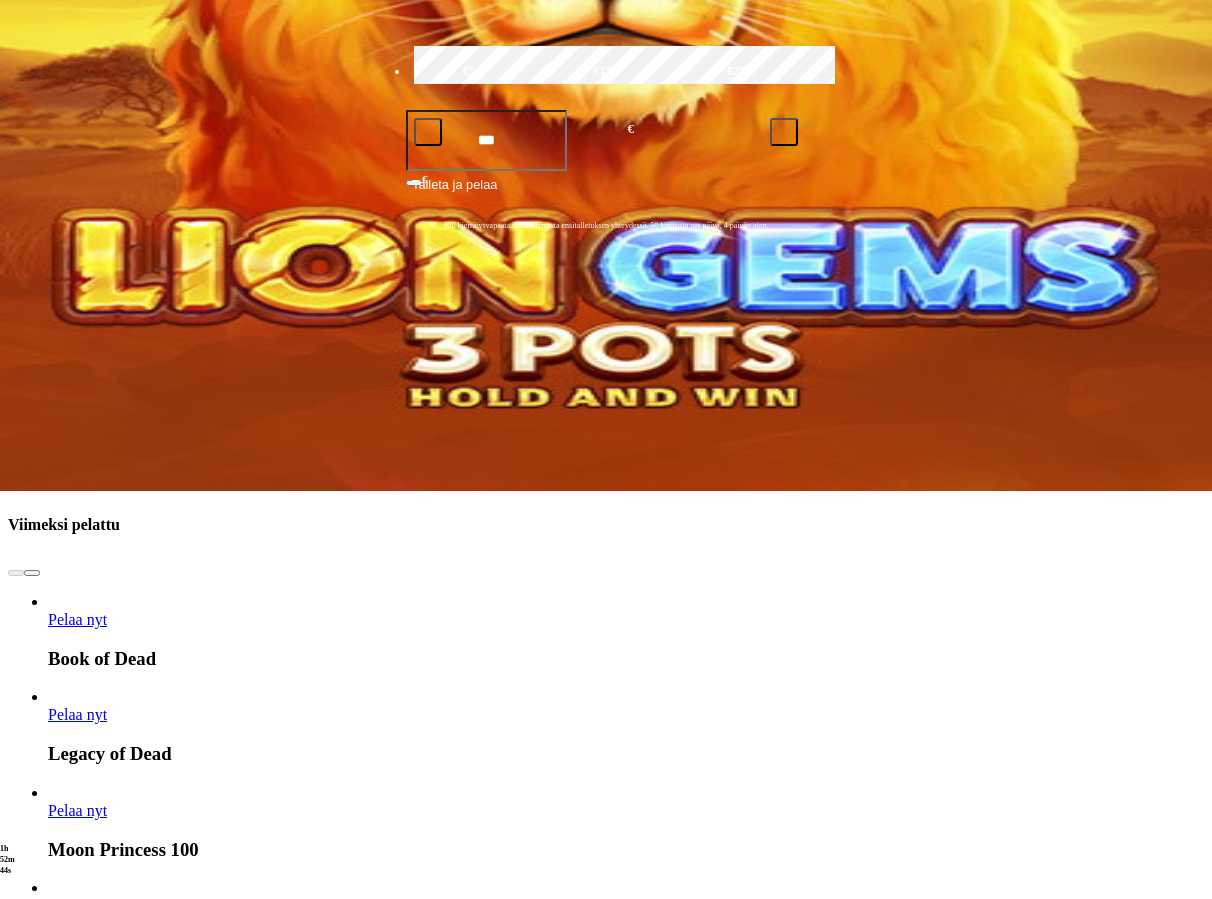 click on "Näytä kaikki" at bounding box center (1179, 2817) 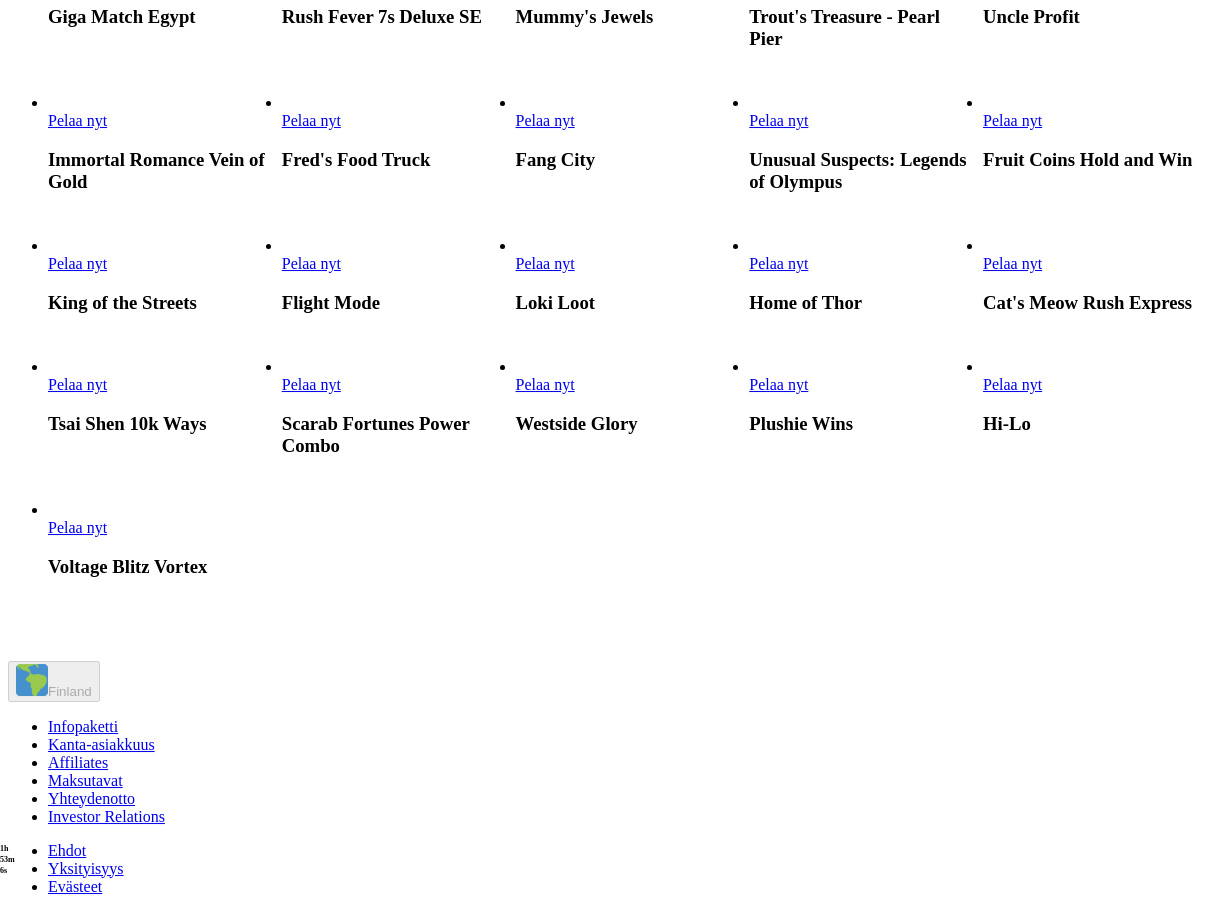 scroll, scrollTop: 1428, scrollLeft: 0, axis: vertical 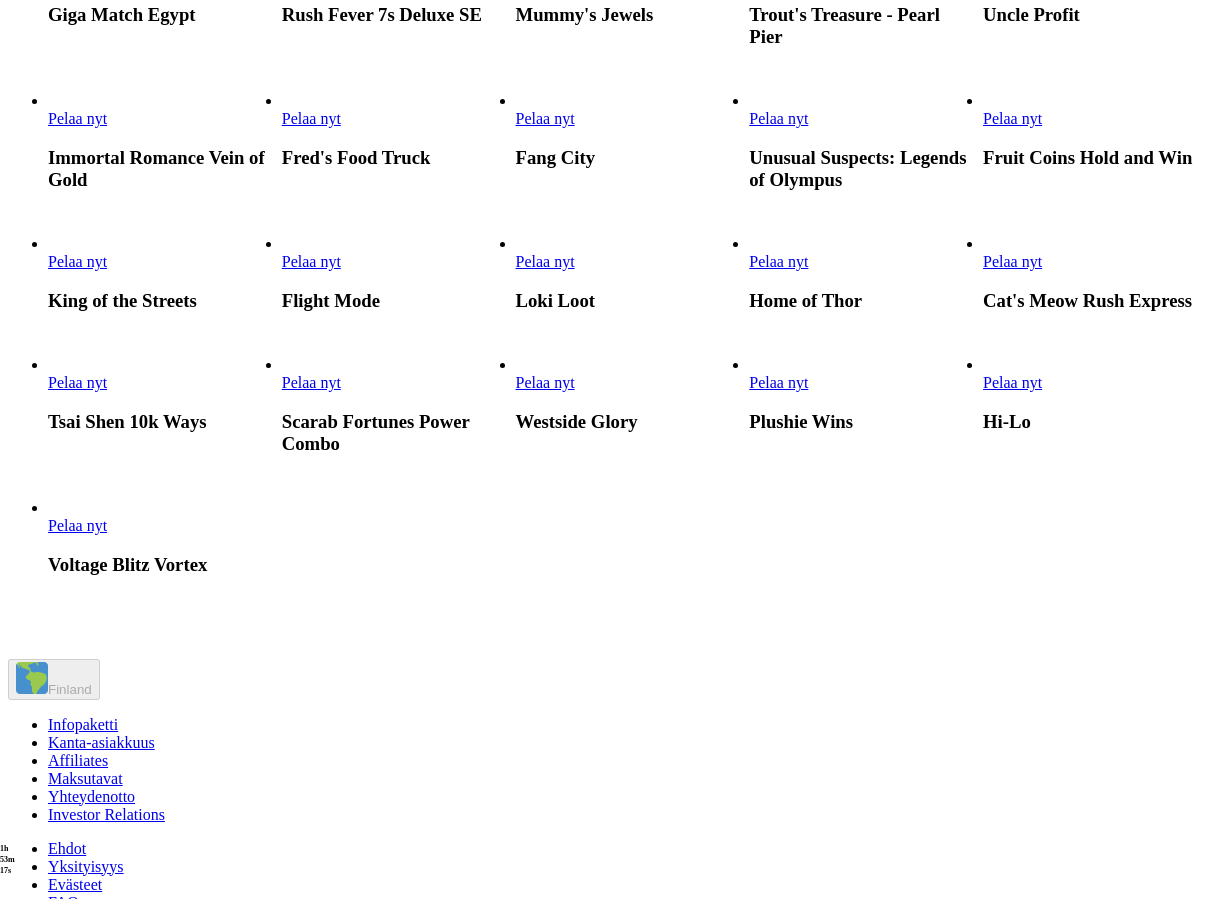 click on "Pelaa nyt" at bounding box center [1012, -146] 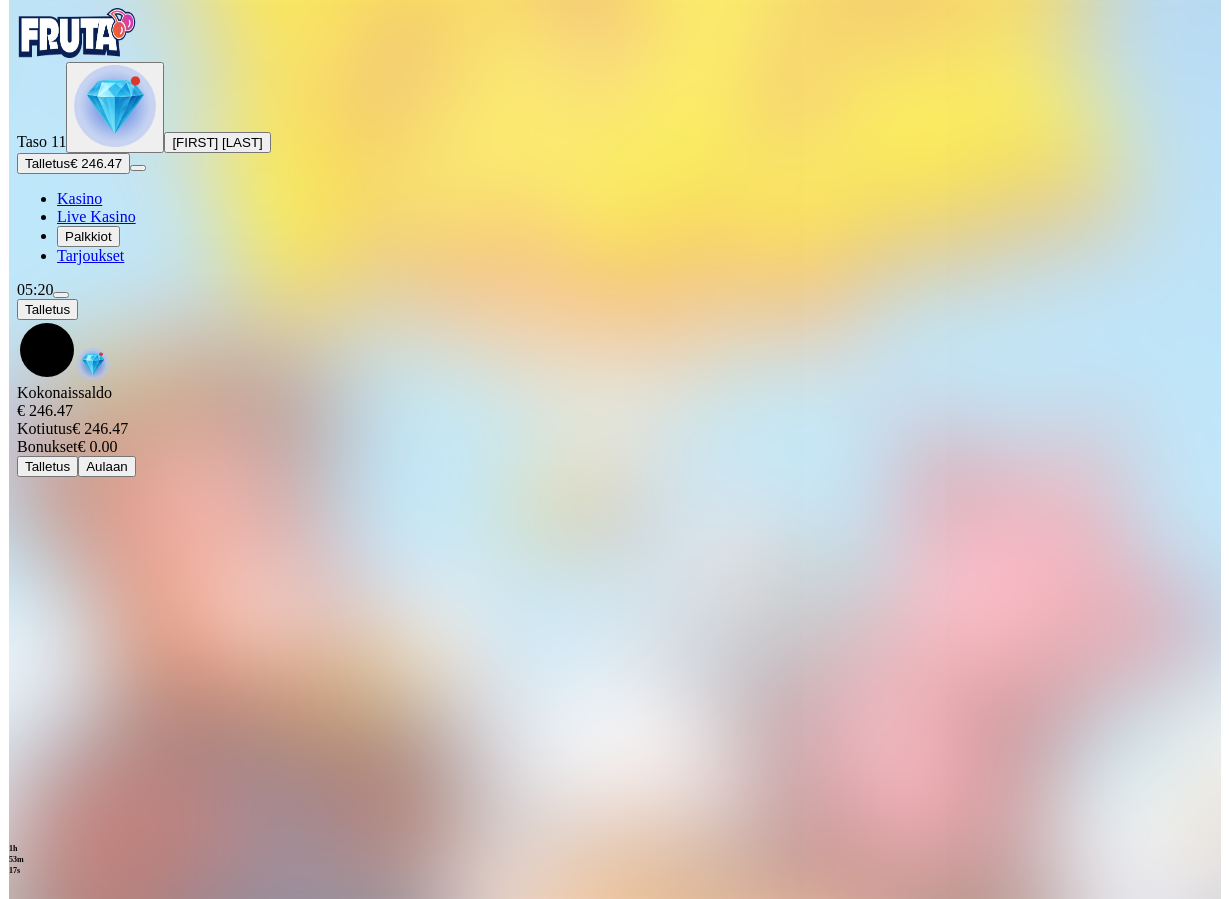 scroll, scrollTop: 0, scrollLeft: 0, axis: both 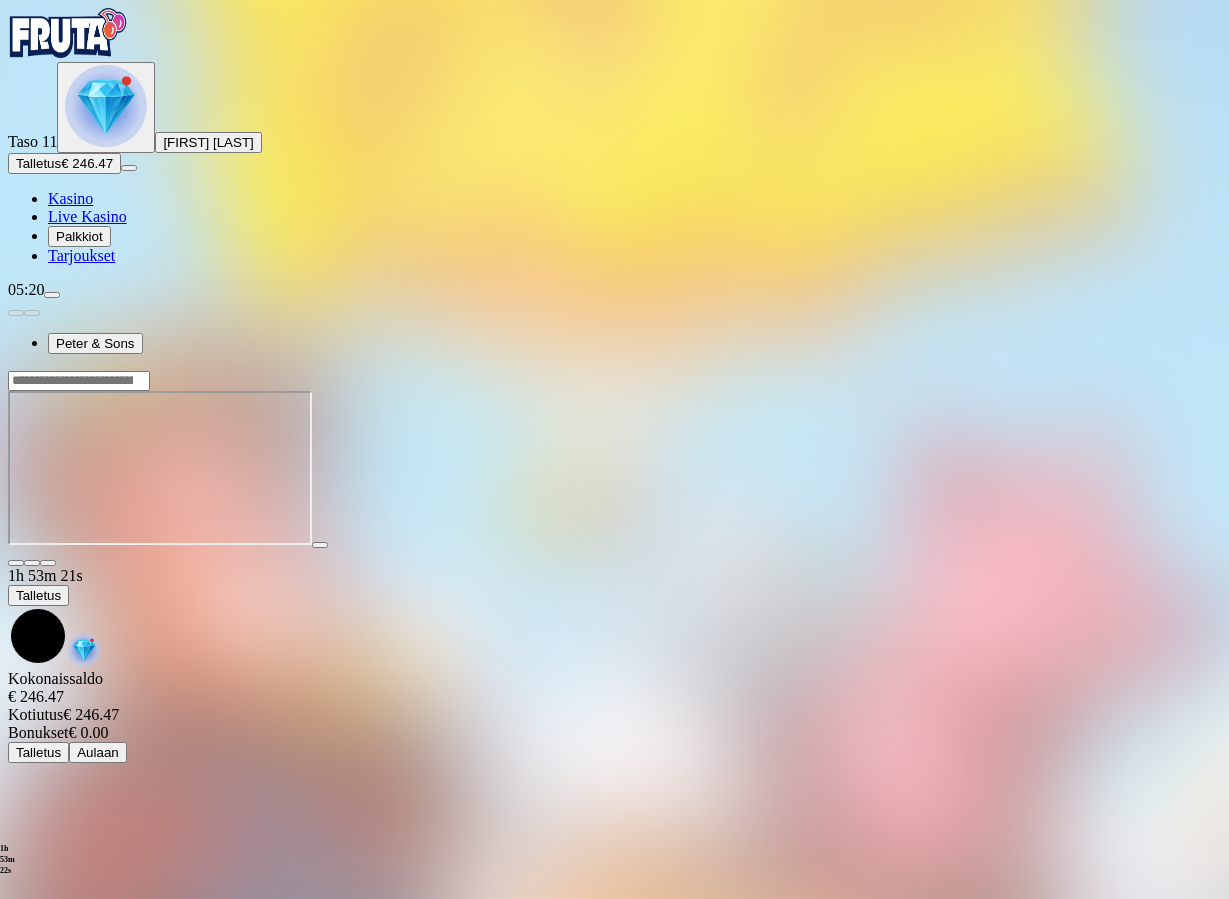 click at bounding box center [48, 563] 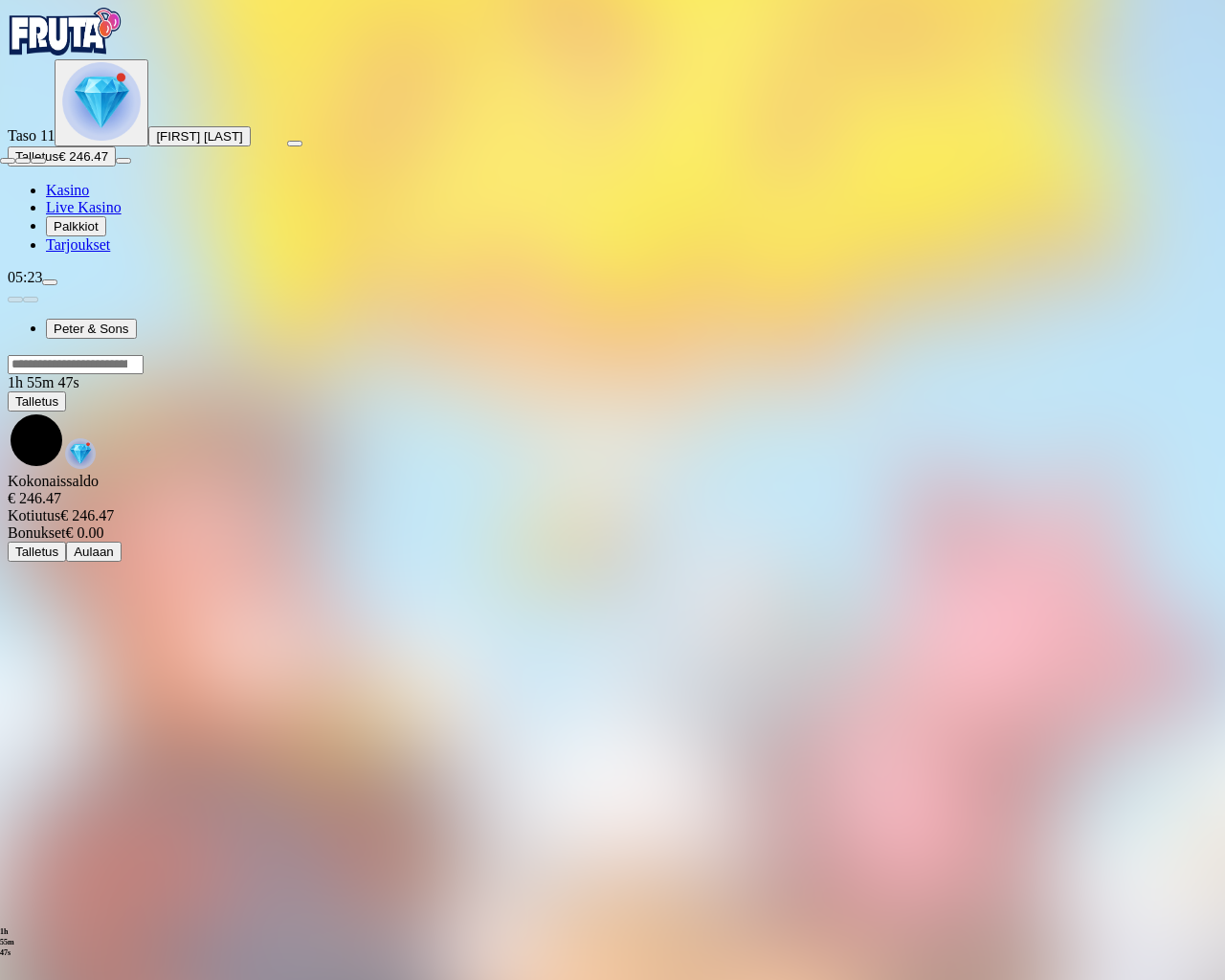 click at bounding box center [8, 161] 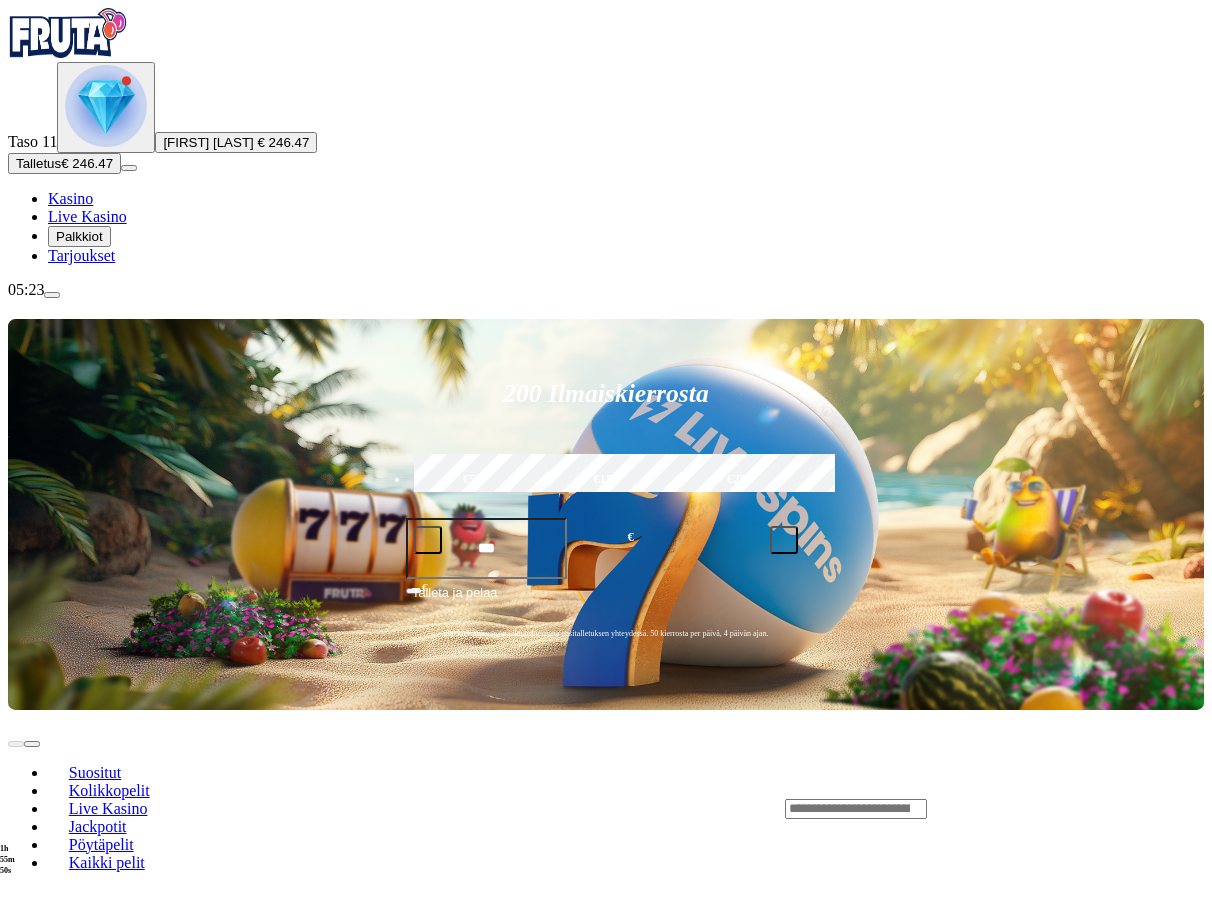 click on "Pelaa nyt" at bounding box center [77, 1027] 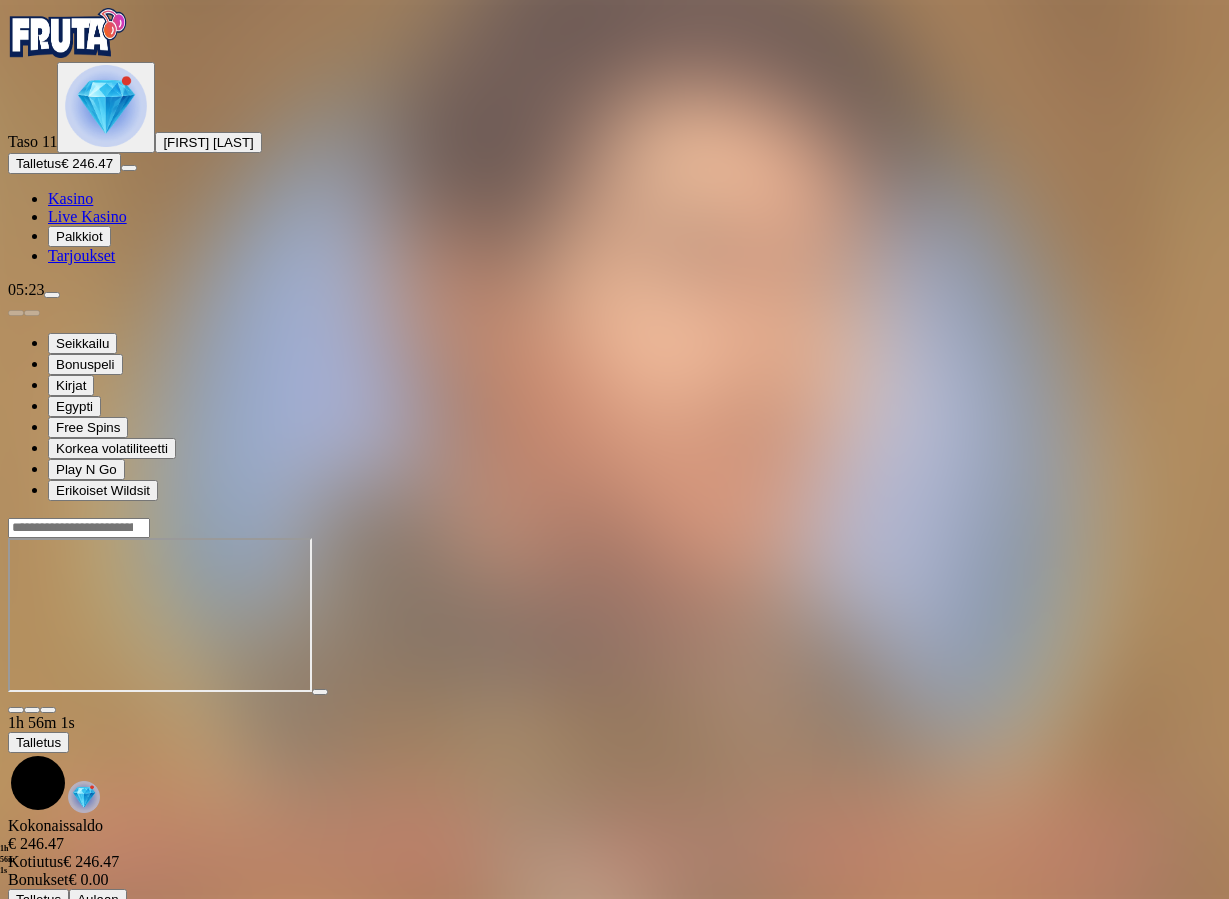 click at bounding box center (48, 710) 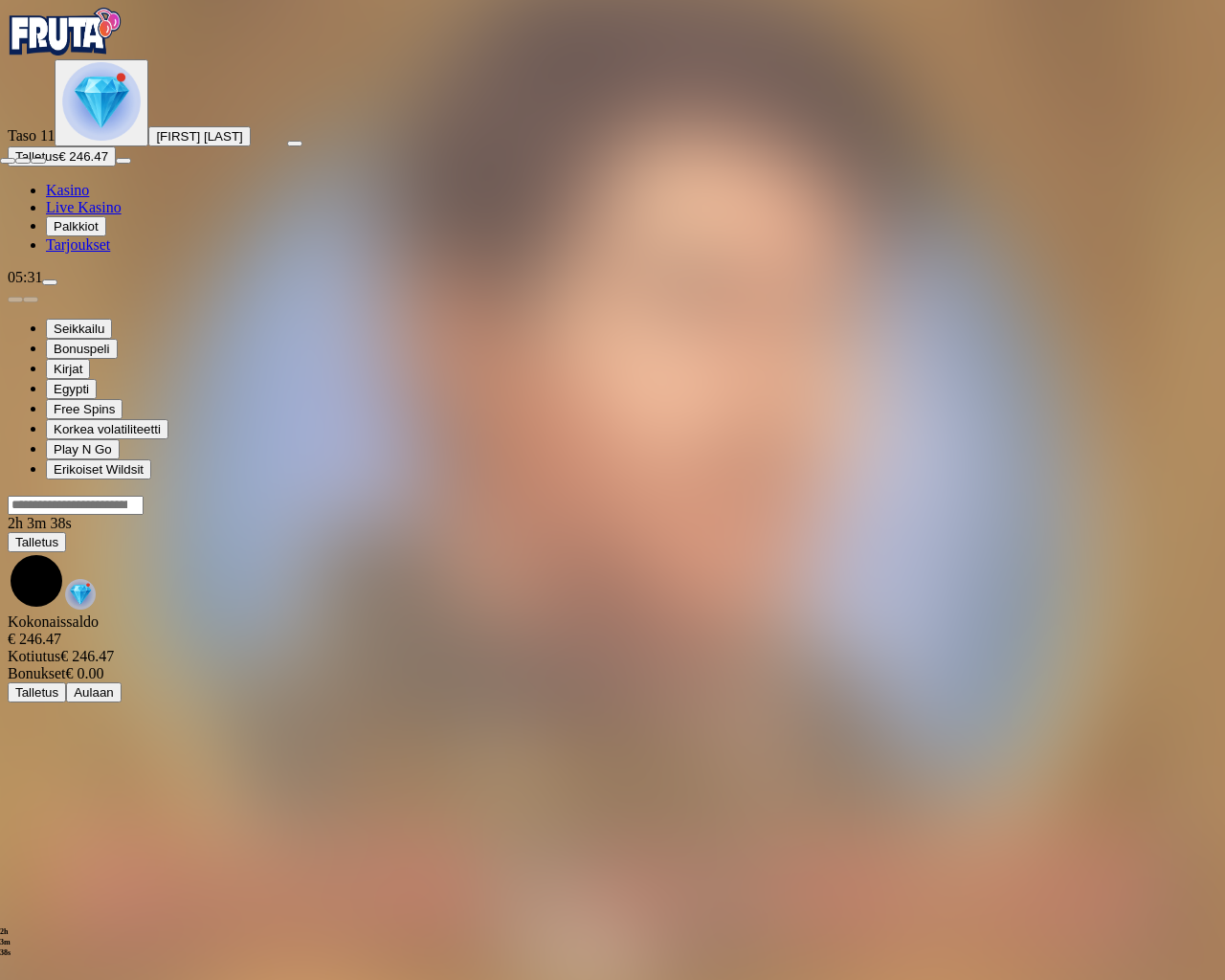 click at bounding box center [8, 161] 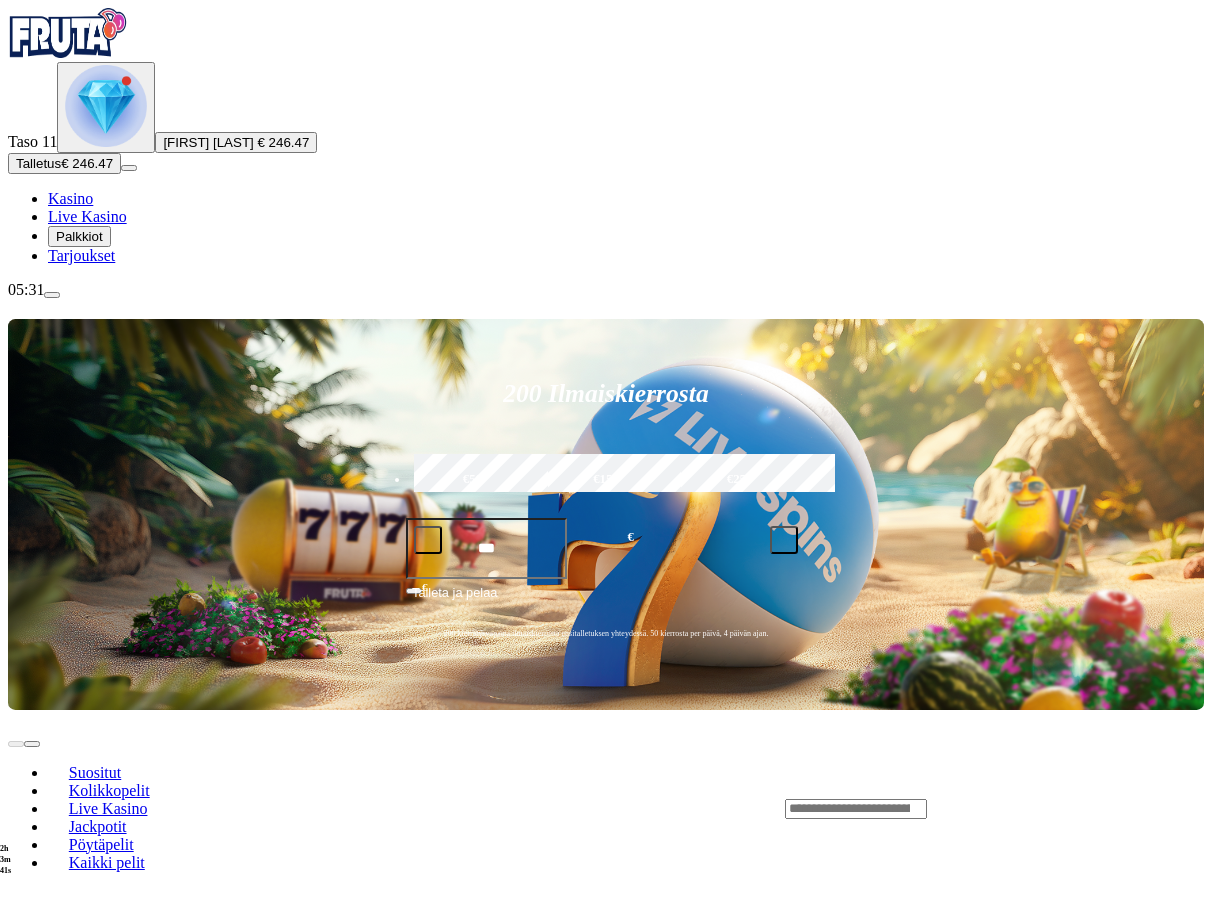 click at bounding box center [106, 106] 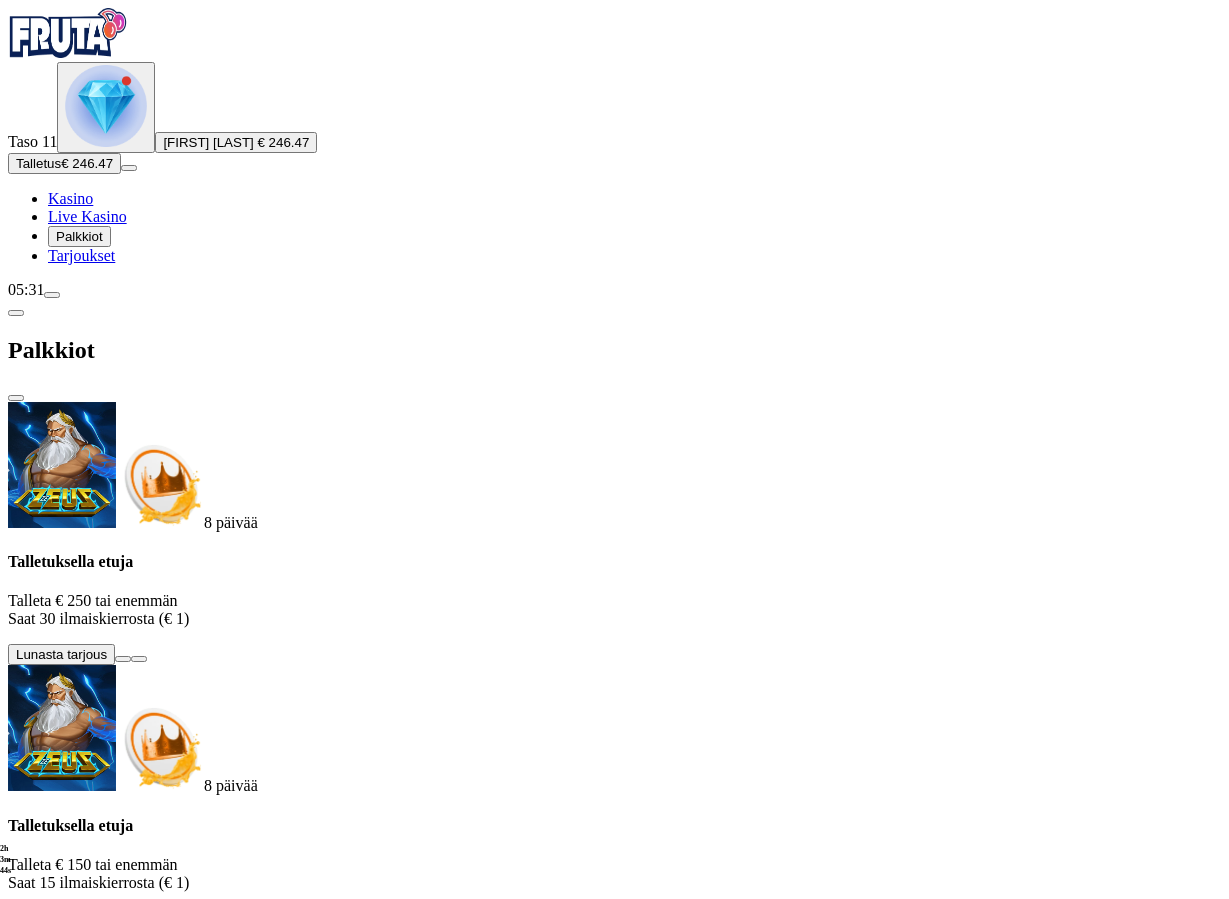 scroll, scrollTop: 114, scrollLeft: 0, axis: vertical 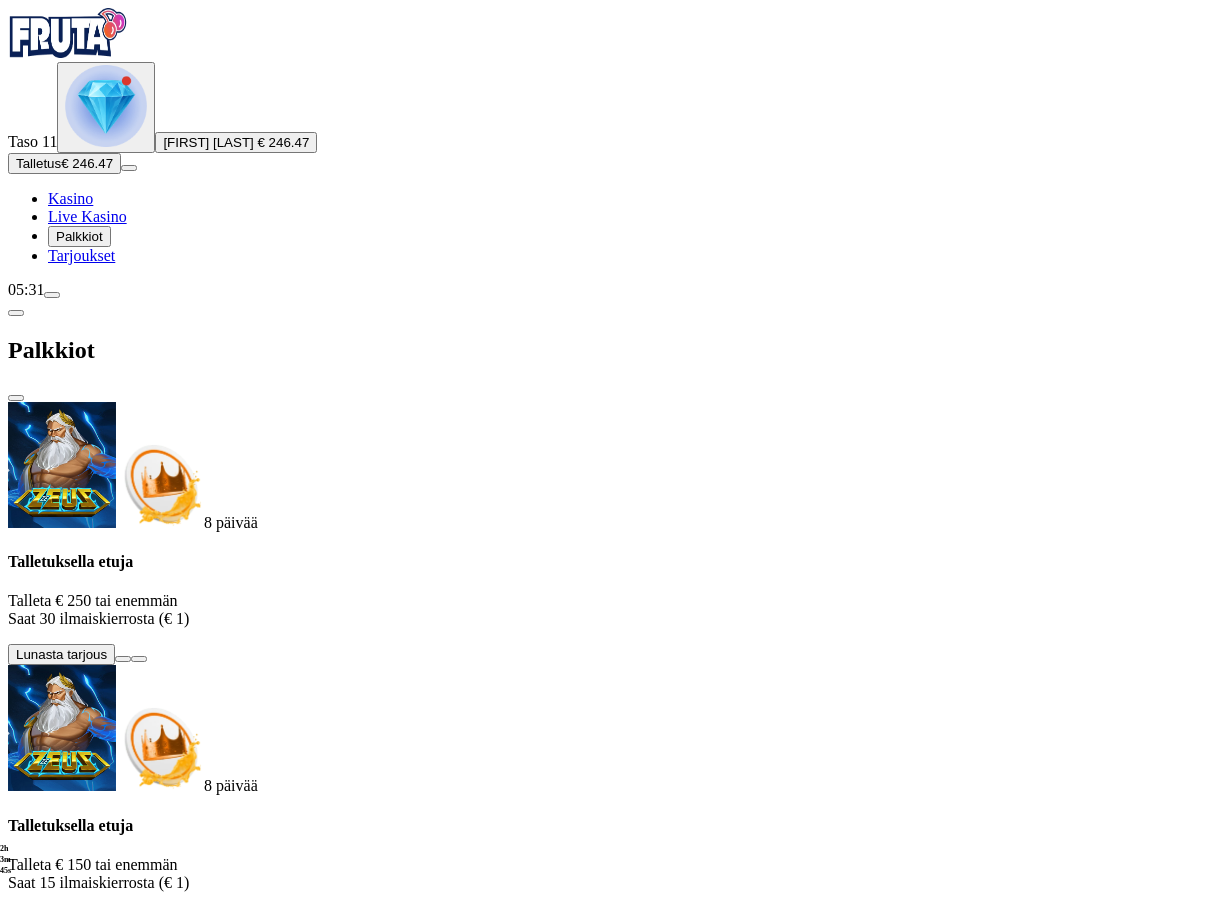 click at bounding box center (112, 1657) 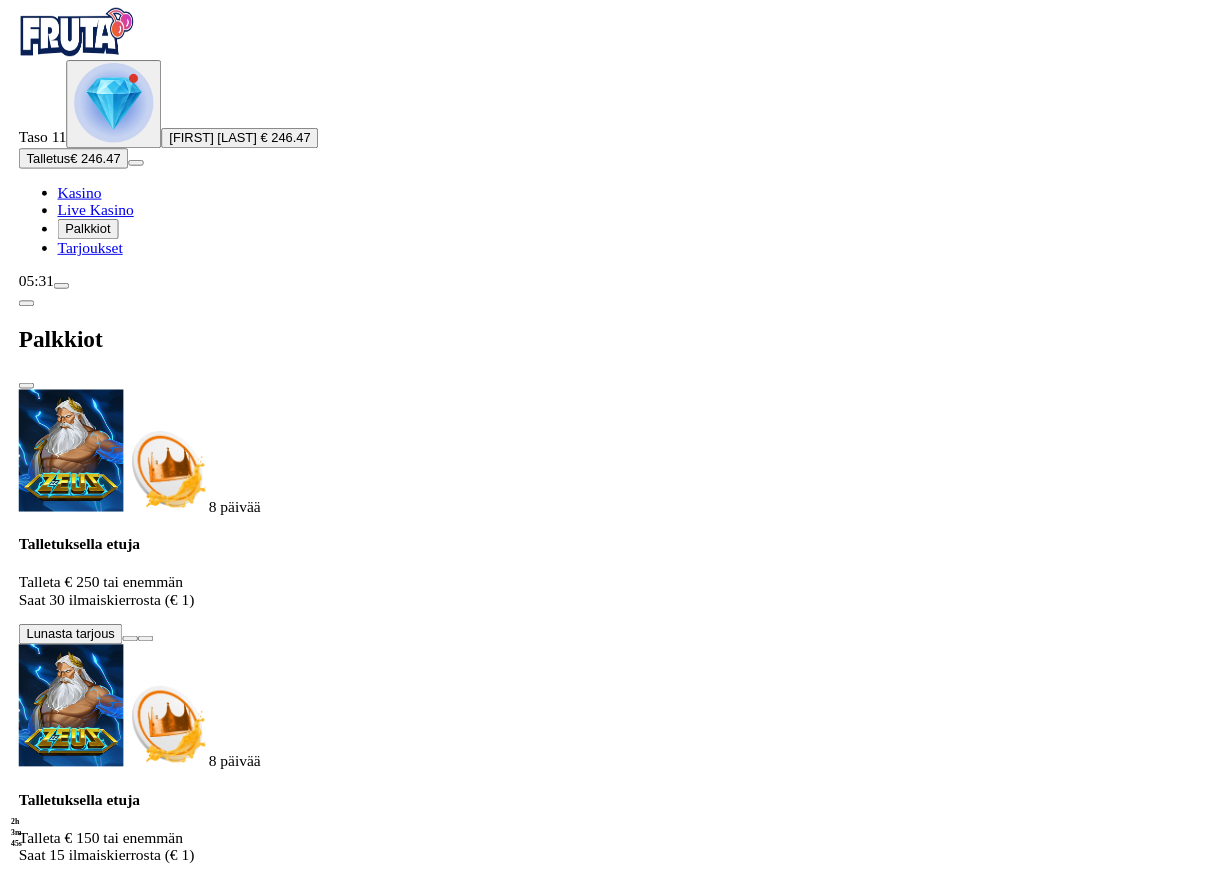 scroll, scrollTop: 0, scrollLeft: 0, axis: both 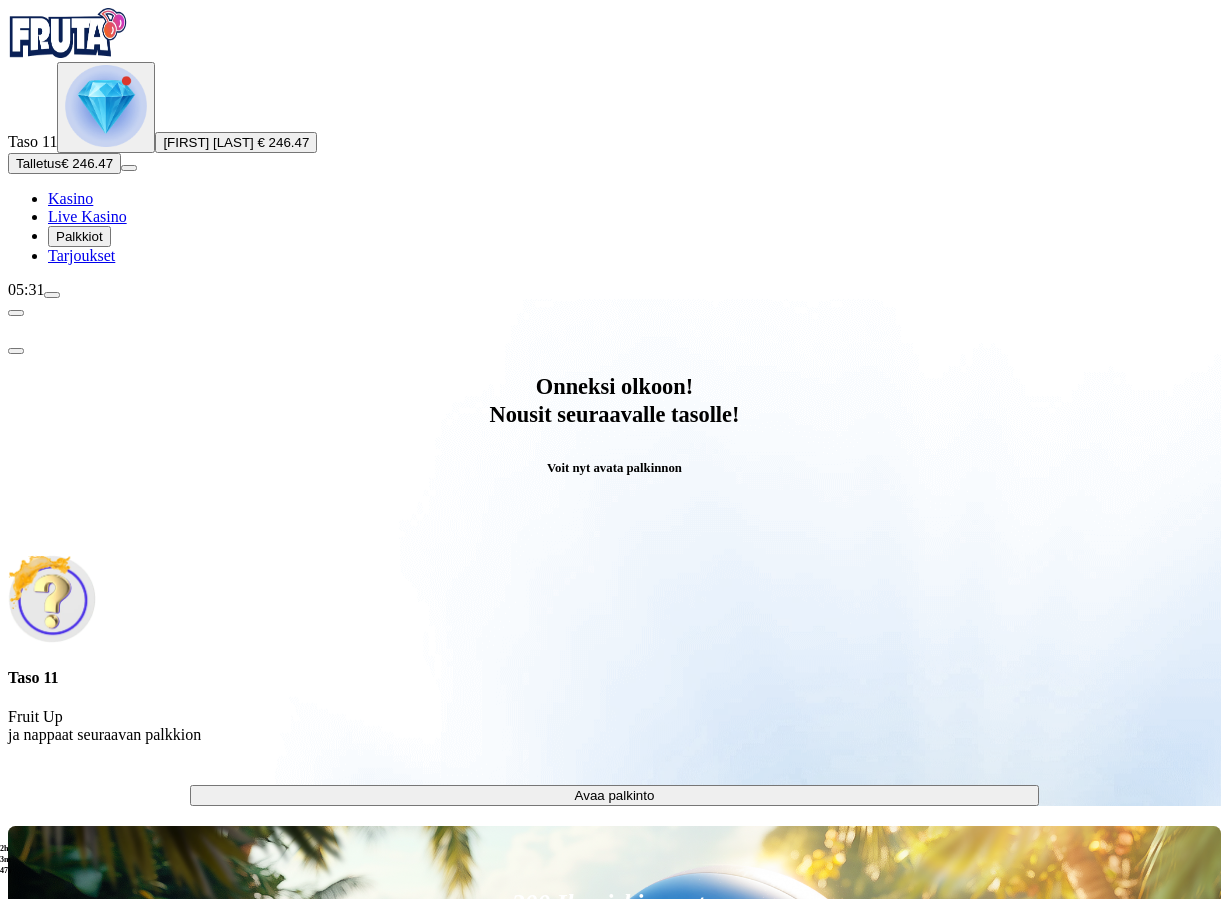 click on "Avaa palkinto" at bounding box center (614, 795) 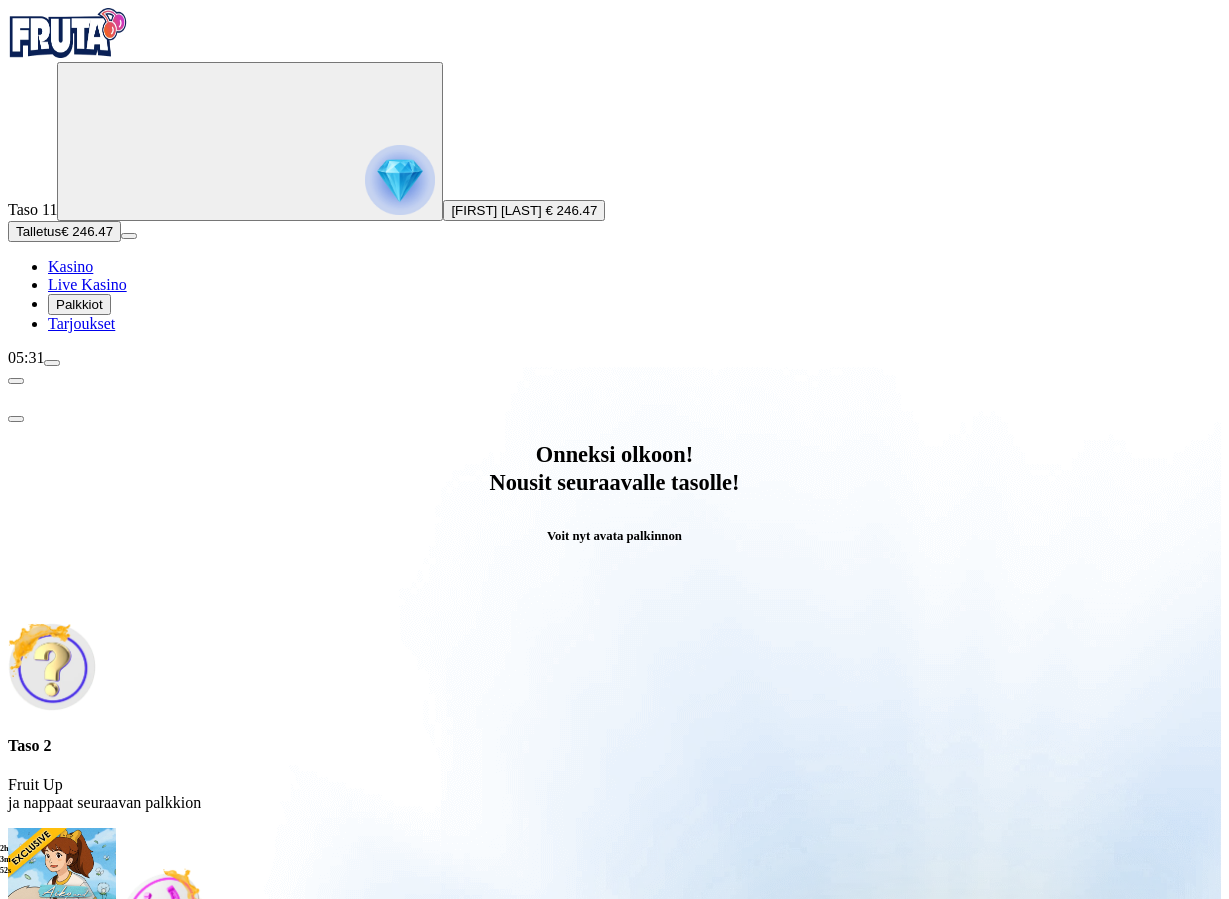 click at bounding box center (88, 1067) 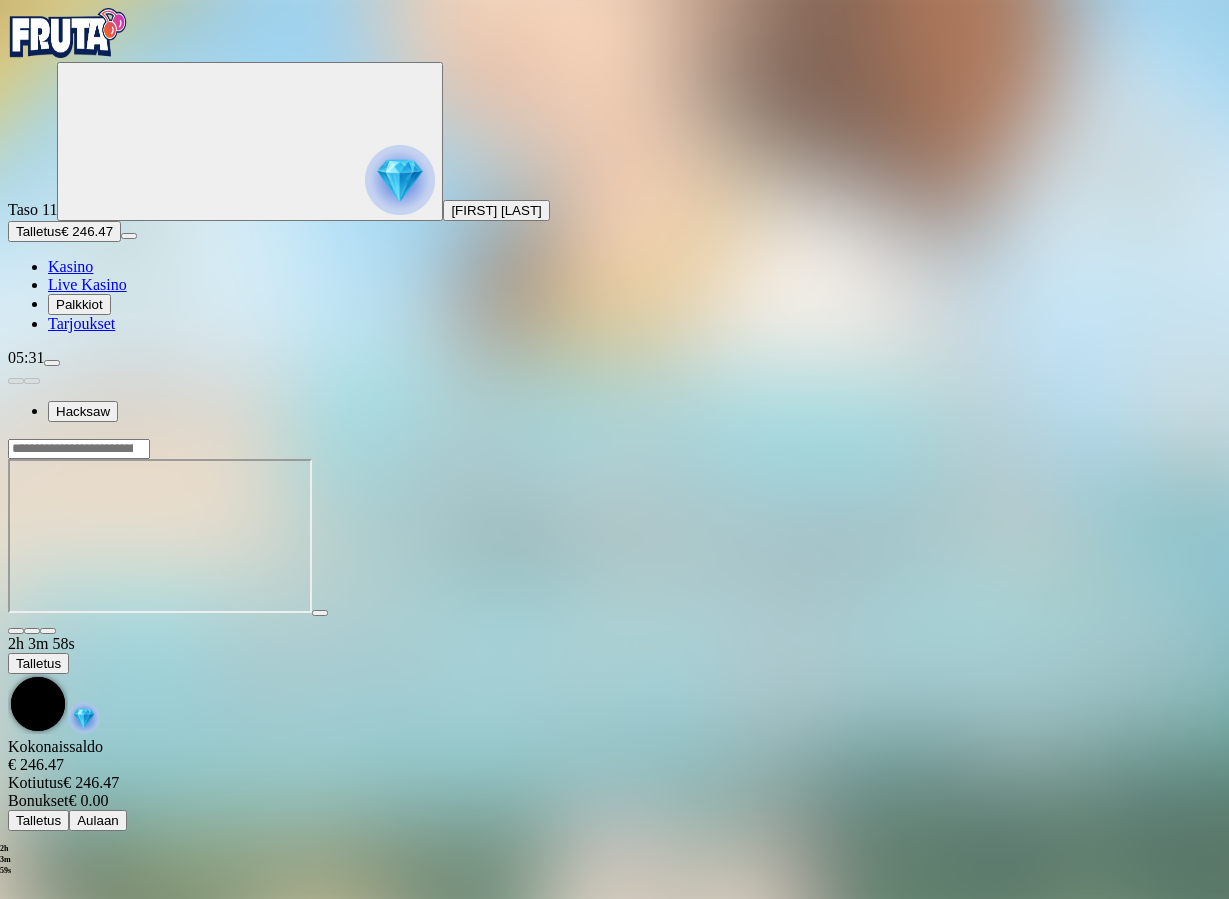 click at bounding box center (48, 631) 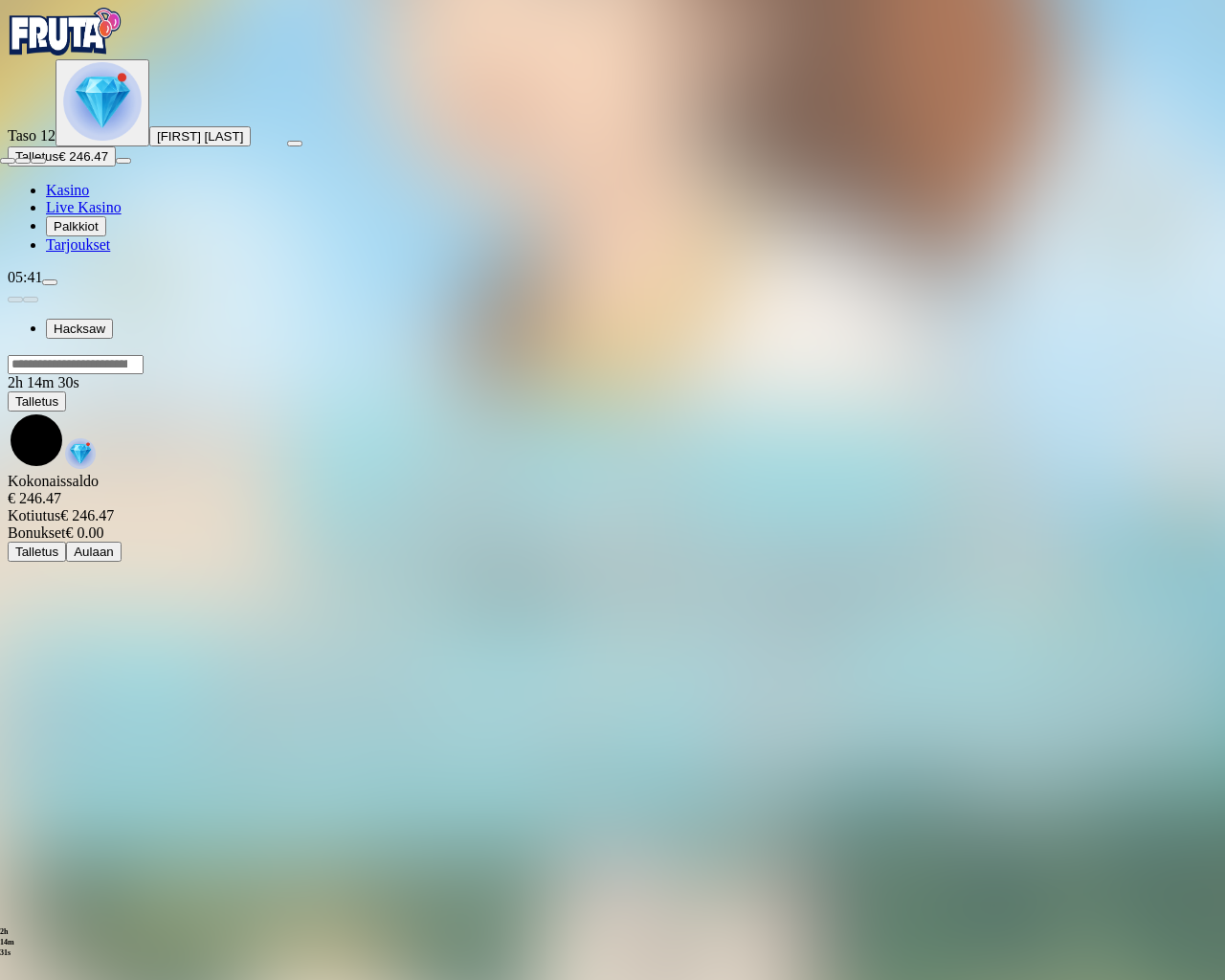 click at bounding box center (8, 161) 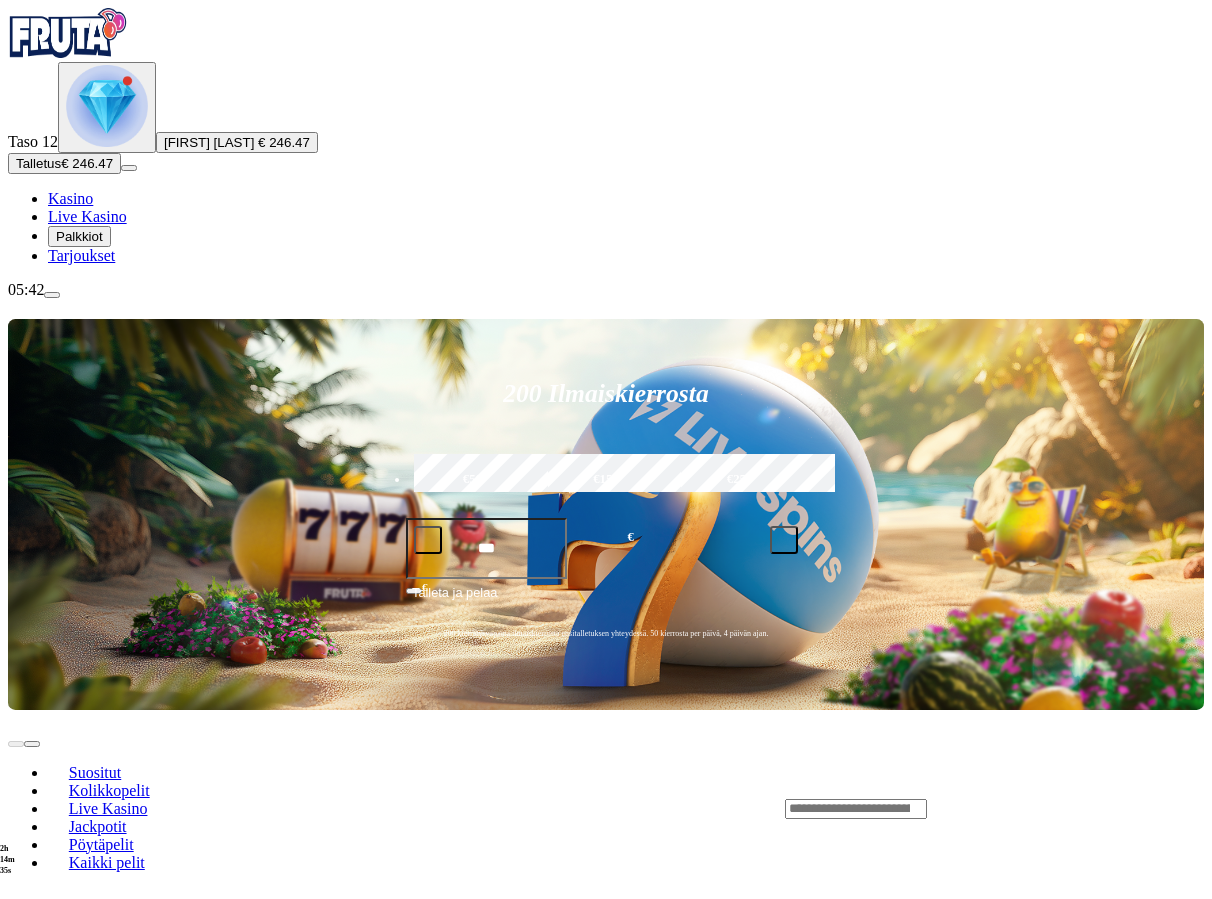 click at bounding box center [32, 981] 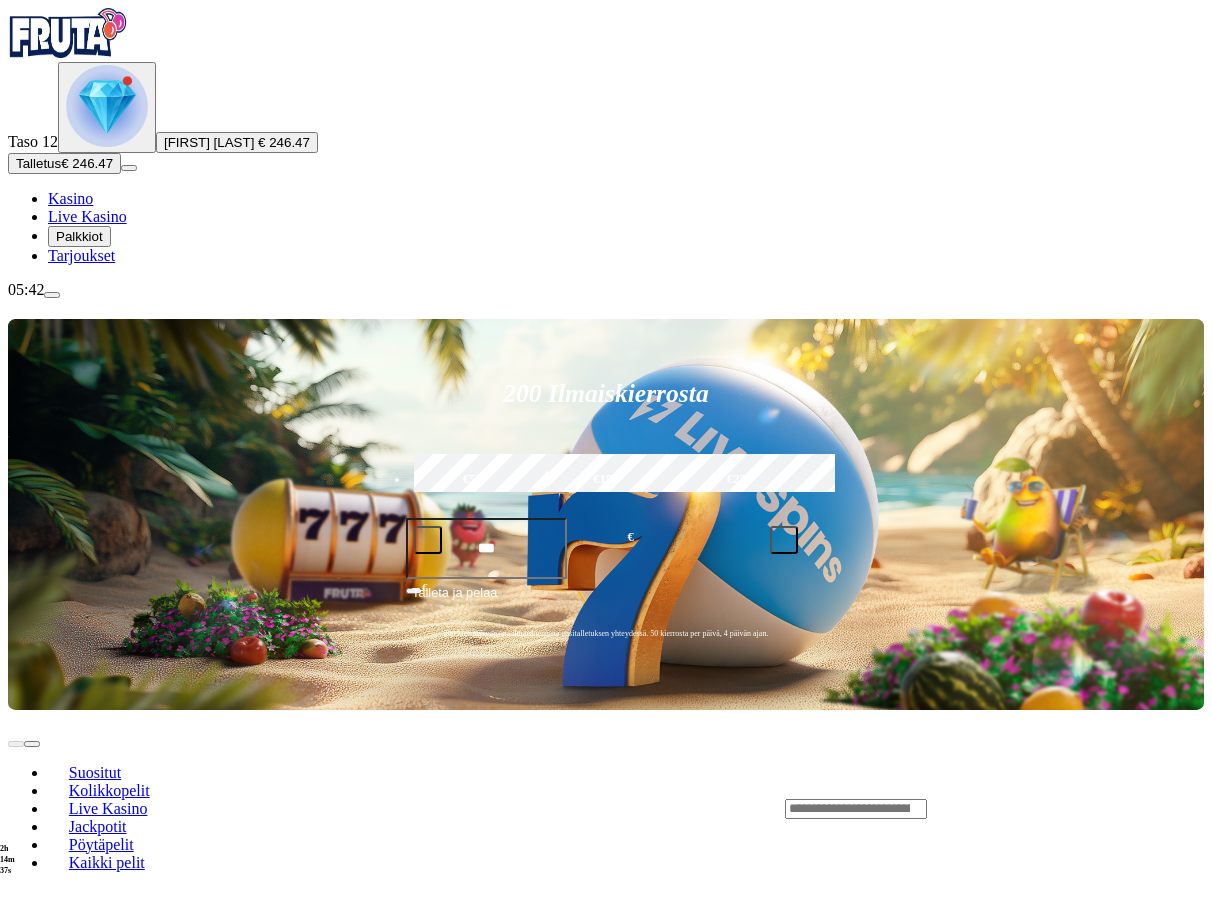 click on "Pelaa nyt" at bounding box center (-644, 1886) 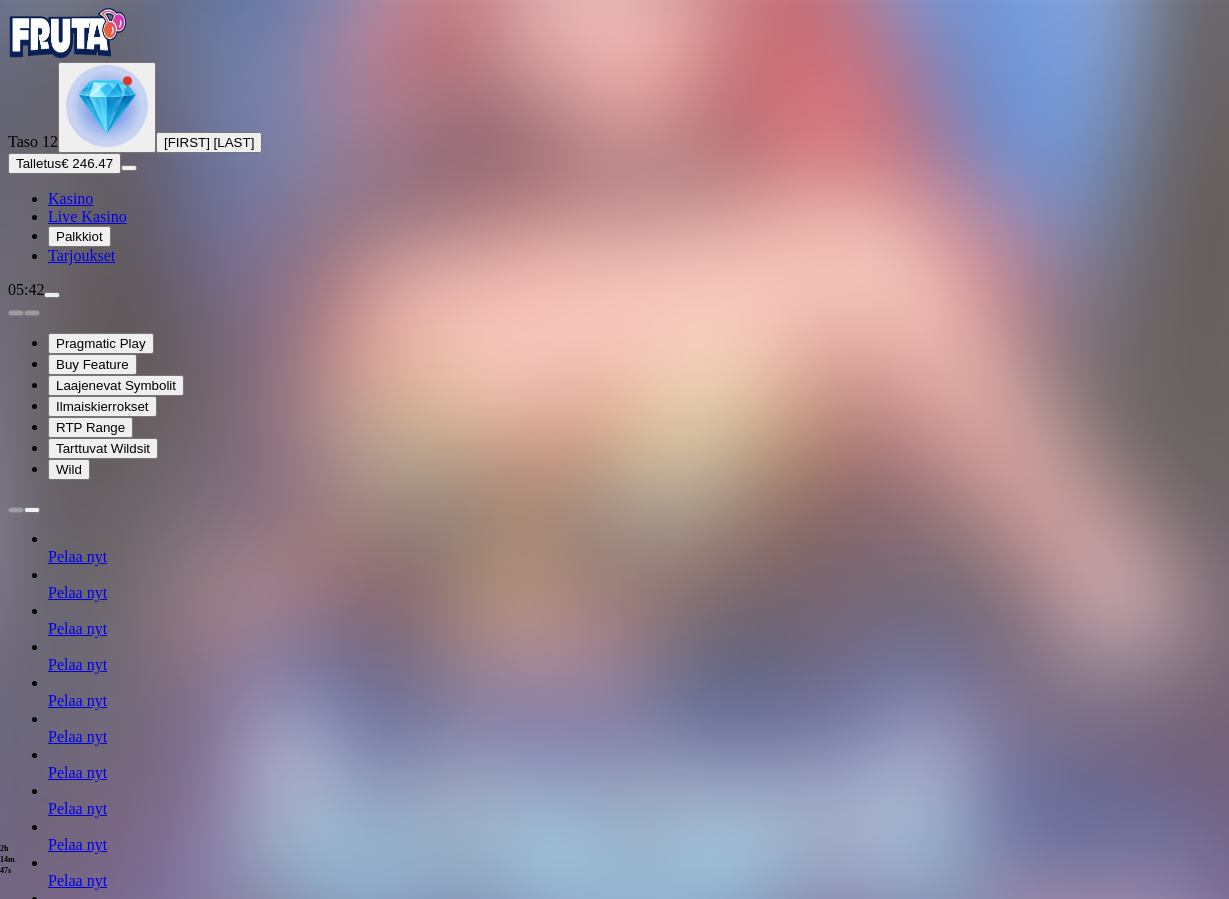 click at bounding box center (48, 1279) 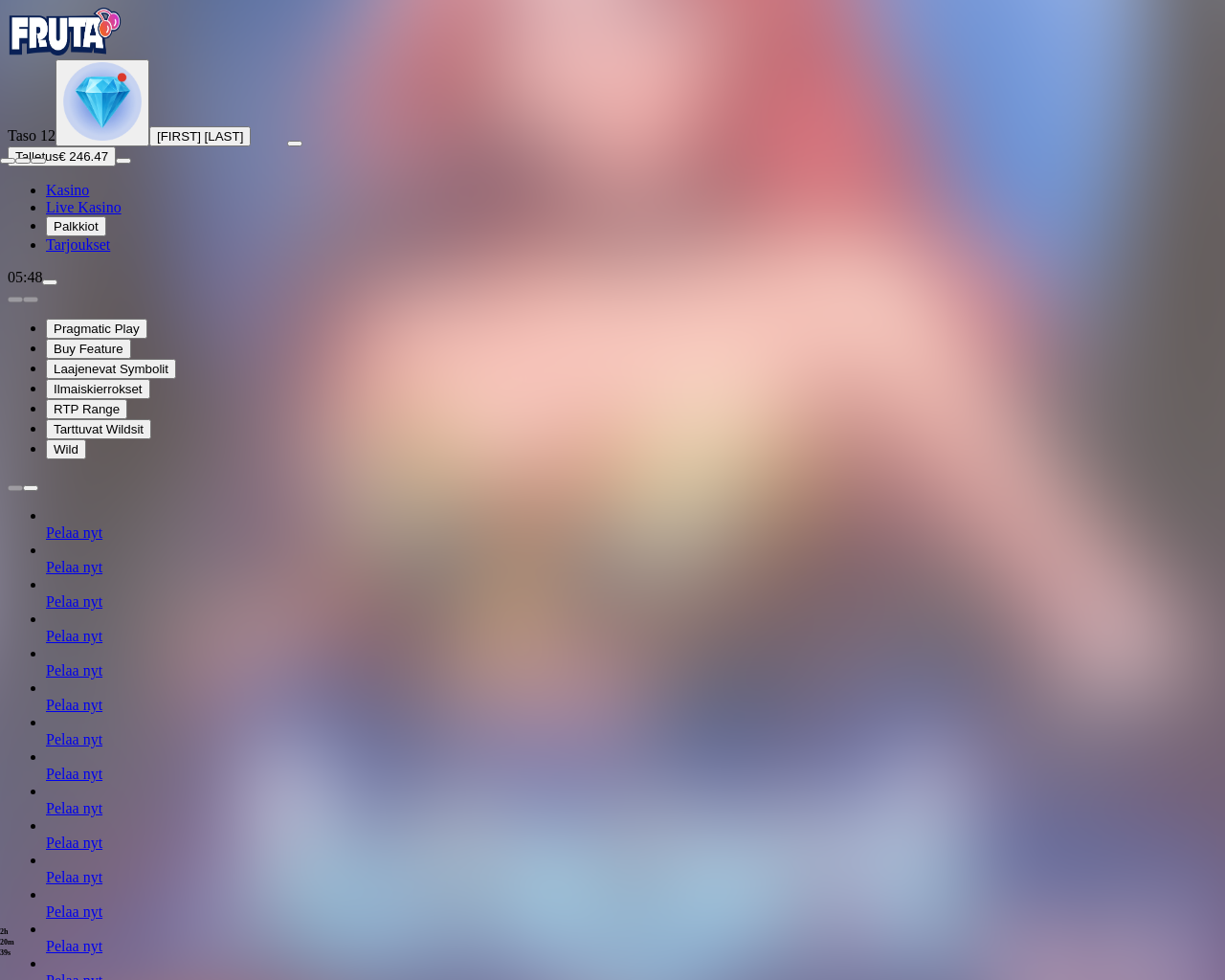 click at bounding box center (8, 161) 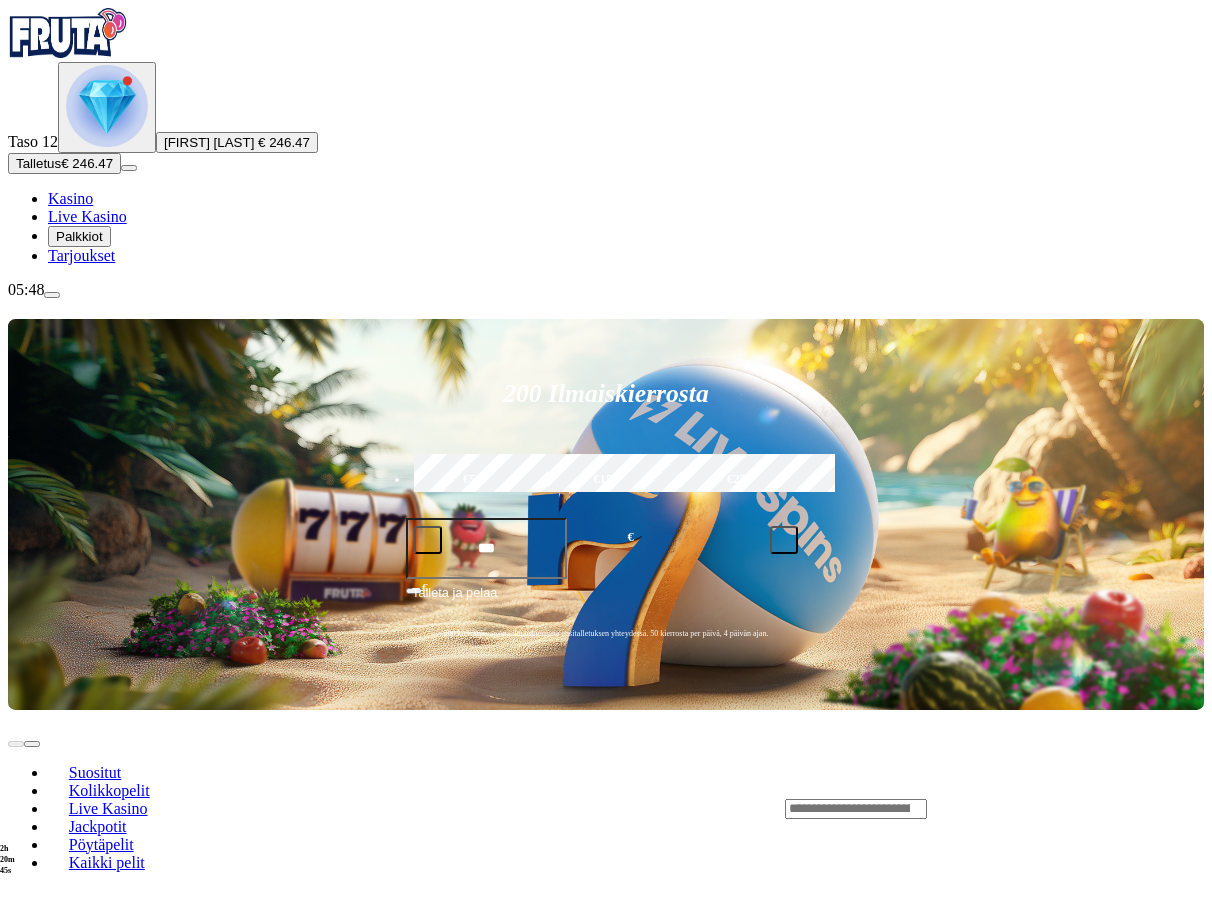 click at bounding box center (856, 809) 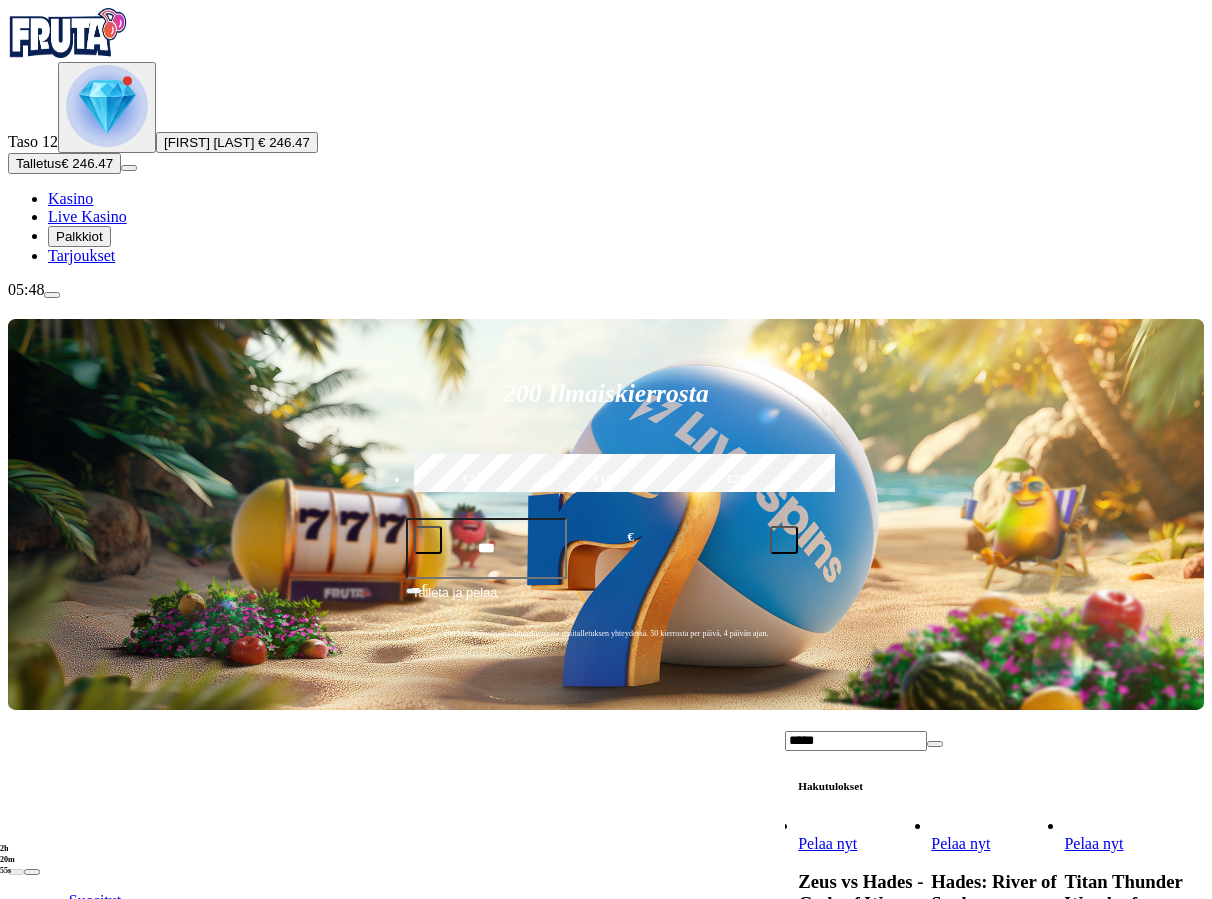 type on "*****" 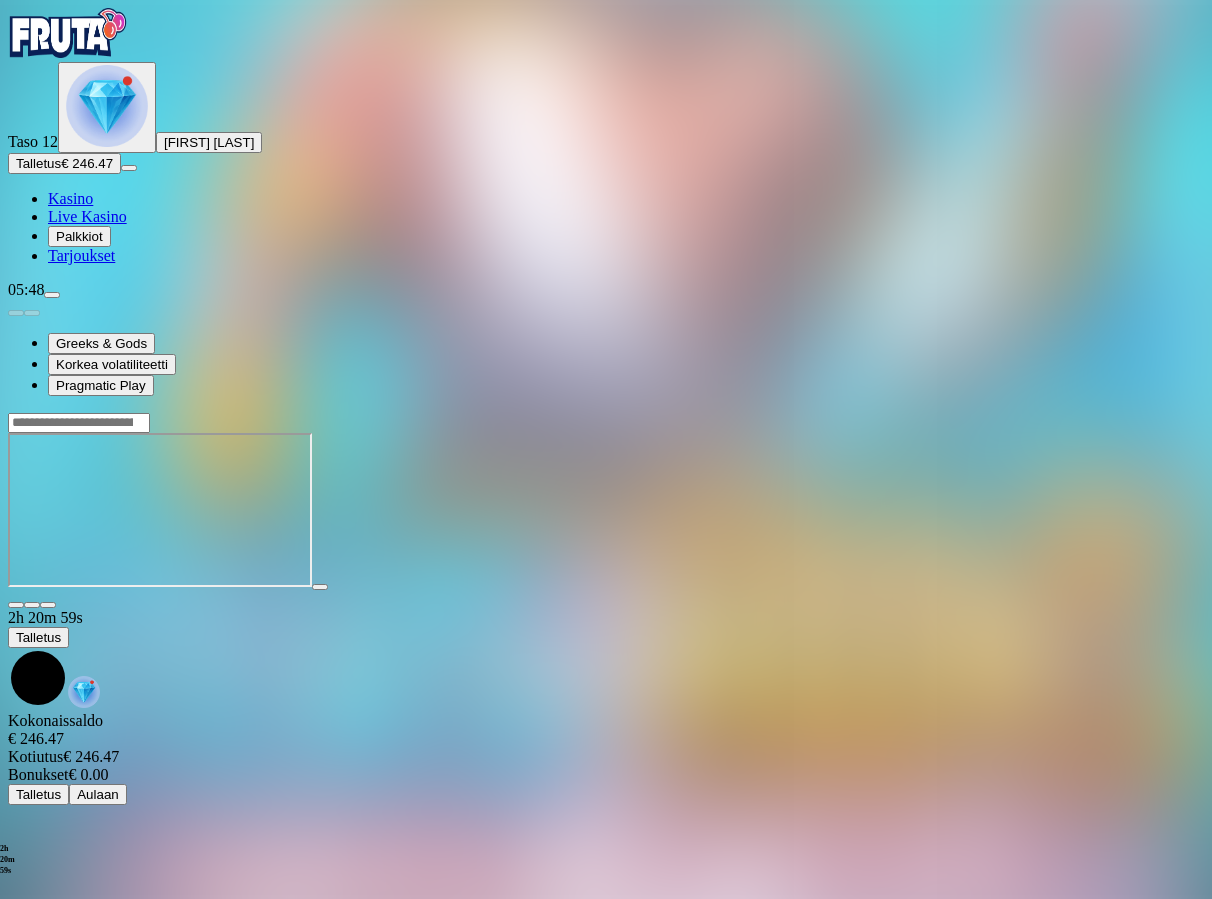 click at bounding box center [48, 605] 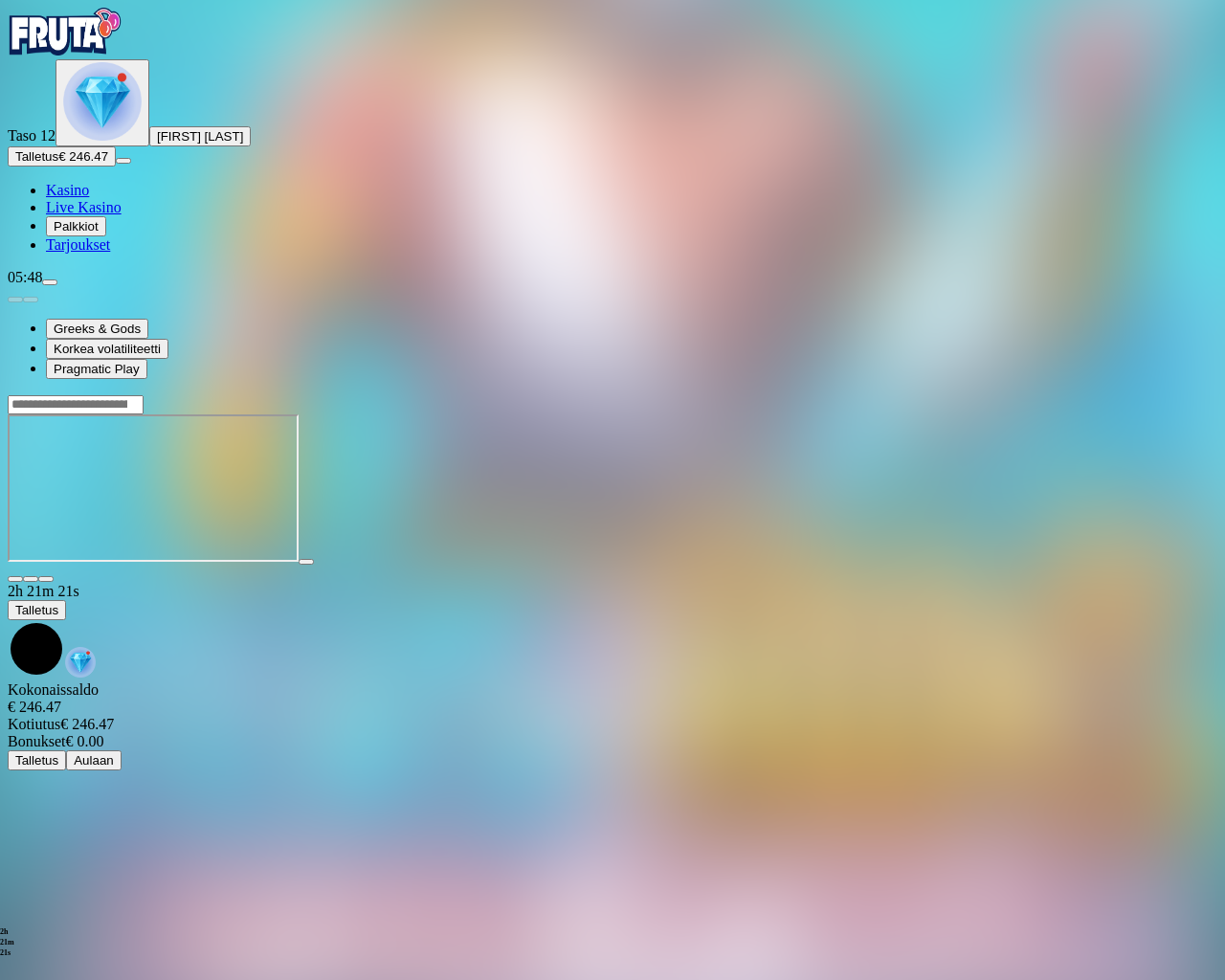 type 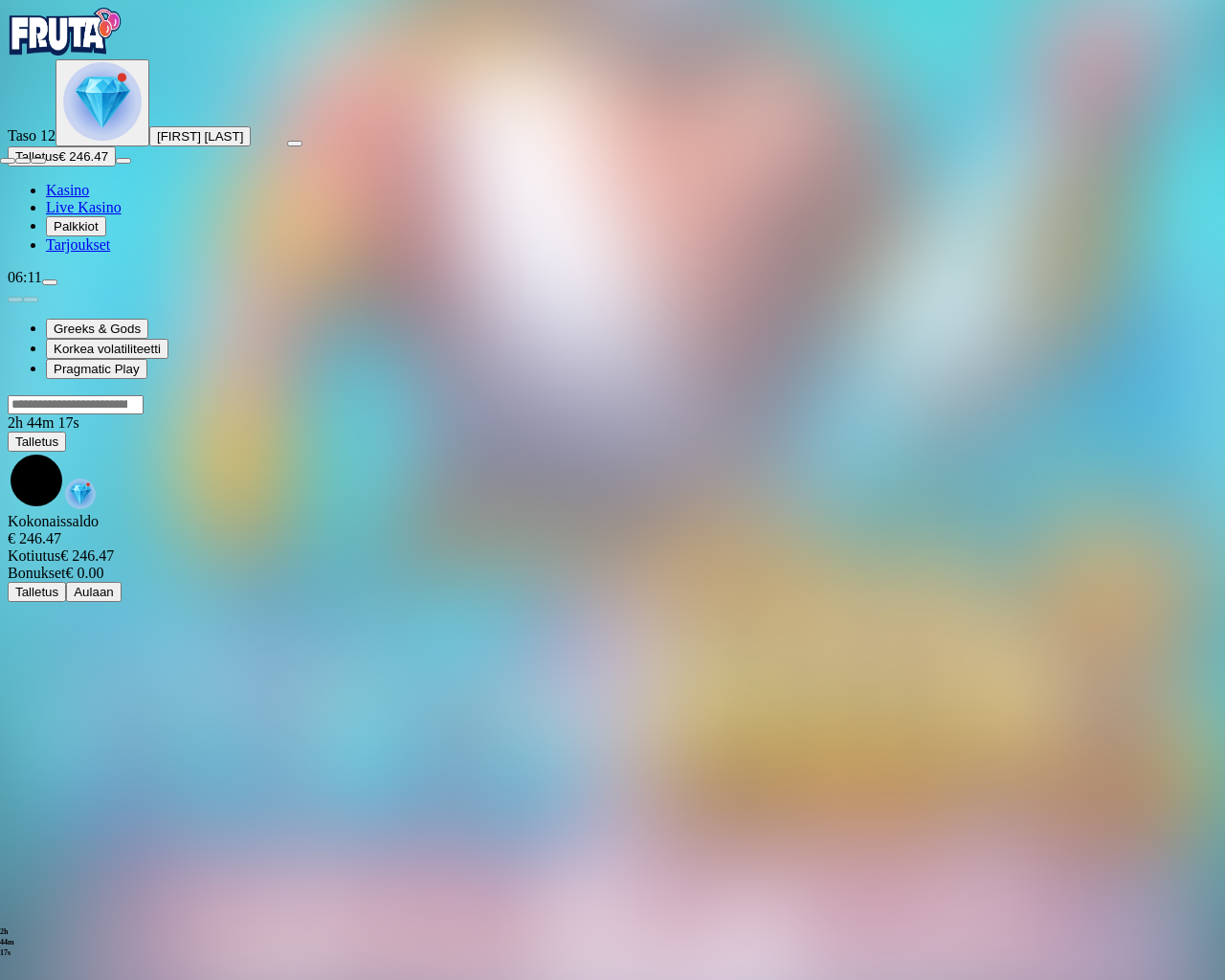click at bounding box center (8, 161) 